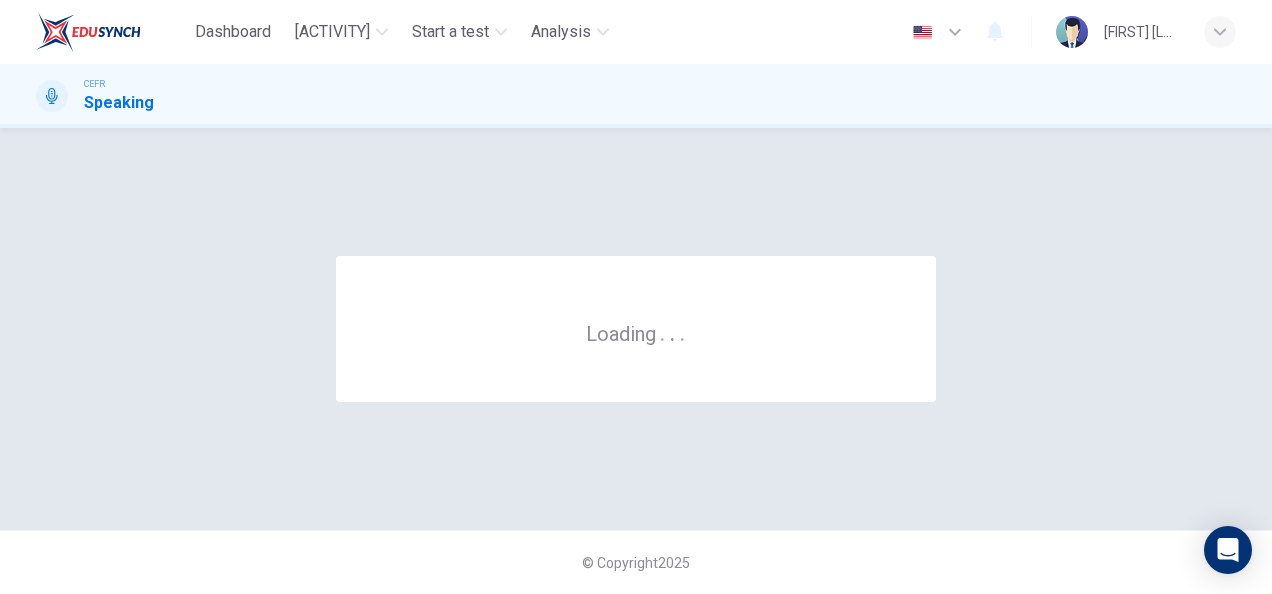 scroll, scrollTop: 0, scrollLeft: 0, axis: both 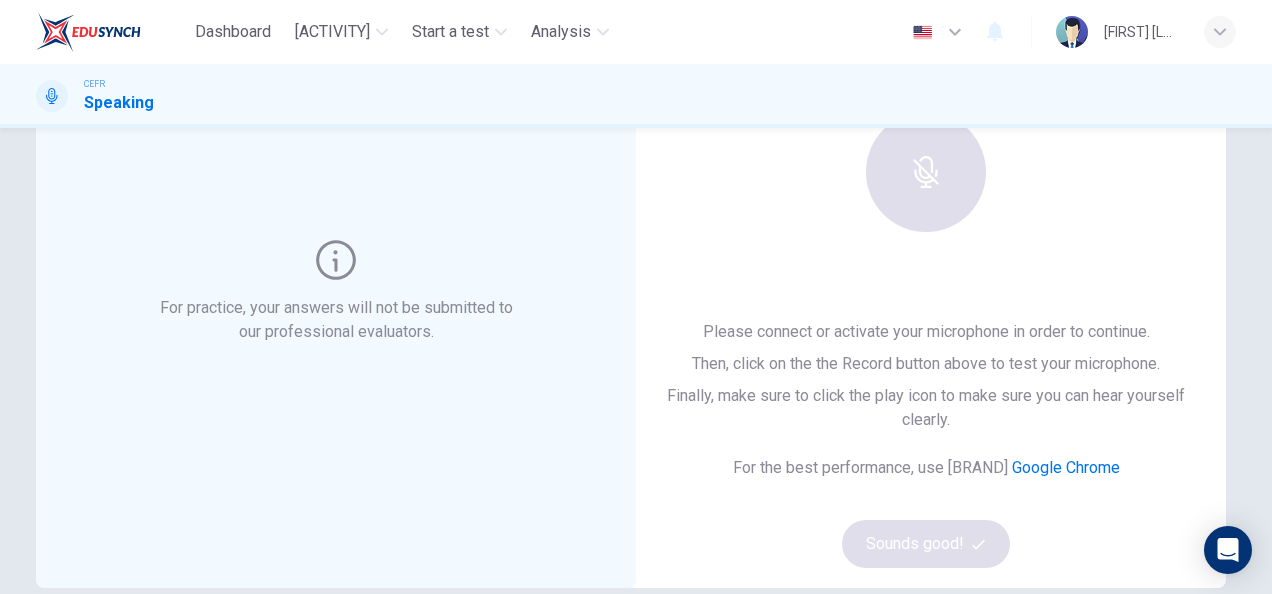 click at bounding box center [926, 172] 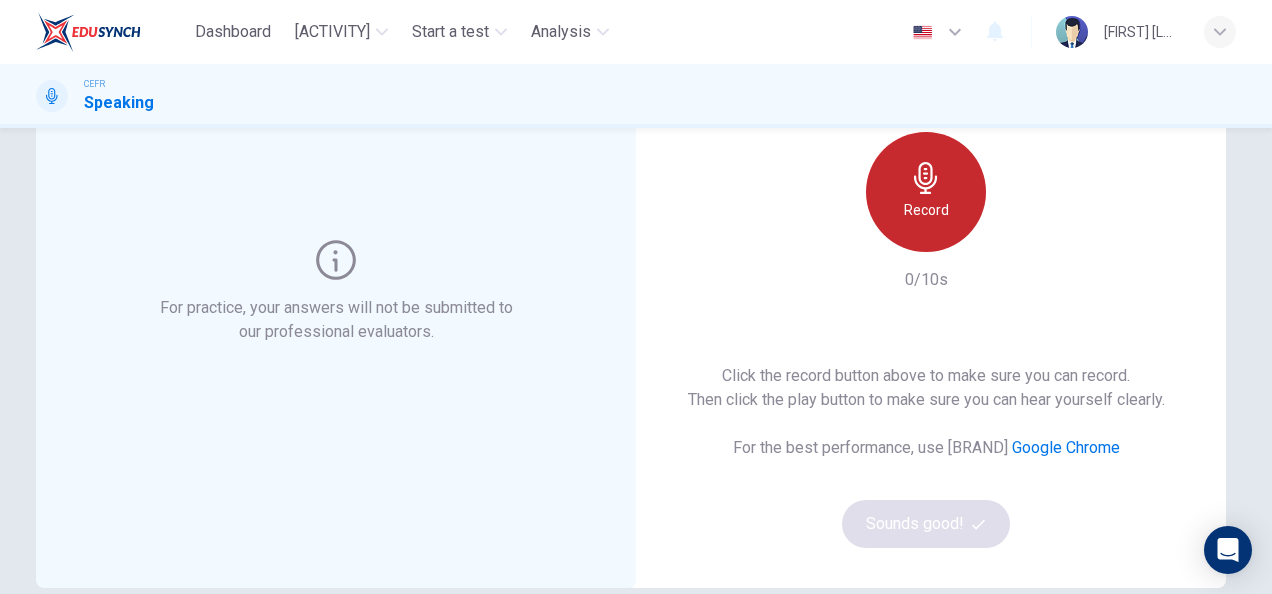 click at bounding box center [926, 178] 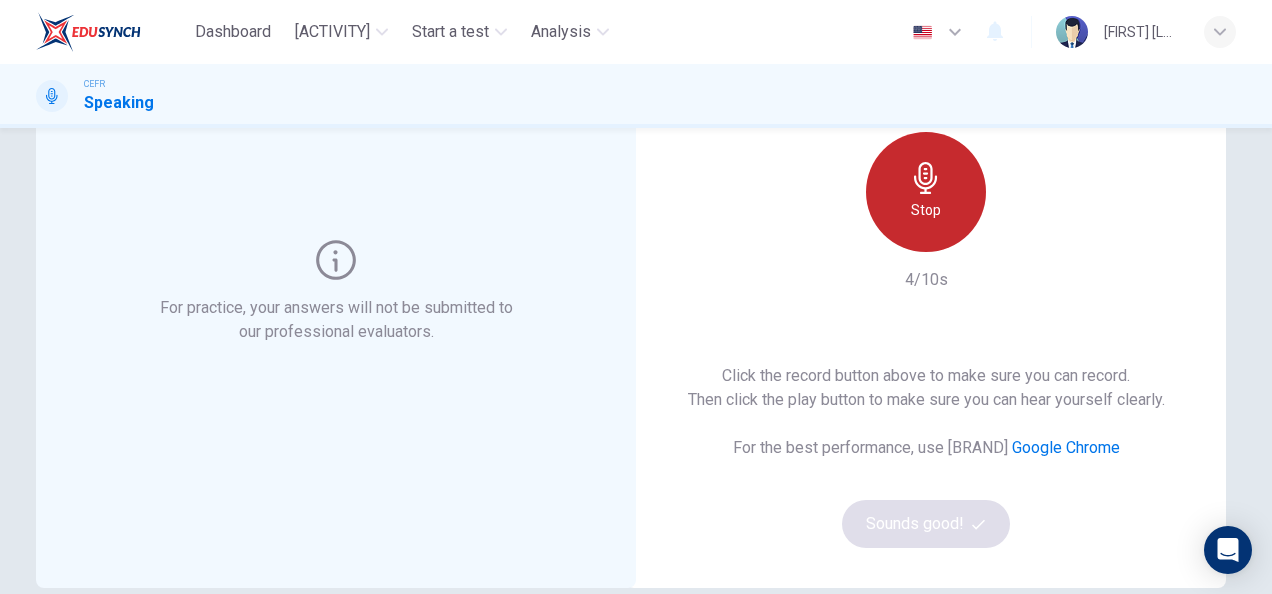 click at bounding box center (926, 178) 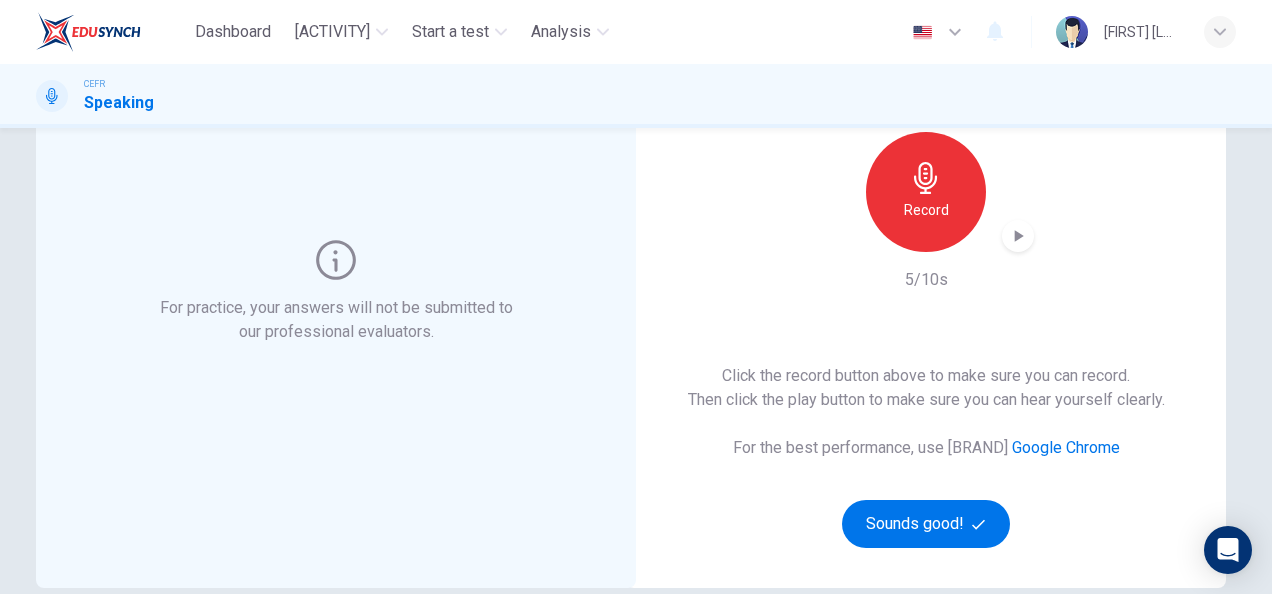click at bounding box center [1018, 236] 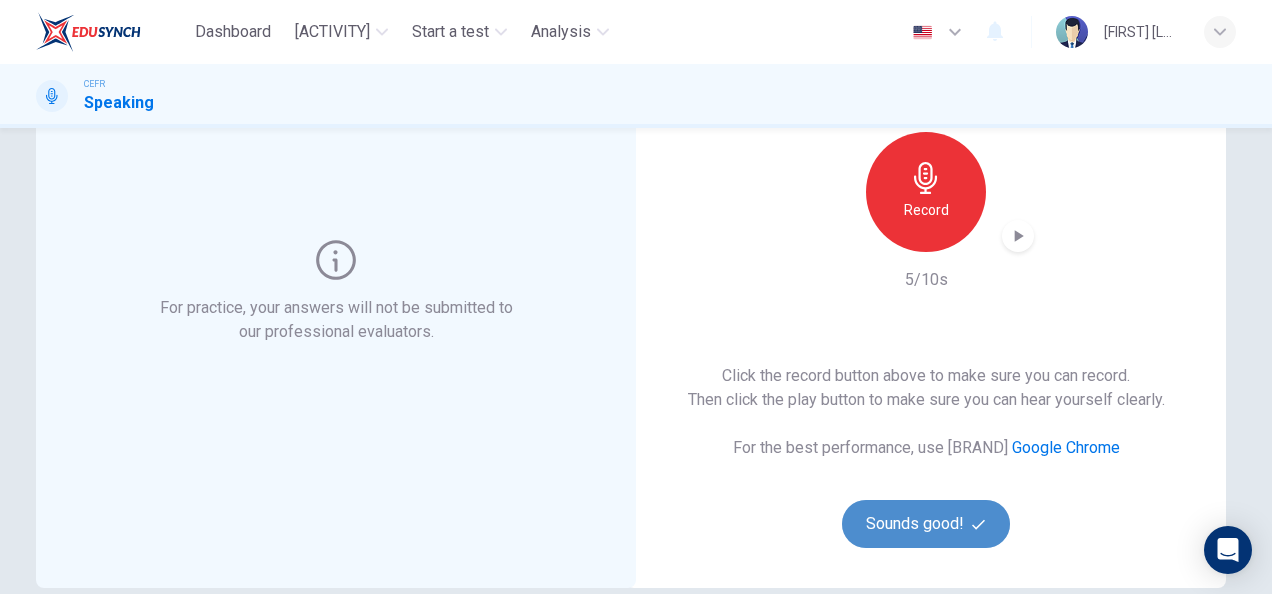 click on "Sounds good!" at bounding box center [926, 524] 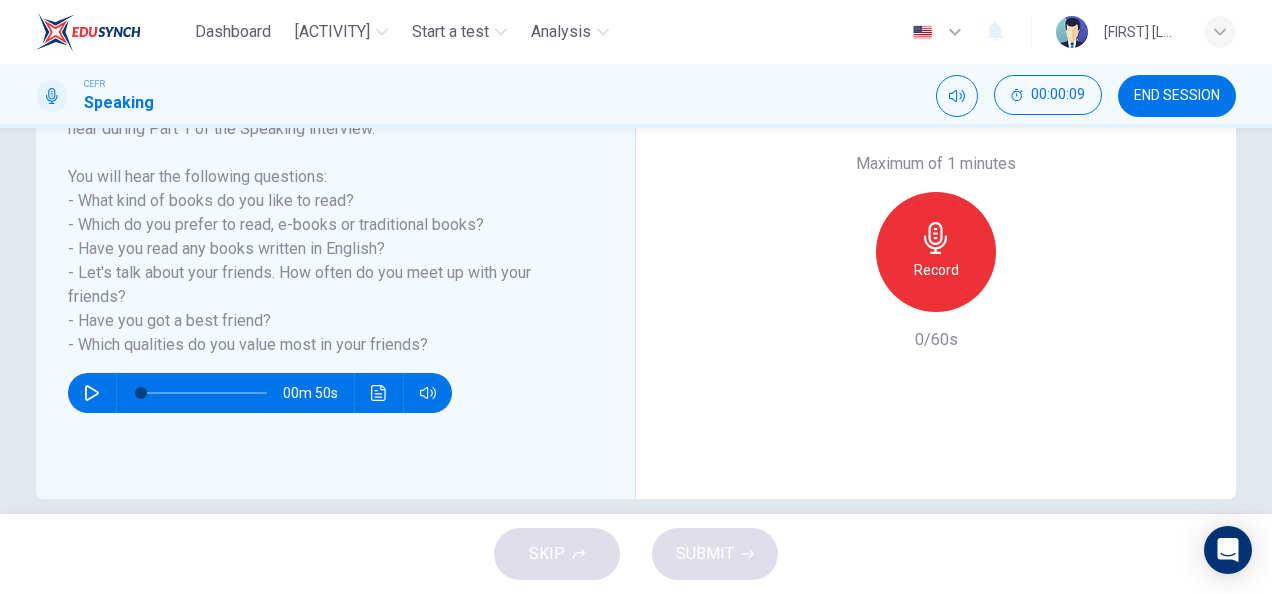 scroll, scrollTop: 365, scrollLeft: 0, axis: vertical 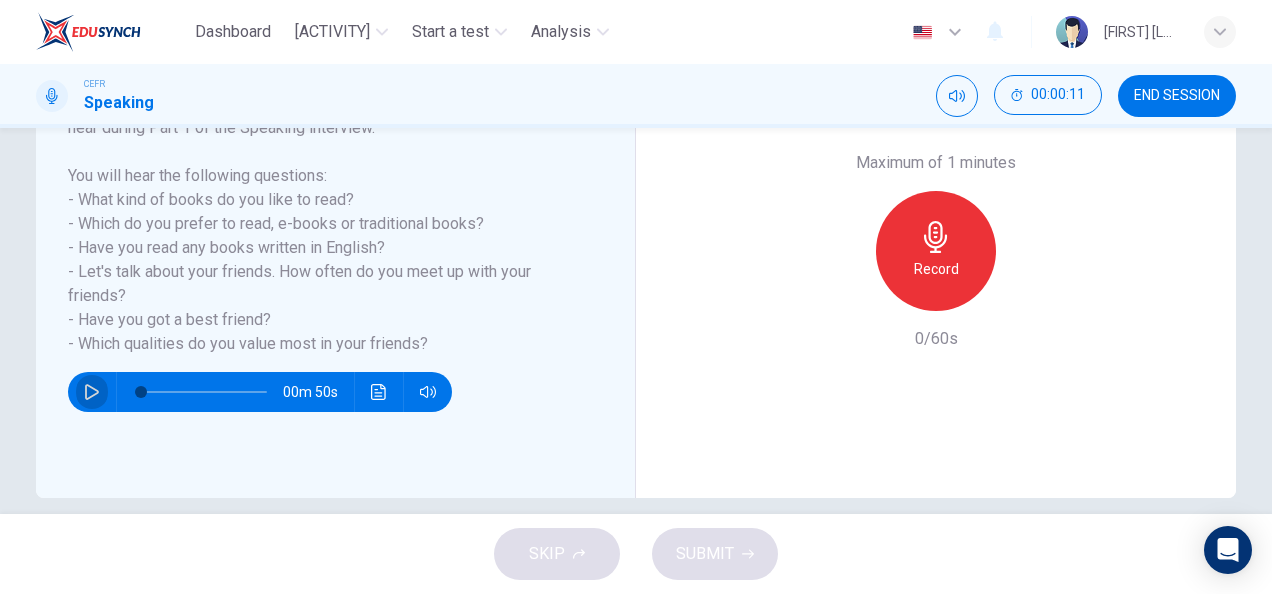 click at bounding box center (92, 392) 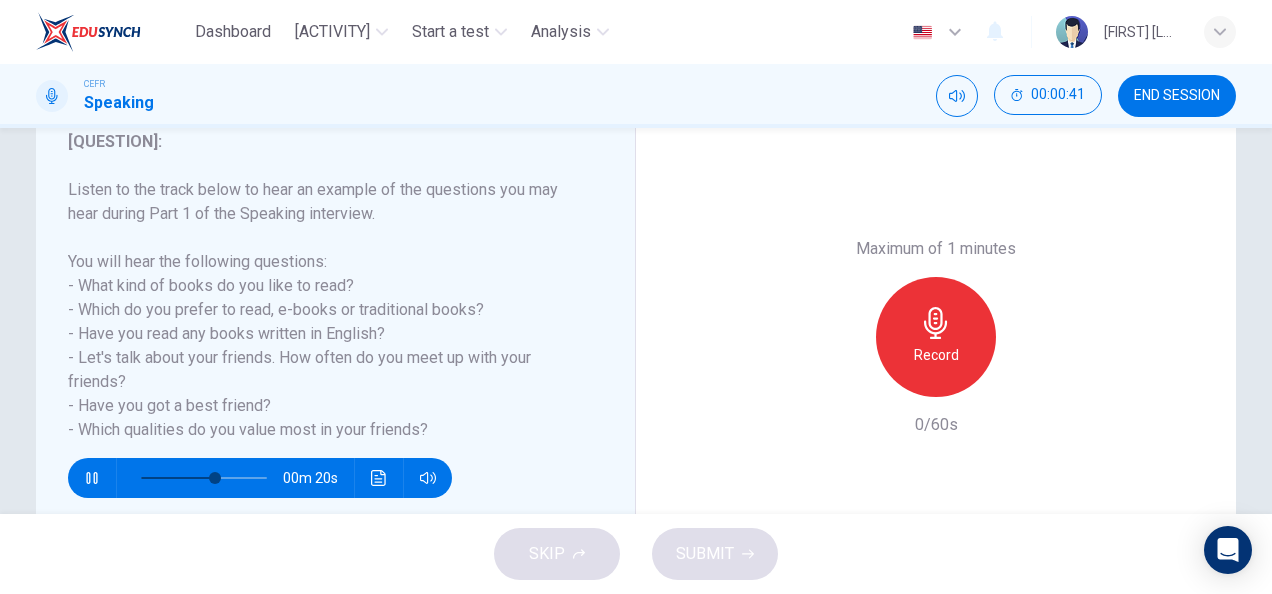 scroll, scrollTop: 279, scrollLeft: 0, axis: vertical 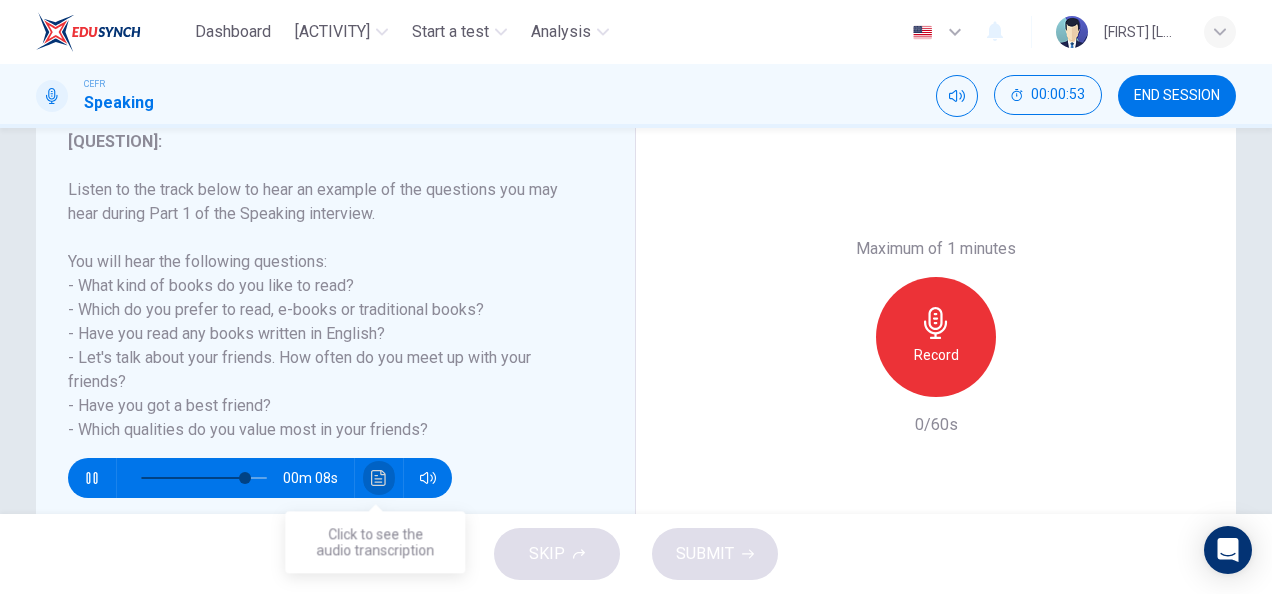 click at bounding box center [379, 478] 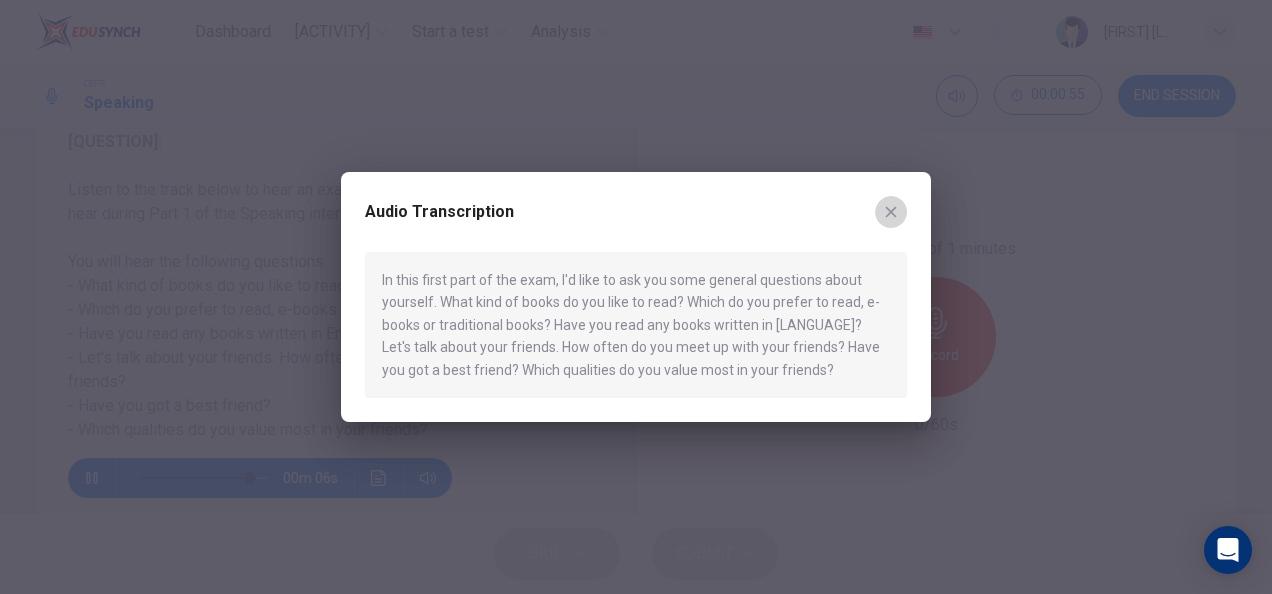 click at bounding box center (891, 212) 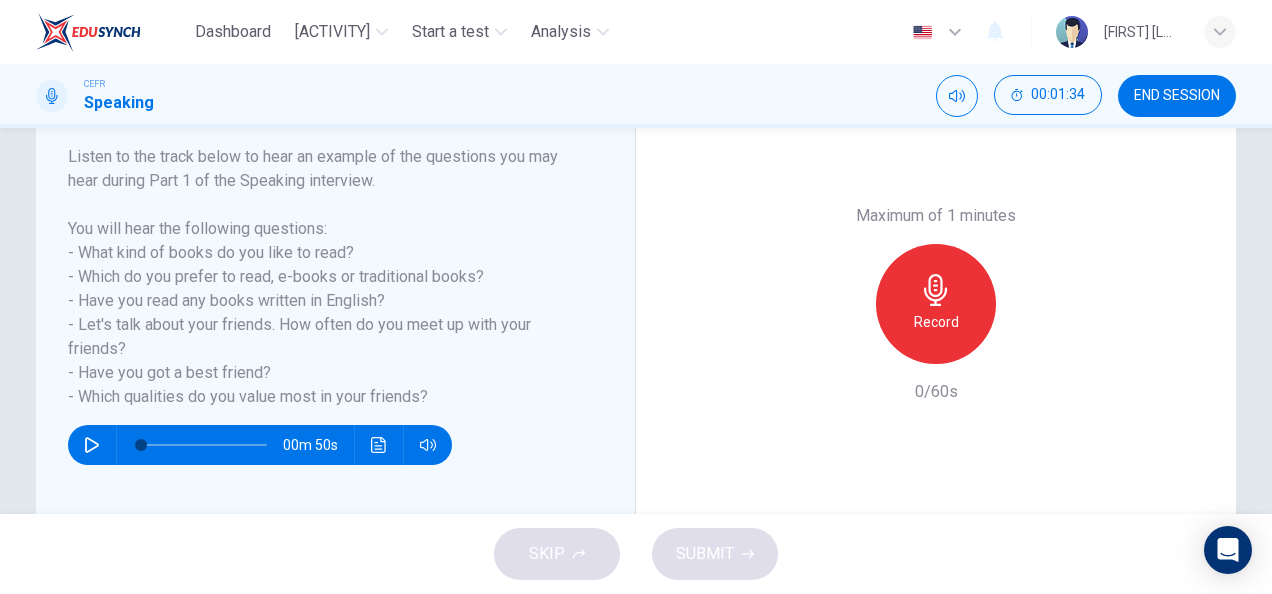 scroll, scrollTop: 309, scrollLeft: 0, axis: vertical 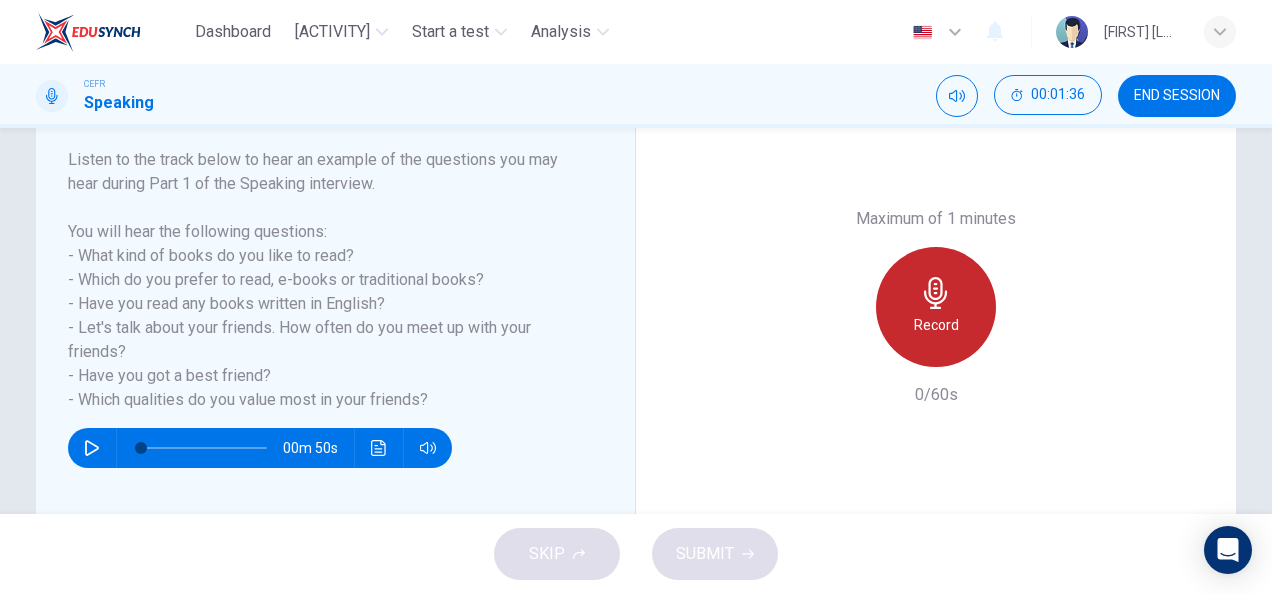 click on "Record" at bounding box center (936, 307) 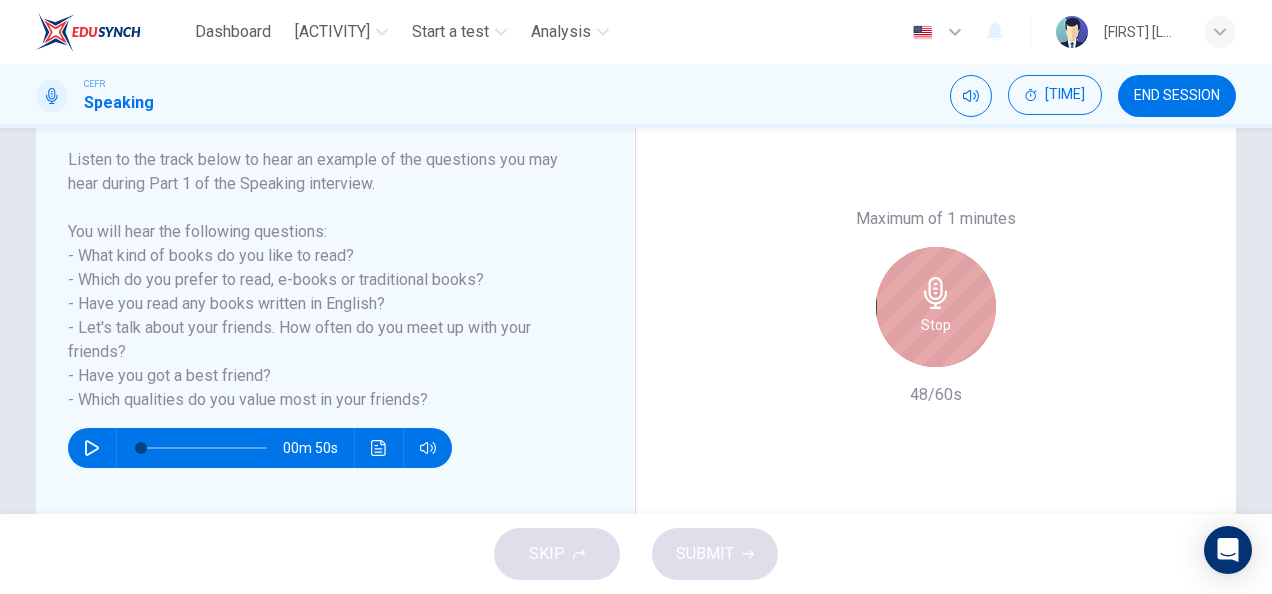 click at bounding box center (936, 293) 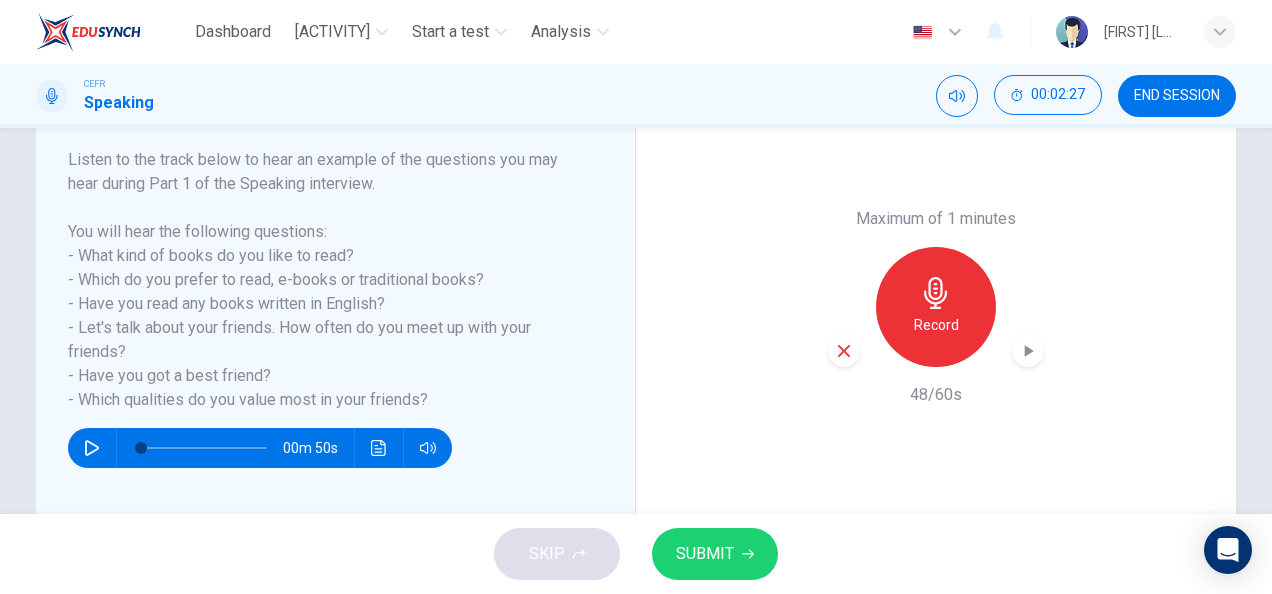 click at bounding box center [844, 351] 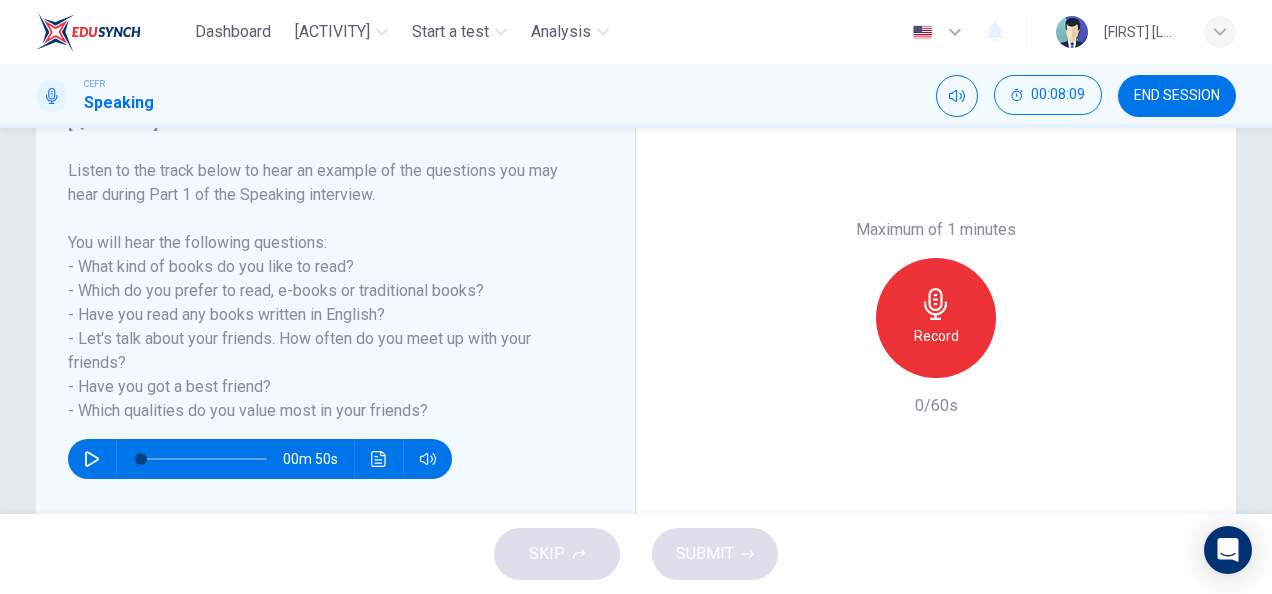 scroll, scrollTop: 299, scrollLeft: 0, axis: vertical 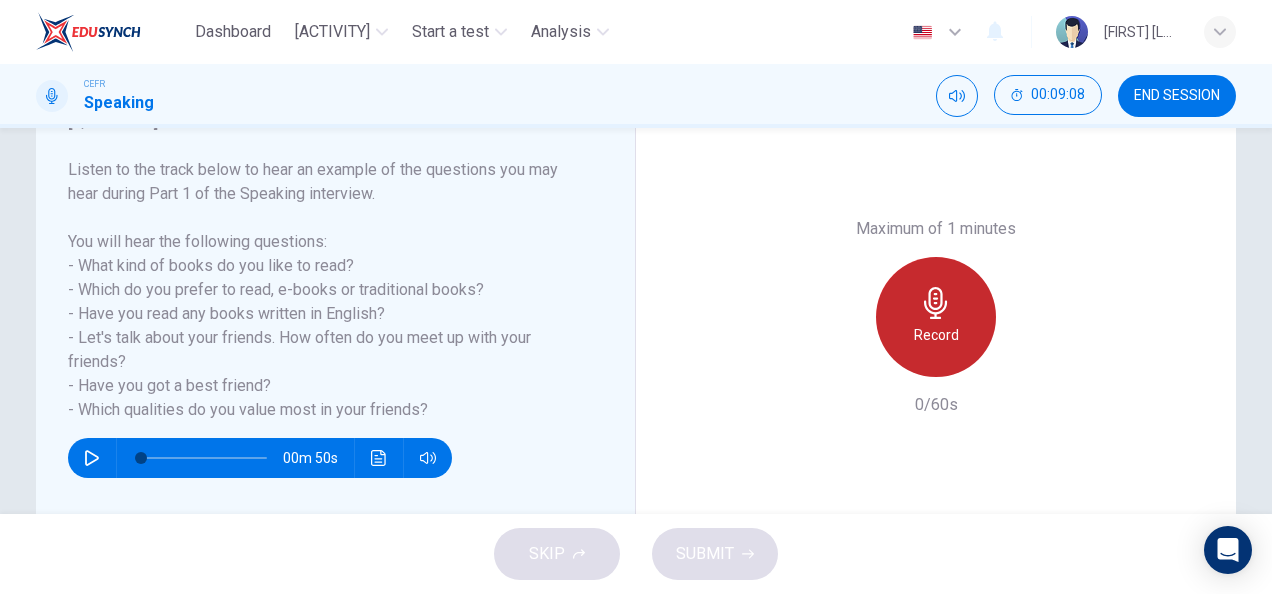 click on "Record" at bounding box center [936, 317] 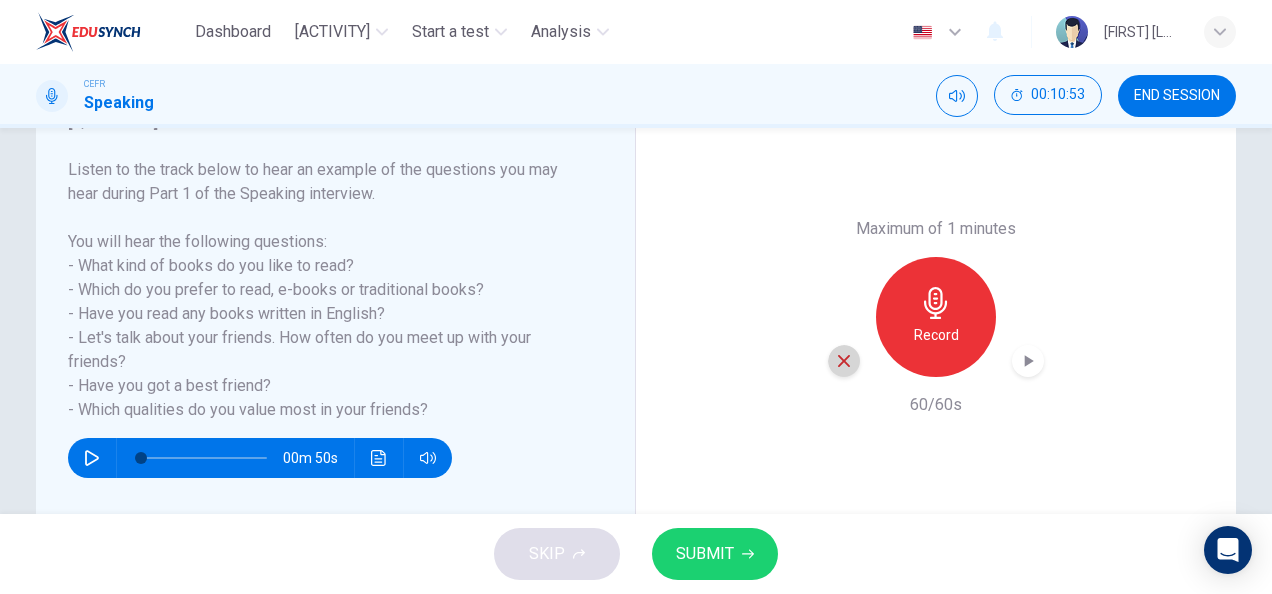 click at bounding box center (844, 361) 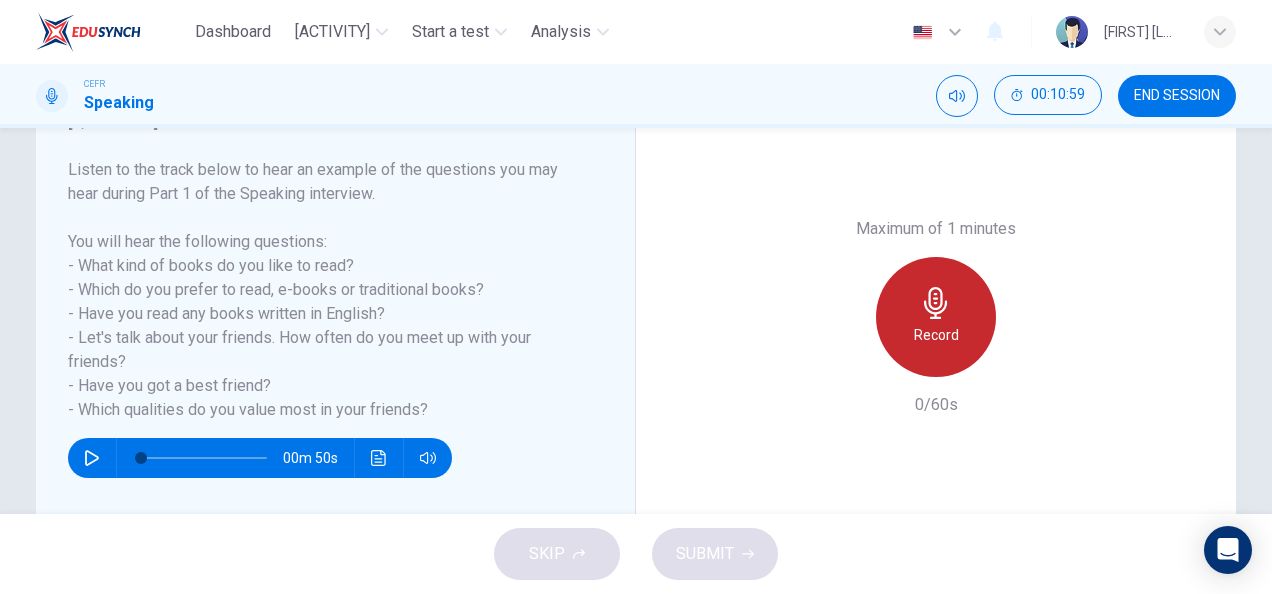 click at bounding box center [936, 303] 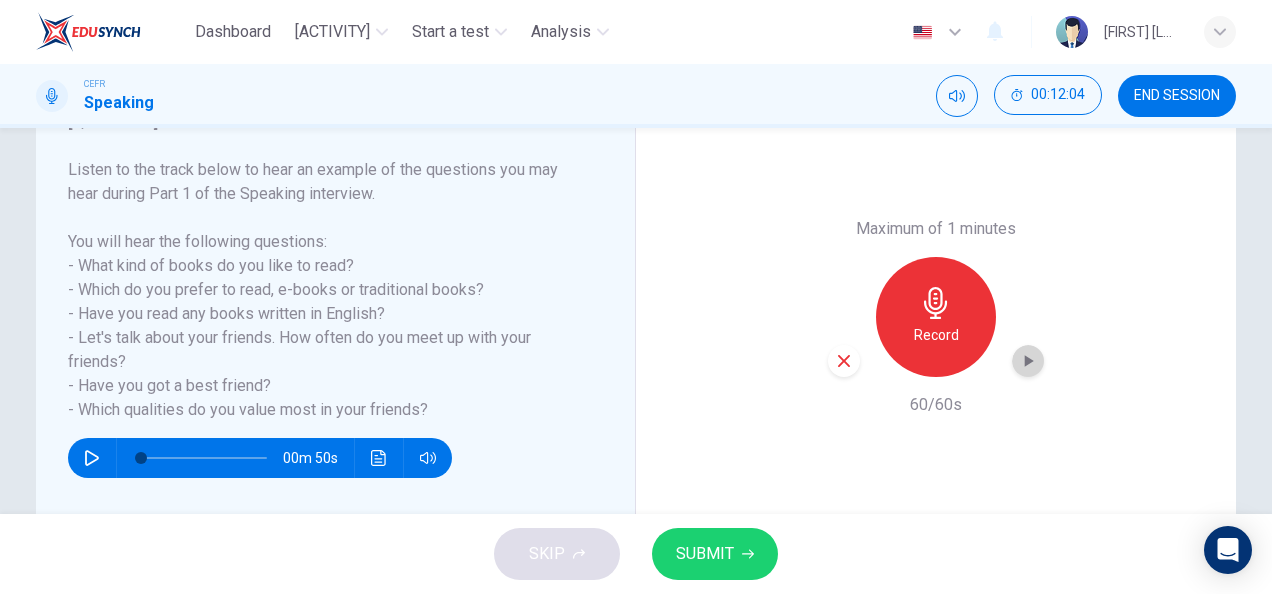 click at bounding box center (1028, 361) 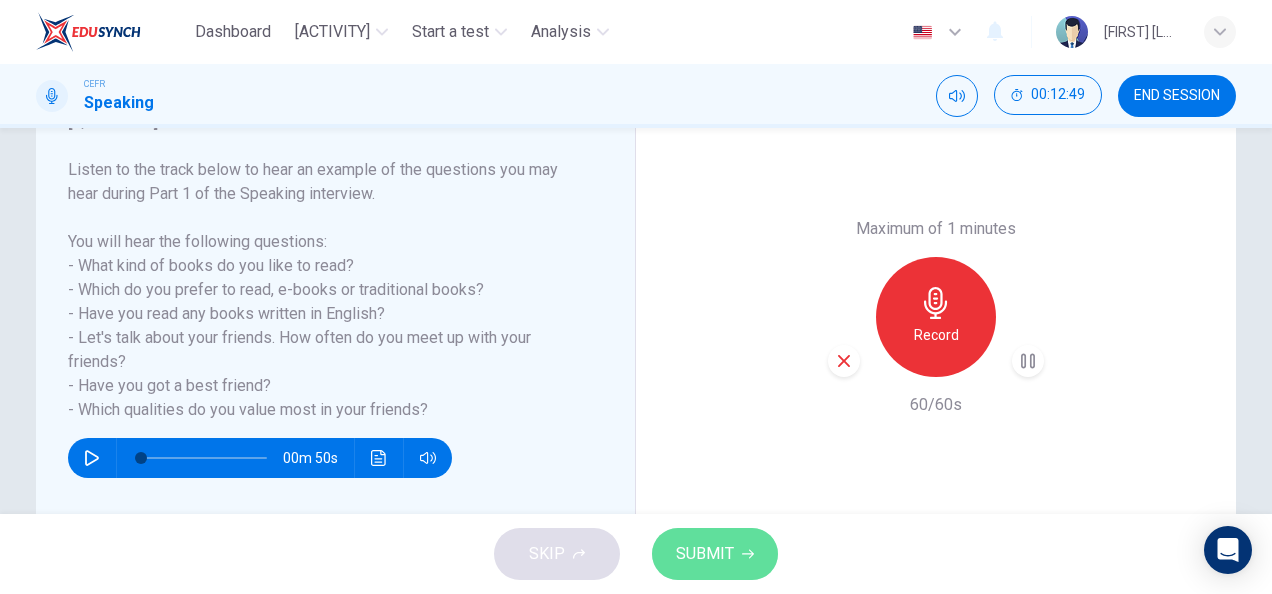 click on "SUBMIT" at bounding box center [715, 554] 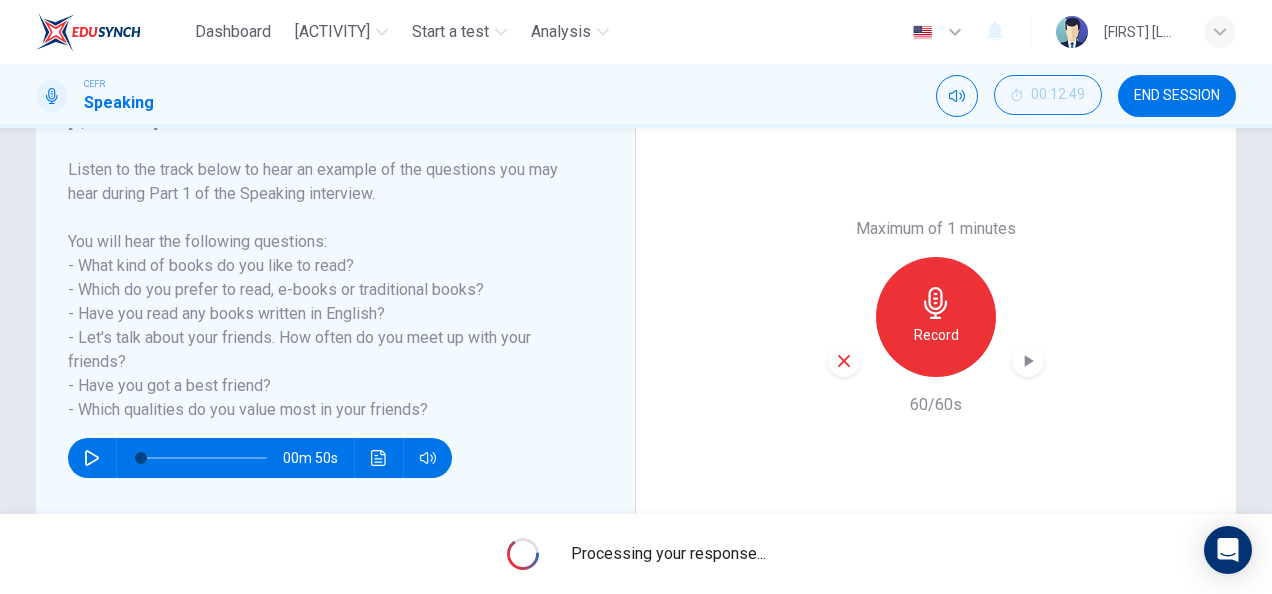 drag, startPoint x: 431, startPoint y: 412, endPoint x: 71, endPoint y: 238, distance: 399.84497 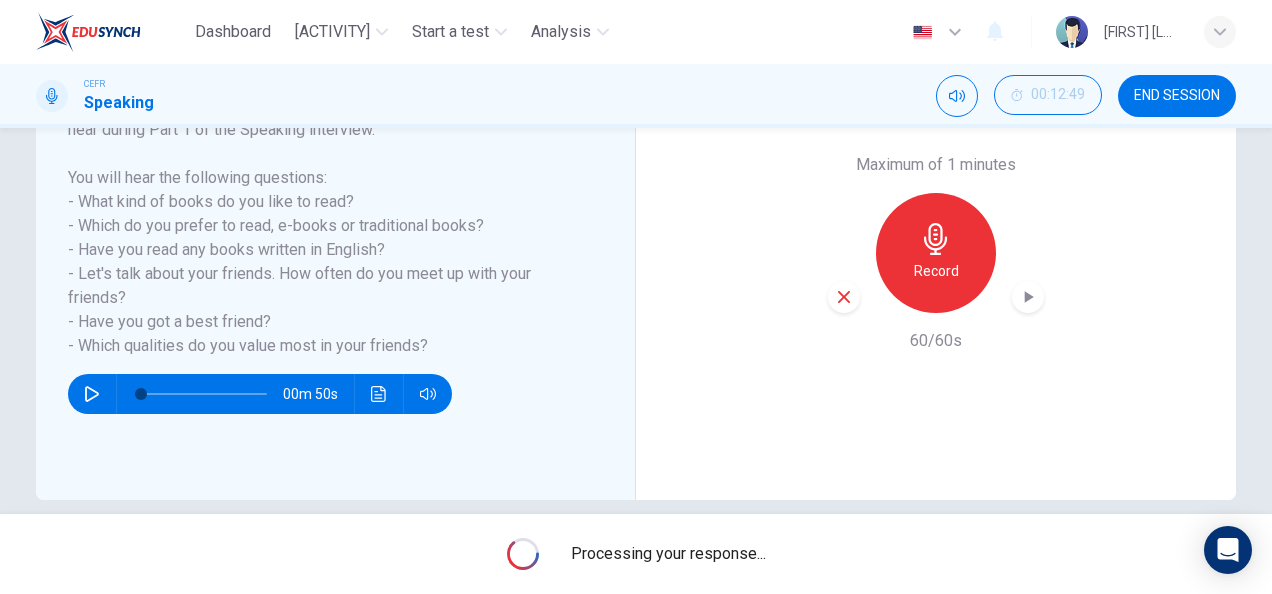 scroll, scrollTop: 358, scrollLeft: 0, axis: vertical 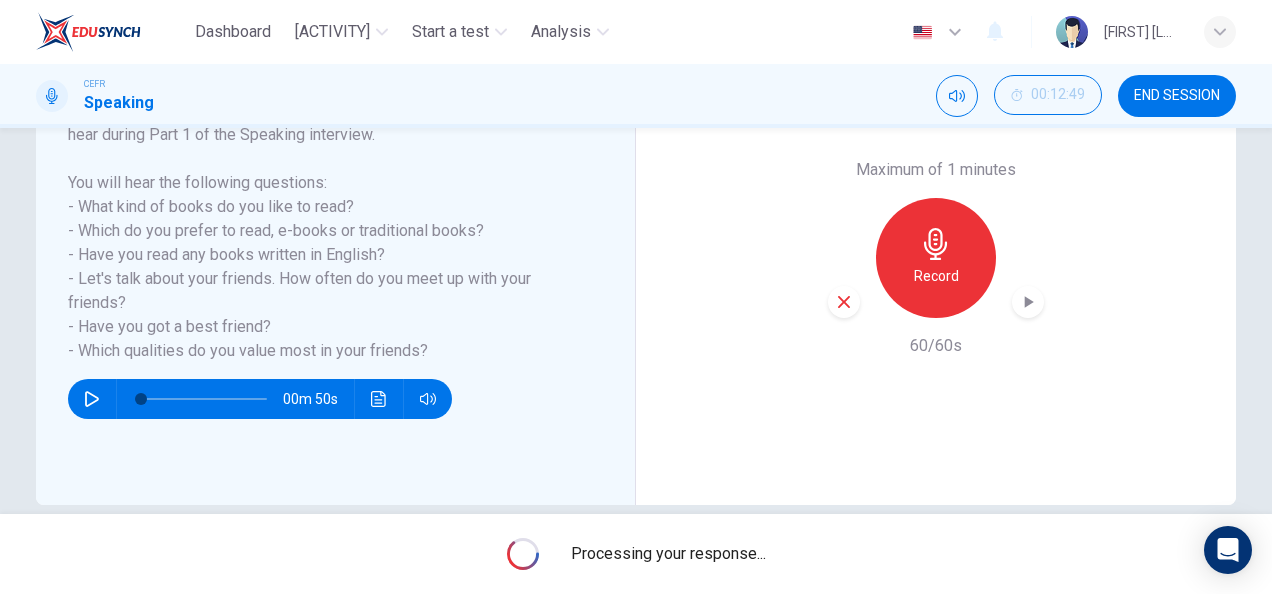 drag, startPoint x: 413, startPoint y: 349, endPoint x: 214, endPoint y: 270, distance: 214.10745 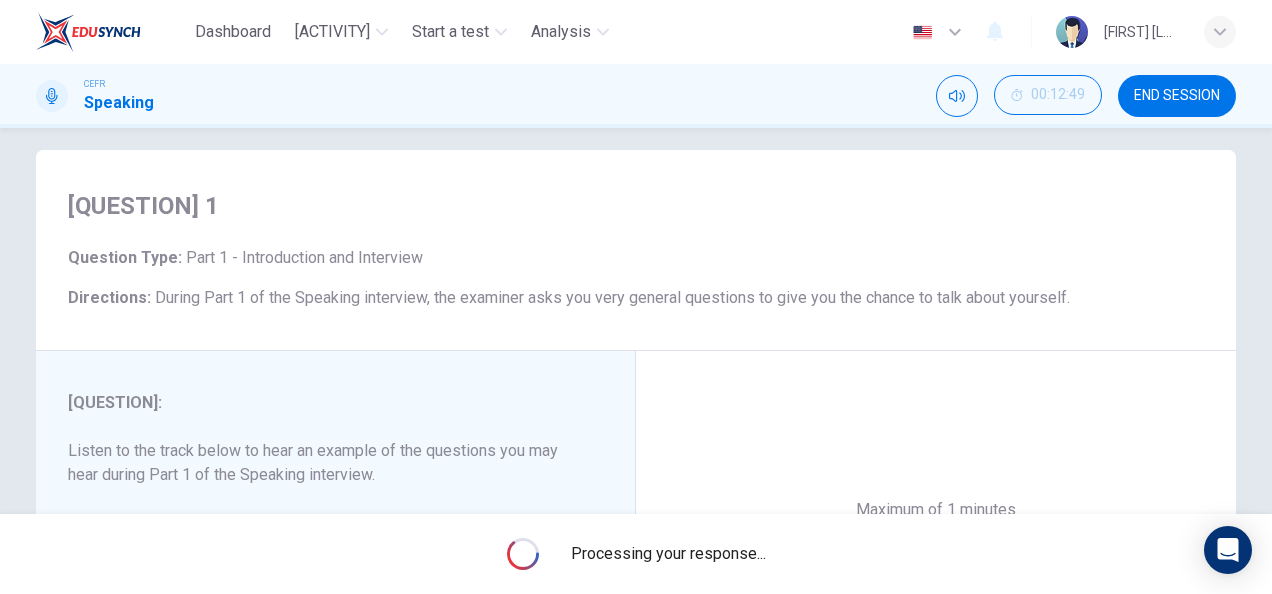 scroll, scrollTop: 0, scrollLeft: 0, axis: both 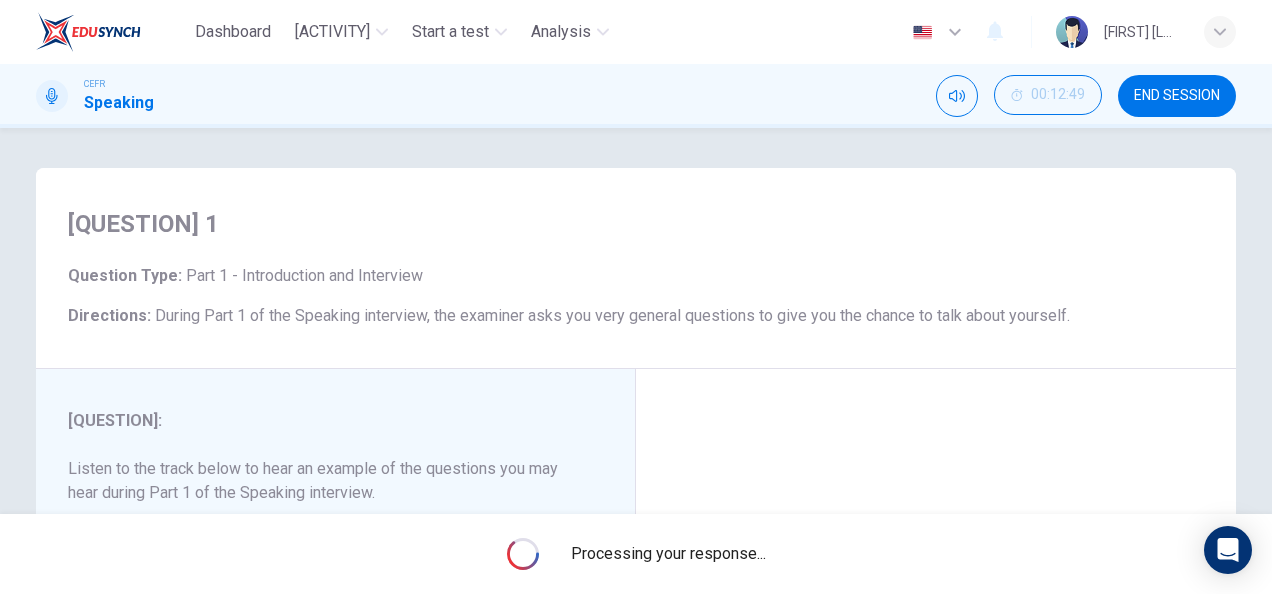 drag, startPoint x: 474, startPoint y: 315, endPoint x: 576, endPoint y: 317, distance: 102.01961 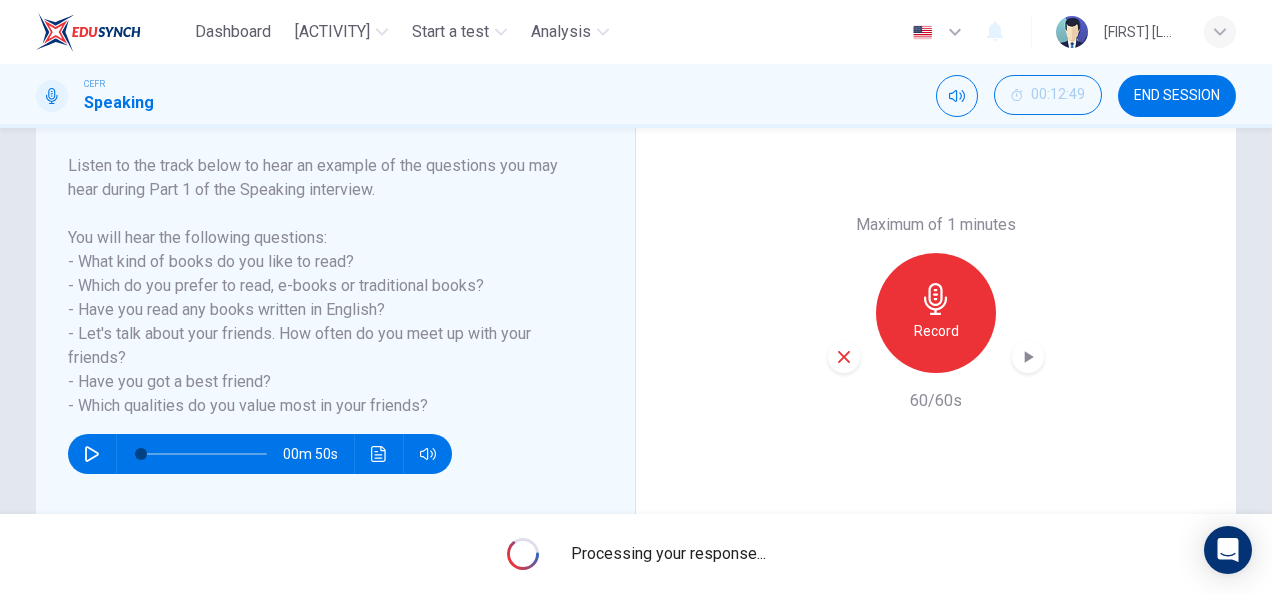 scroll, scrollTop: 302, scrollLeft: 0, axis: vertical 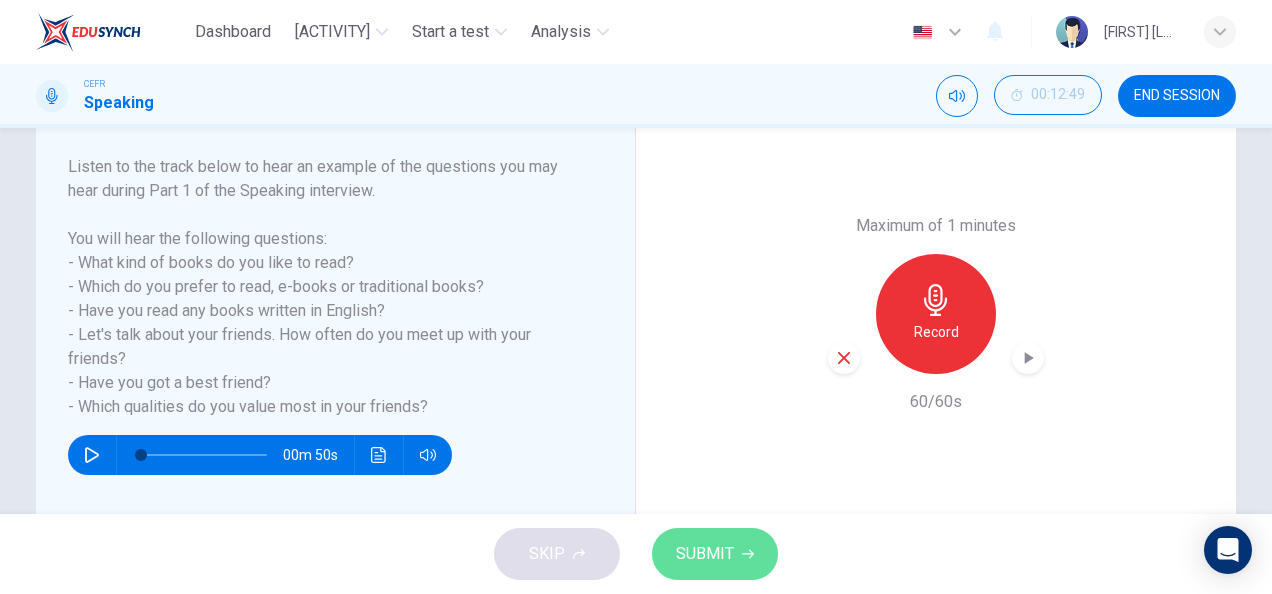 click on "SUBMIT" at bounding box center (705, 554) 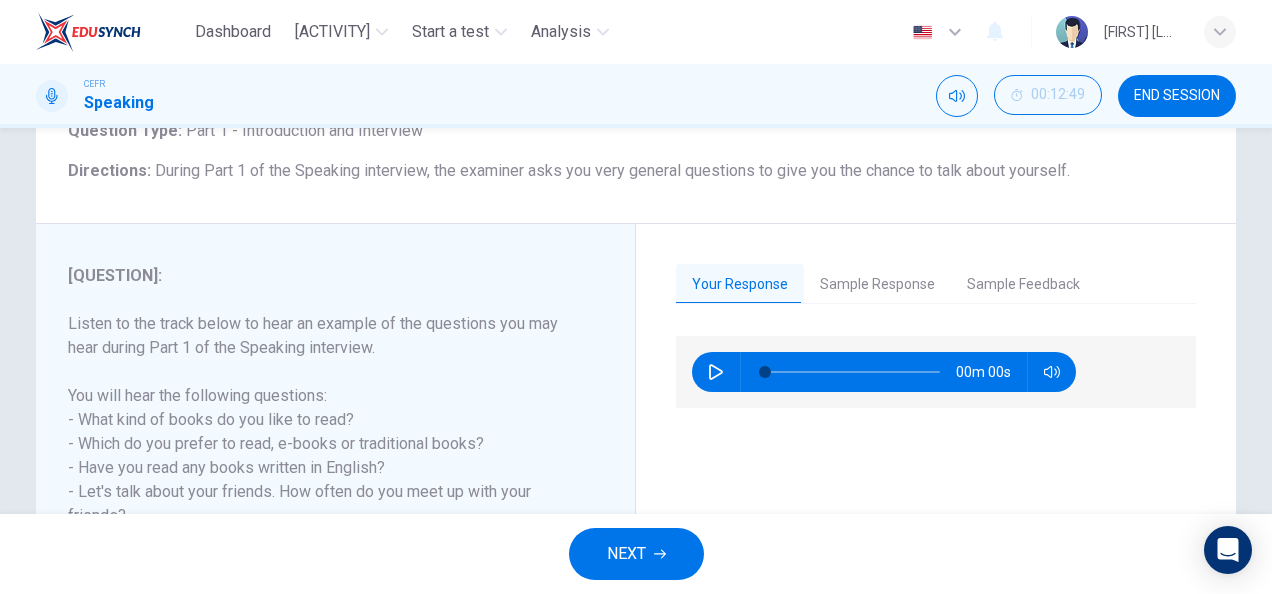 scroll, scrollTop: 142, scrollLeft: 0, axis: vertical 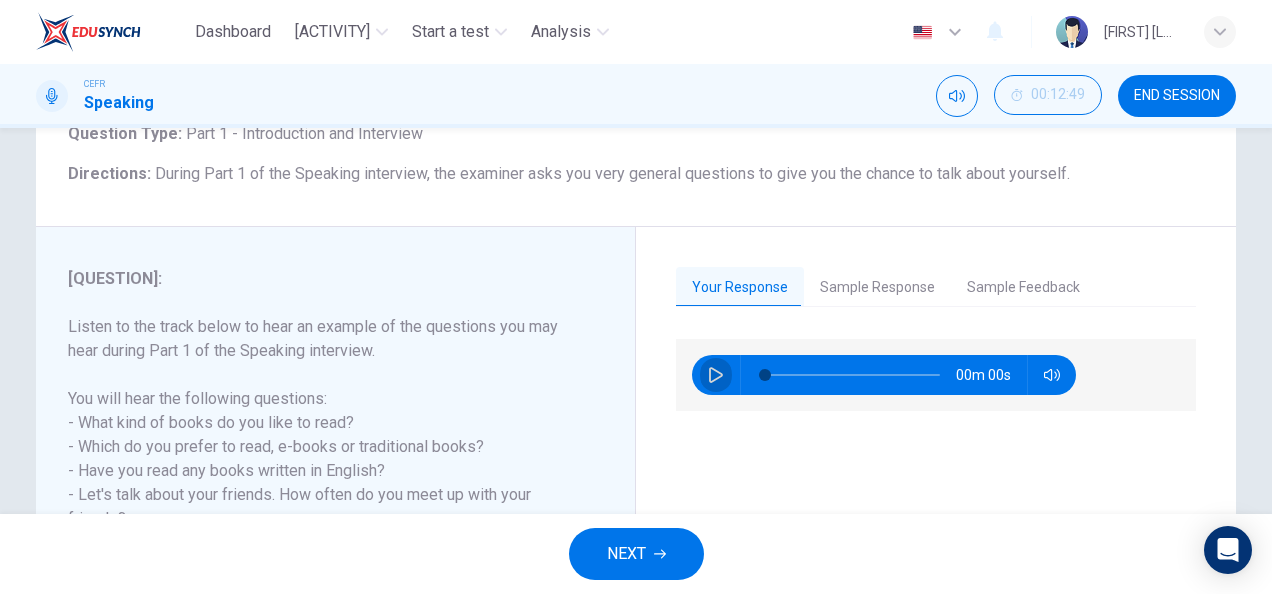 click at bounding box center [716, 375] 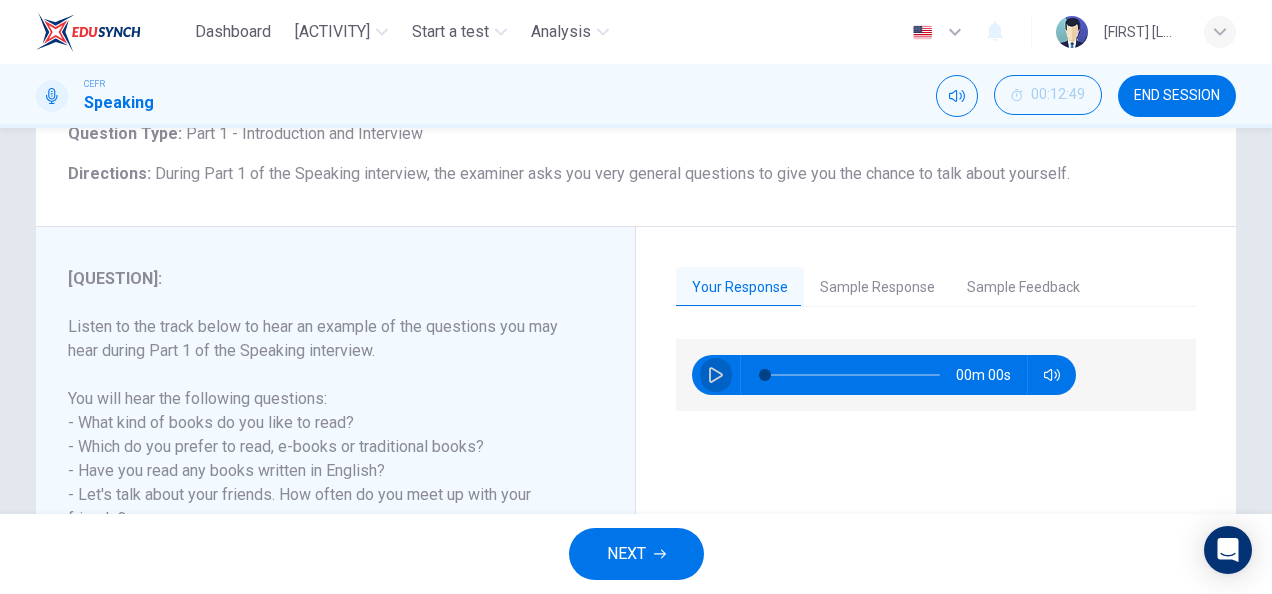click at bounding box center (716, 375) 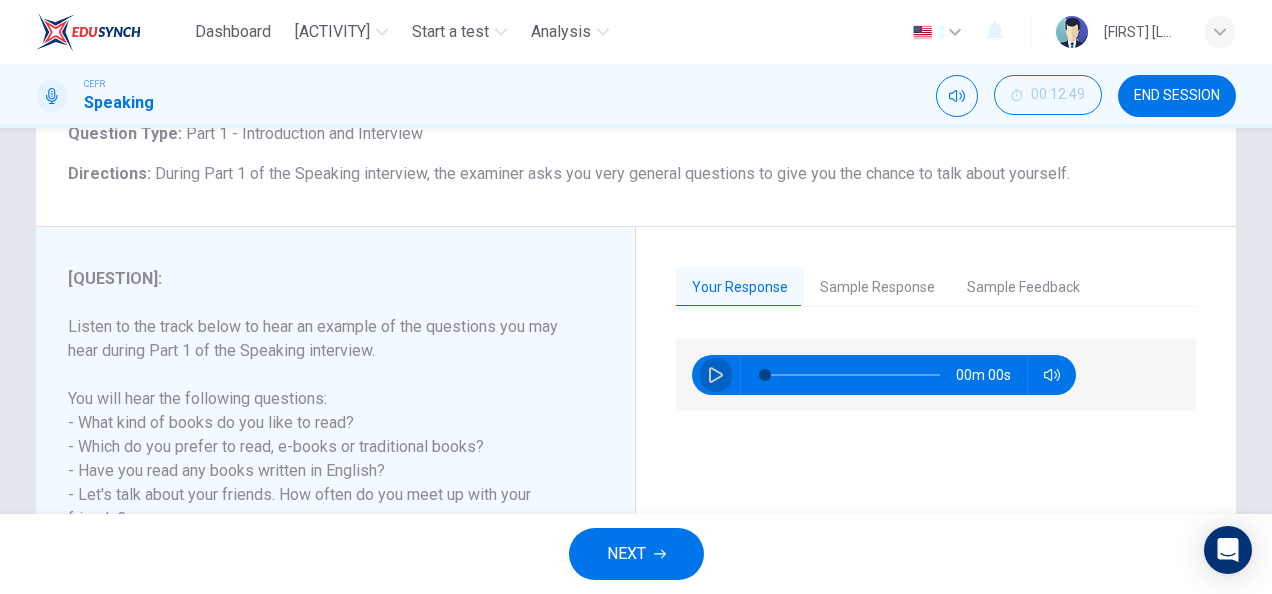 click at bounding box center [716, 375] 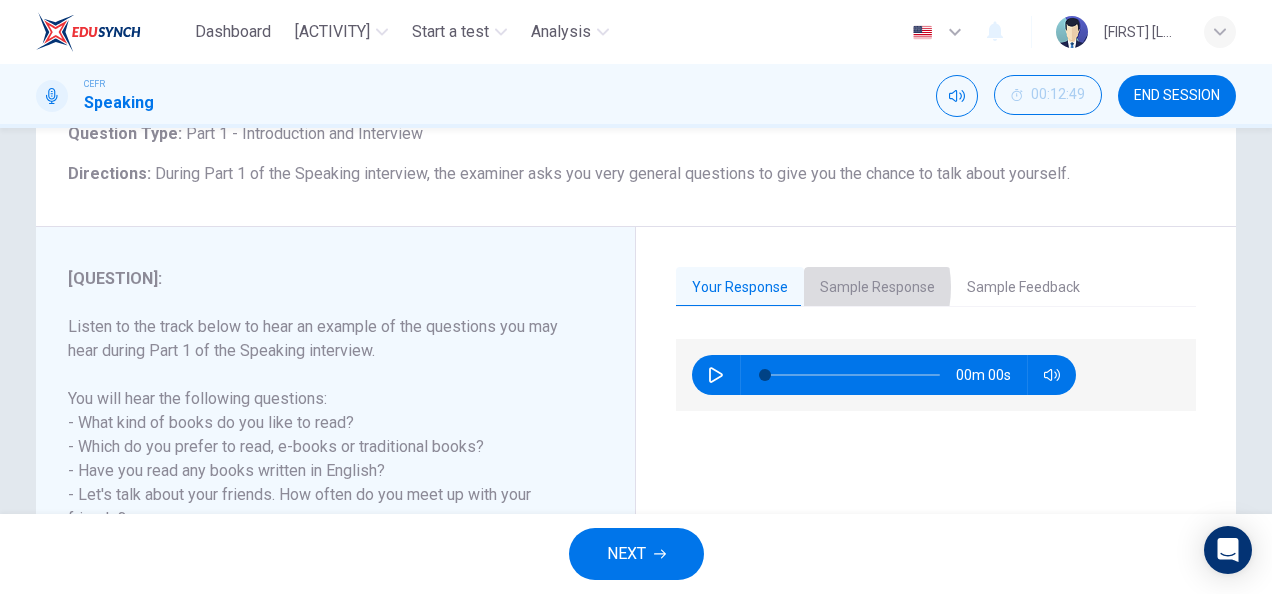 click on "Sample Response" at bounding box center [877, 288] 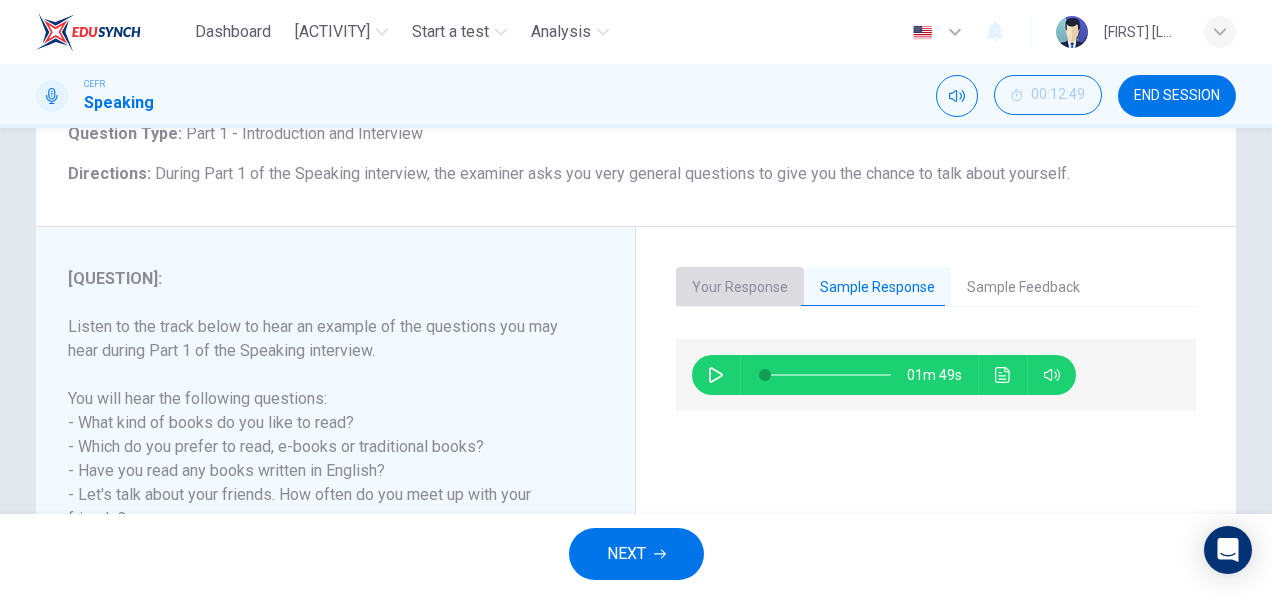 click on "Your Response" at bounding box center [740, 288] 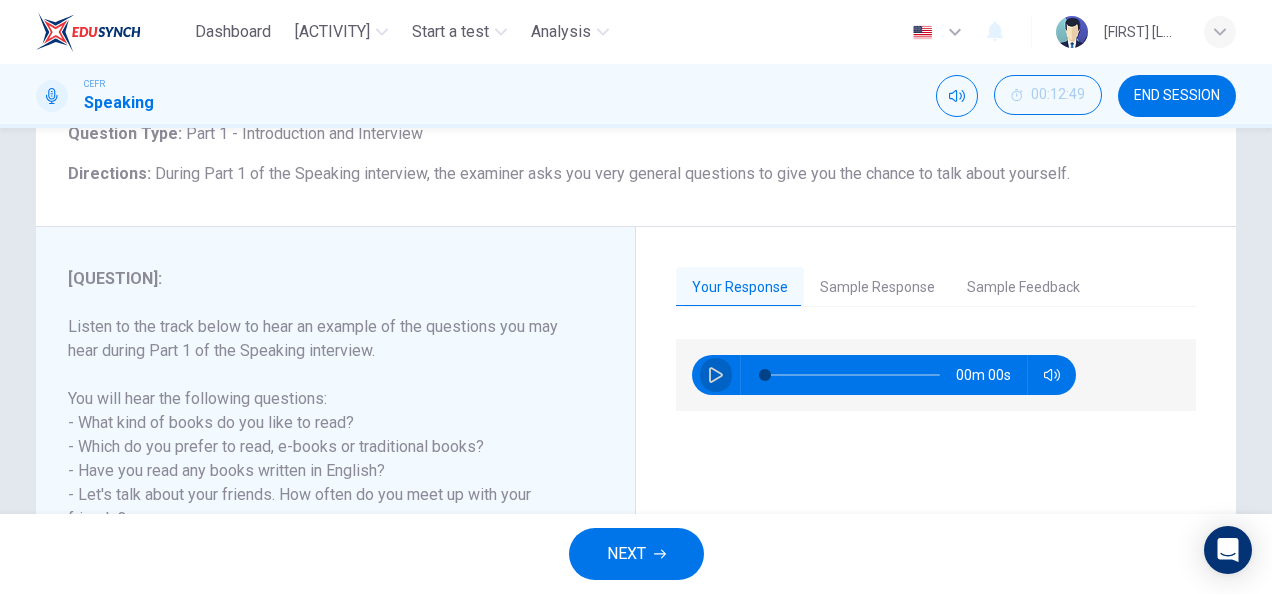 click at bounding box center [716, 375] 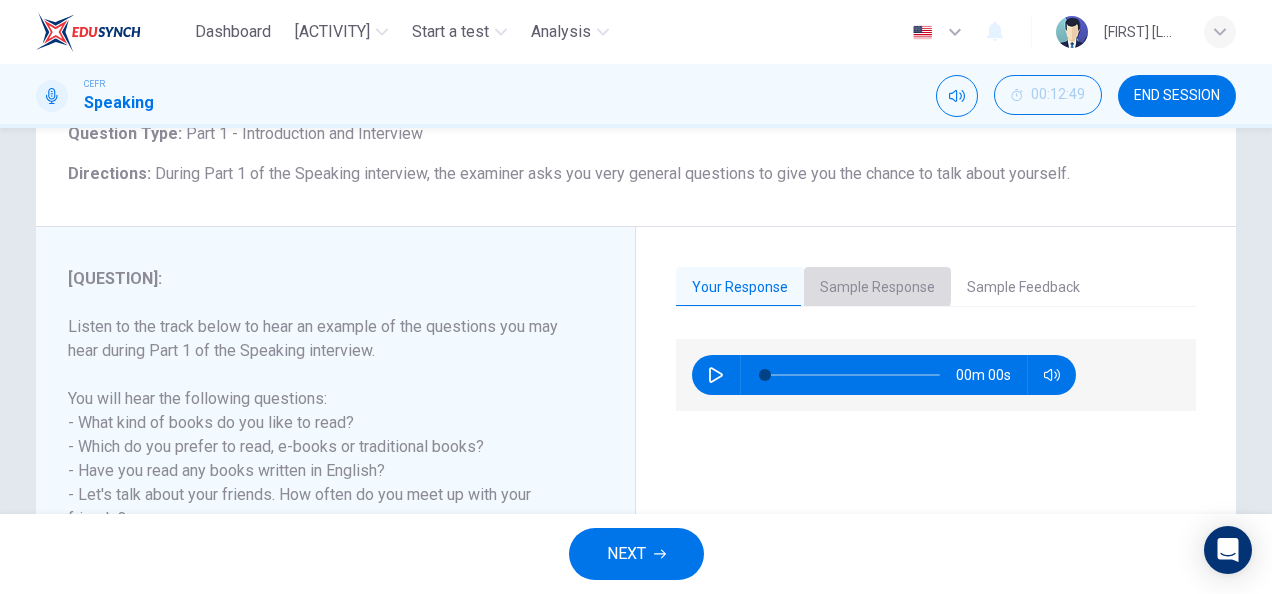 click on "Sample Response" at bounding box center (877, 288) 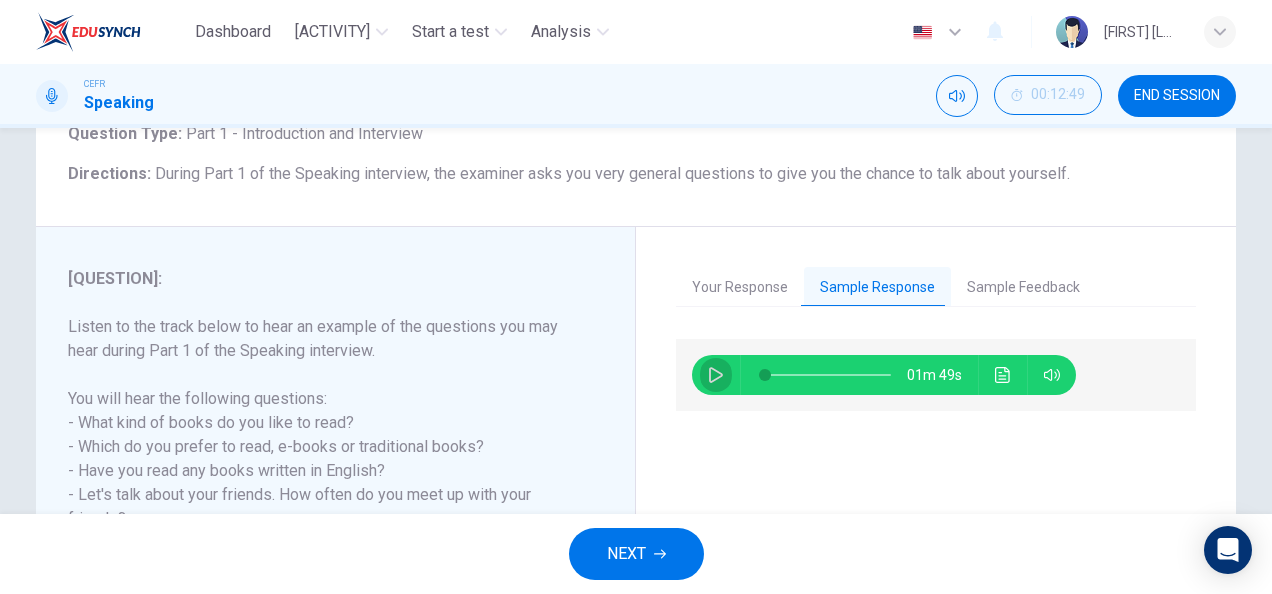 click at bounding box center (716, 375) 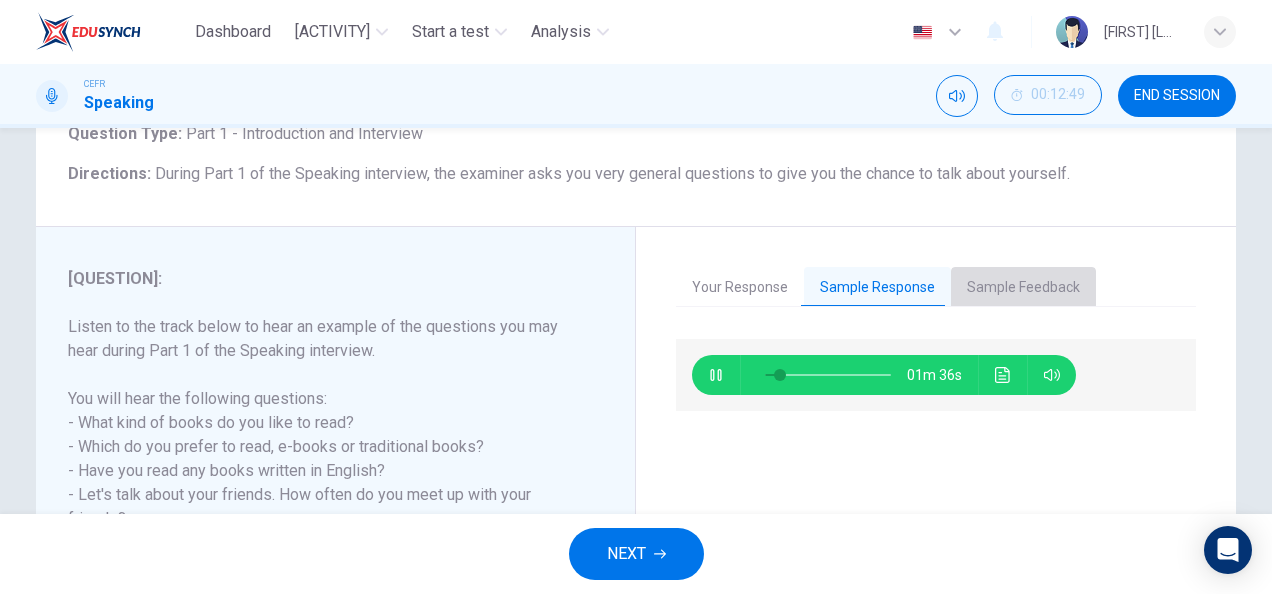 click on "Sample Feedback" at bounding box center [1023, 288] 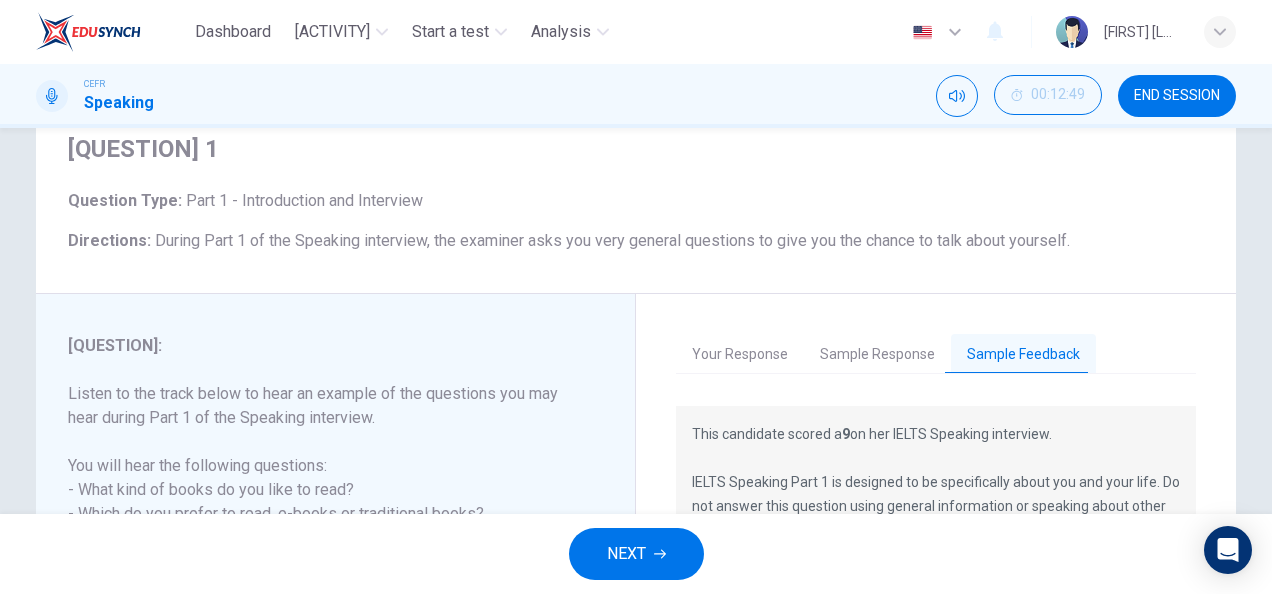 scroll, scrollTop: 74, scrollLeft: 0, axis: vertical 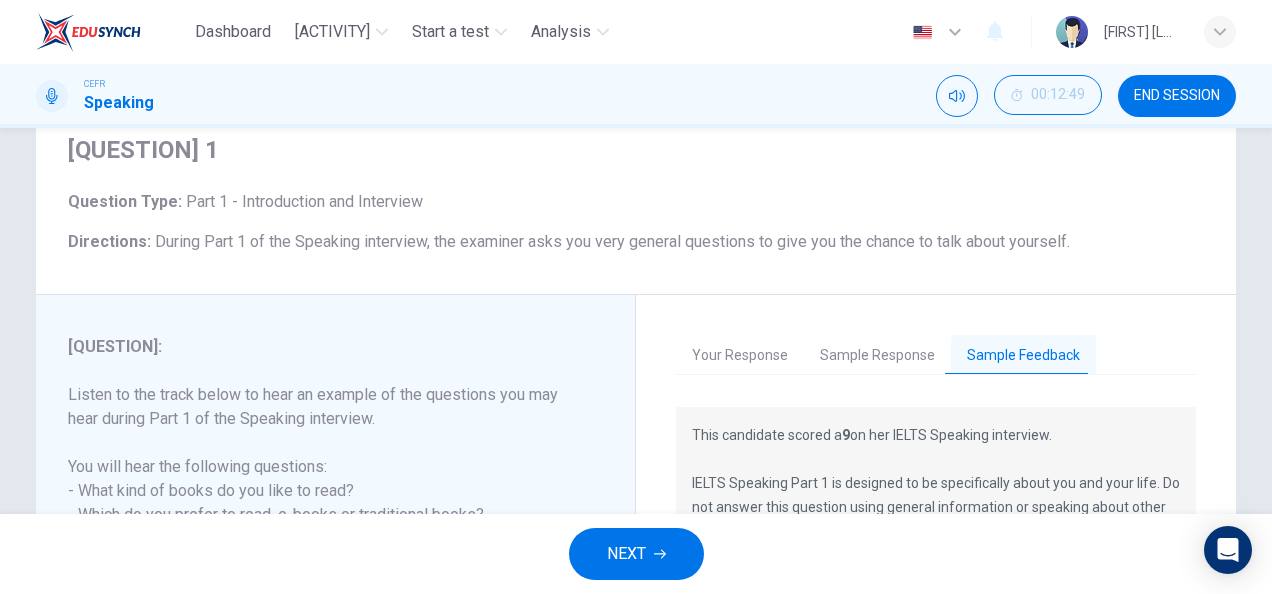 click on "Sample Response" at bounding box center (877, 356) 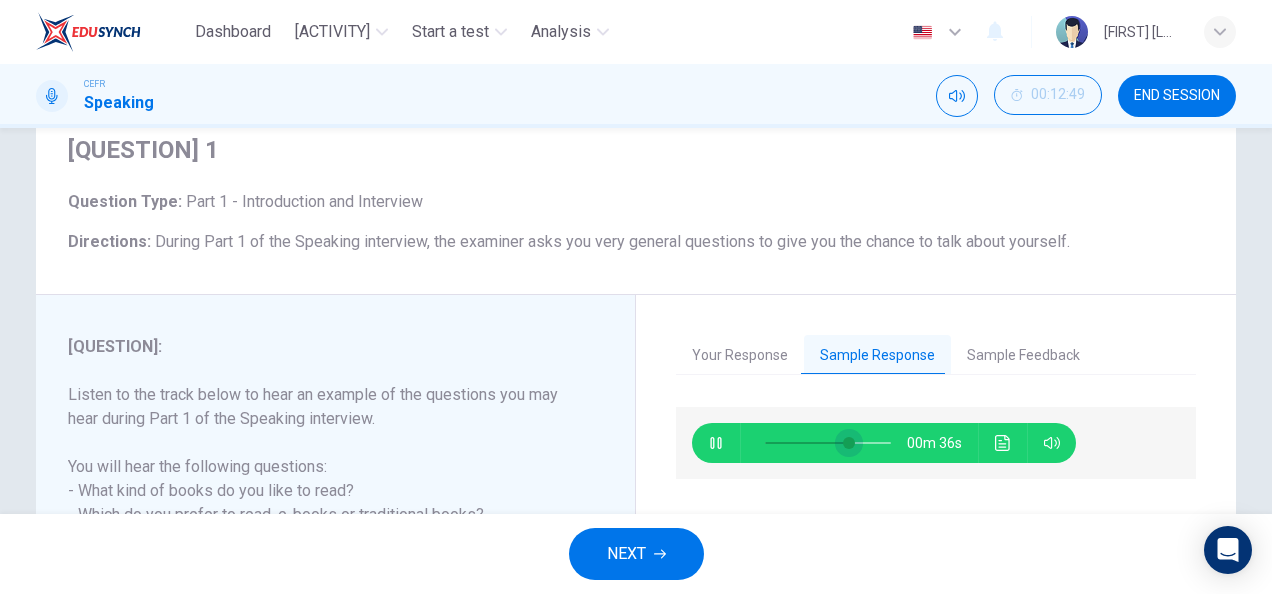 click at bounding box center (849, 443) 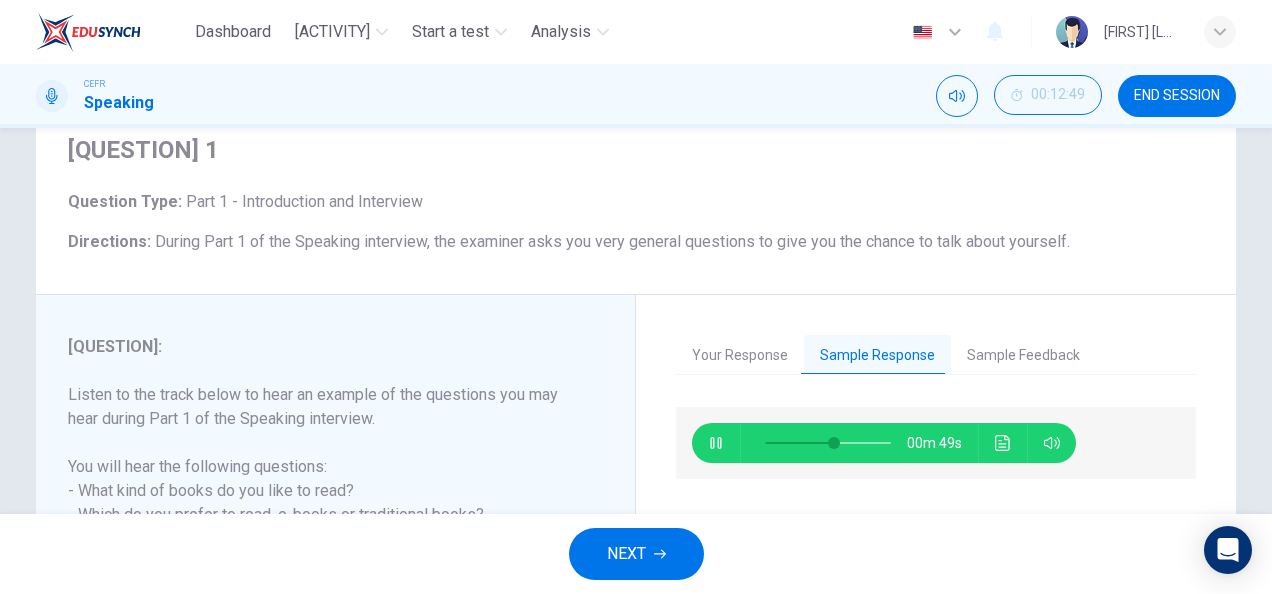 scroll, scrollTop: 300, scrollLeft: 0, axis: vertical 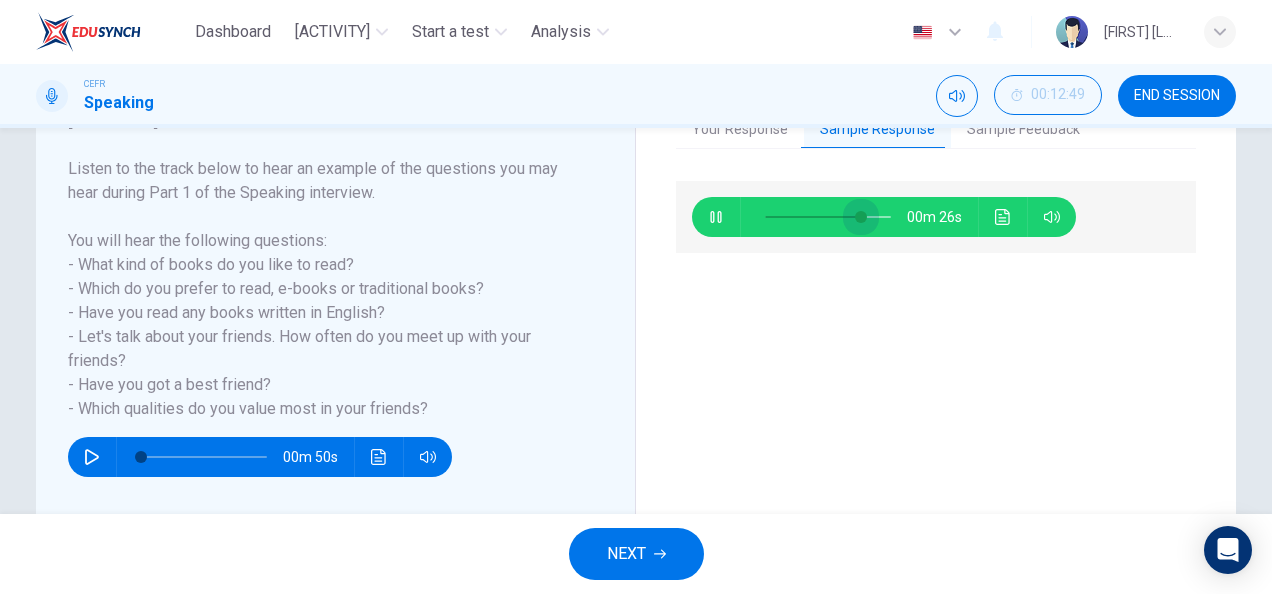 click at bounding box center [828, 217] 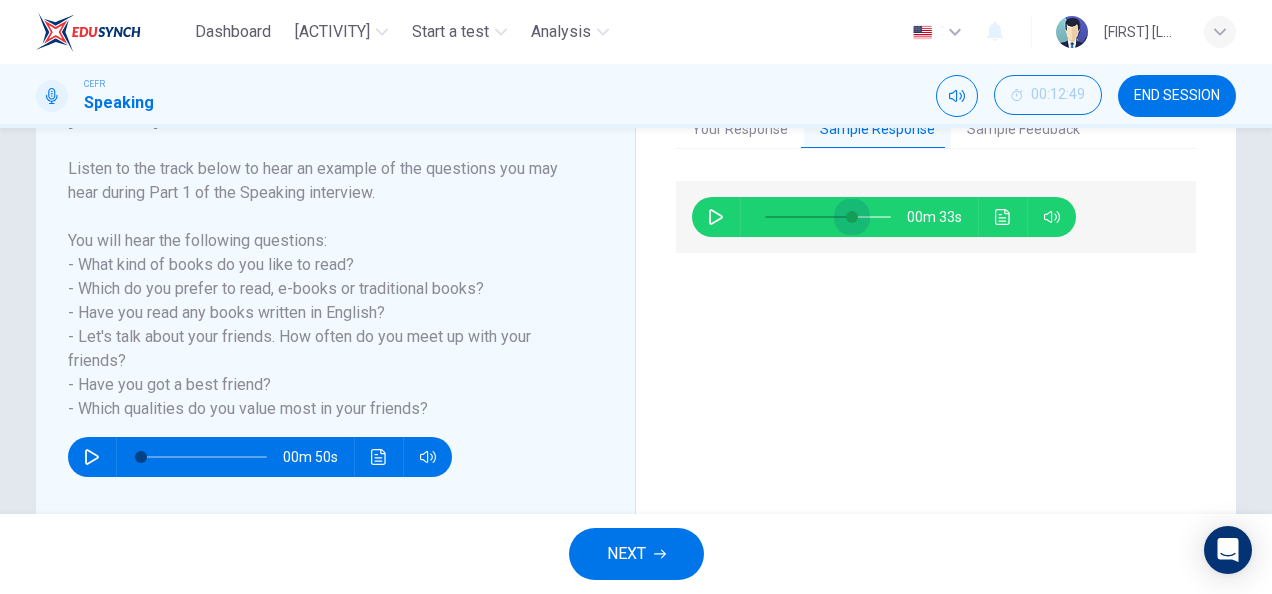 click at bounding box center [828, 217] 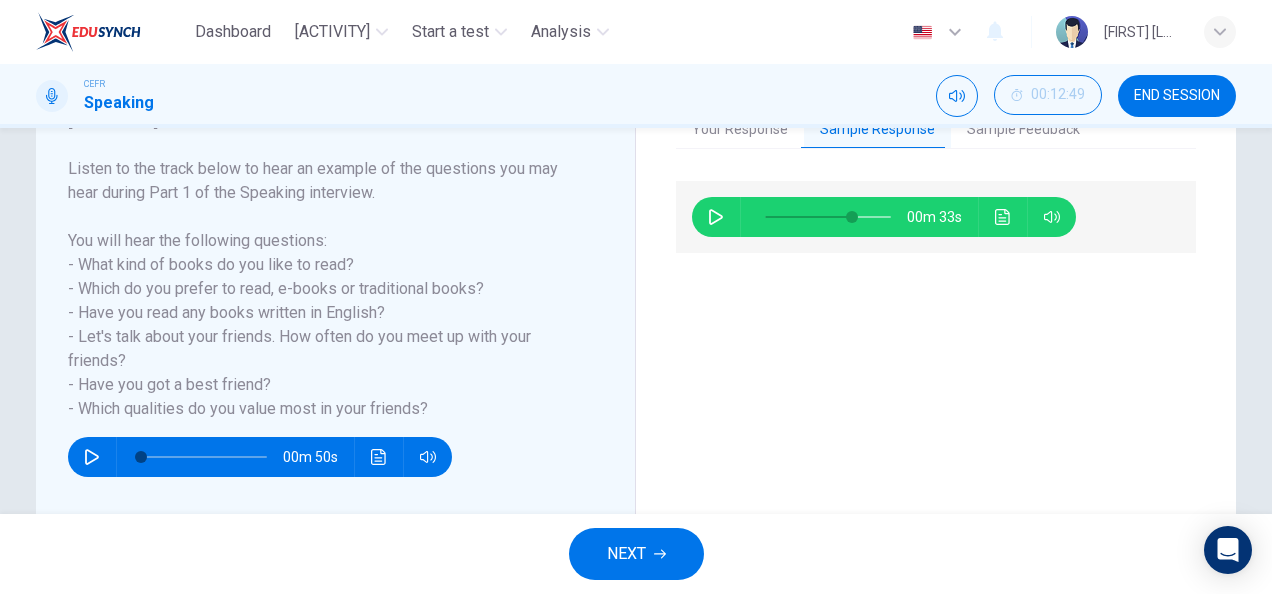 click at bounding box center [716, 217] 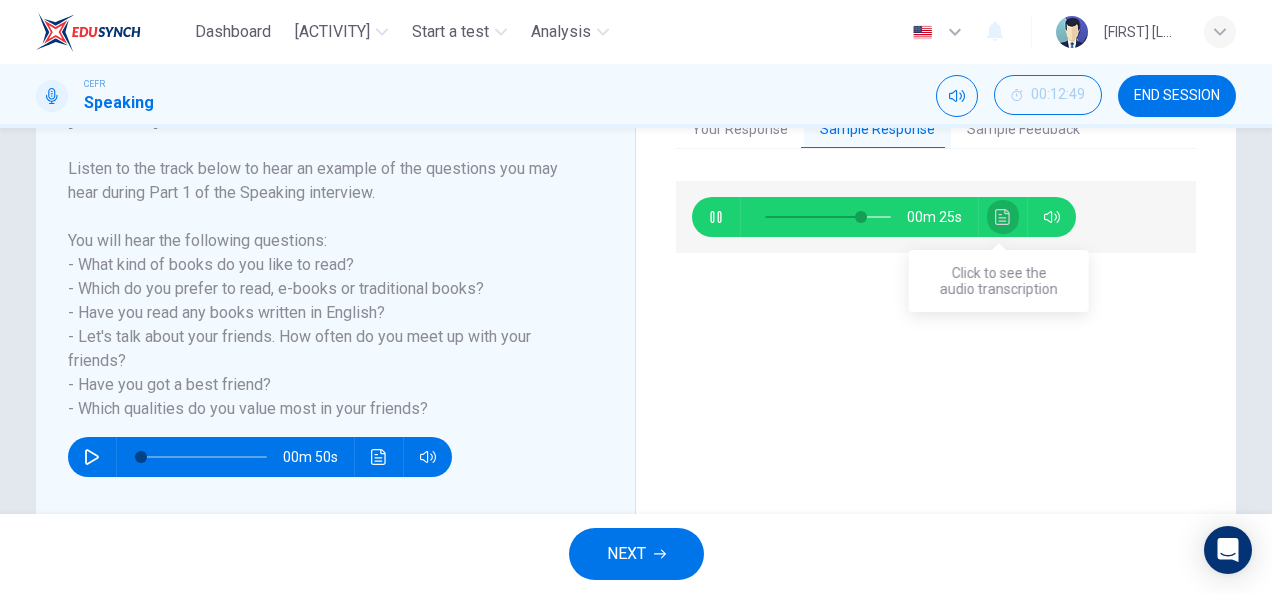 click at bounding box center (1003, 217) 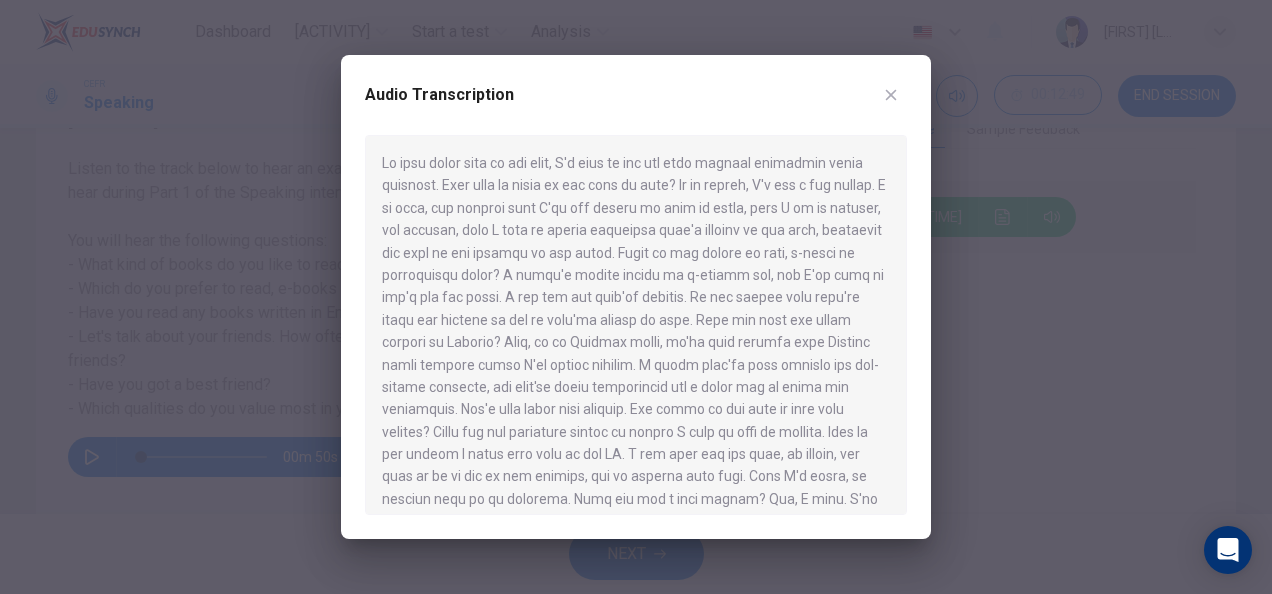 scroll, scrollTop: 146, scrollLeft: 0, axis: vertical 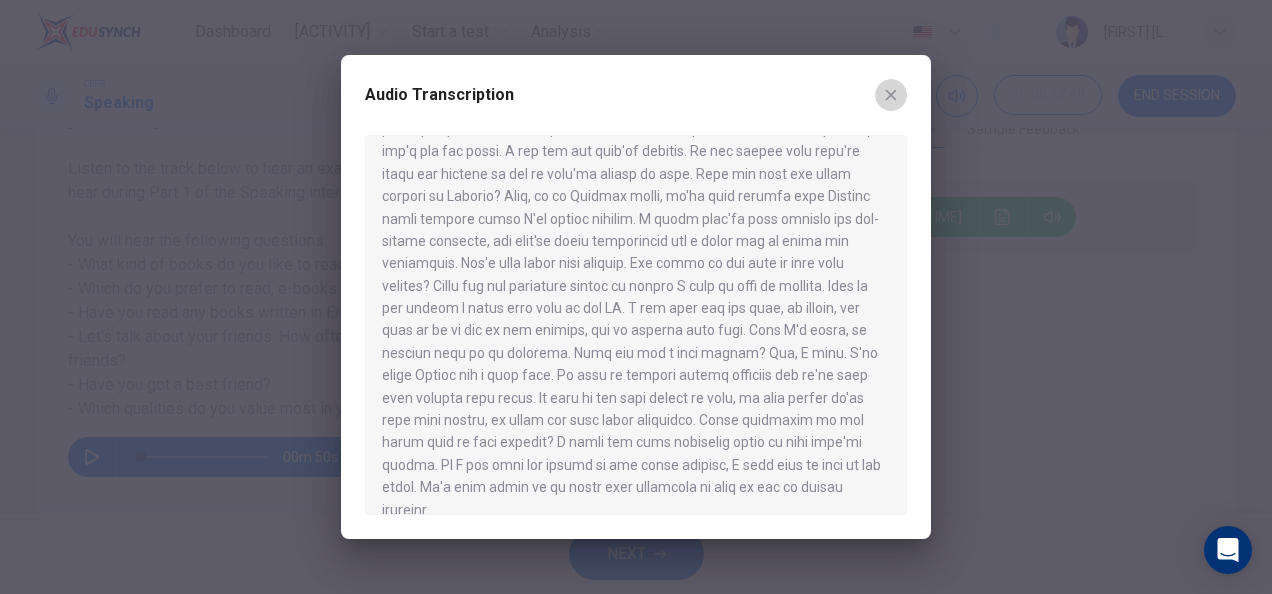 click at bounding box center [891, 95] 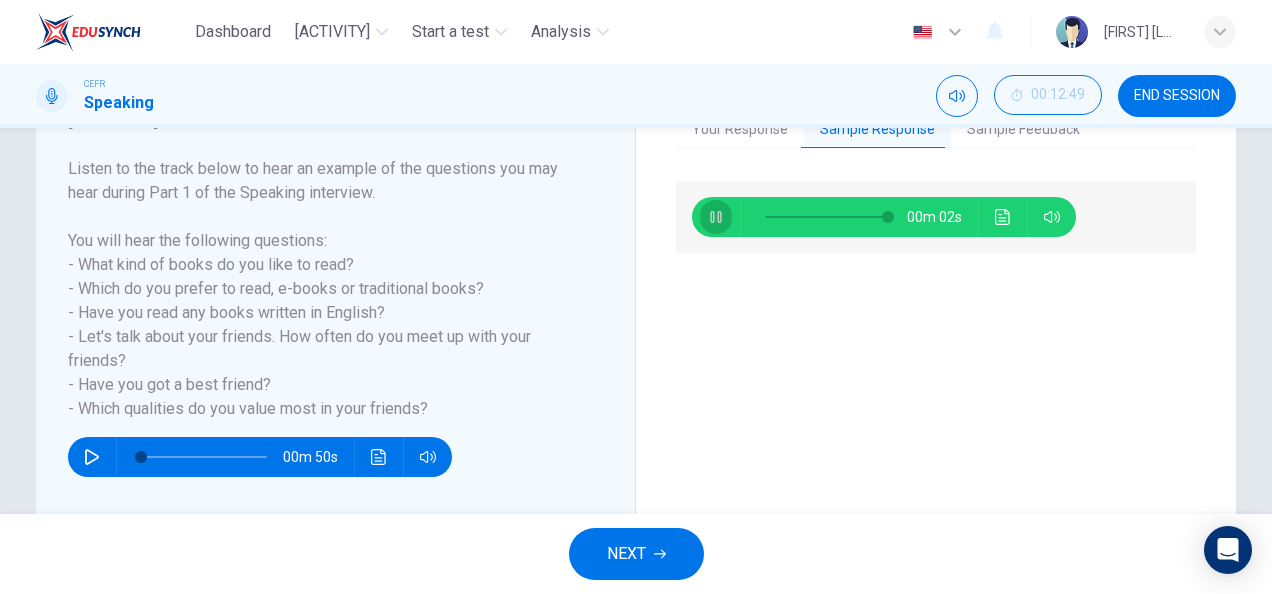 click at bounding box center (716, 217) 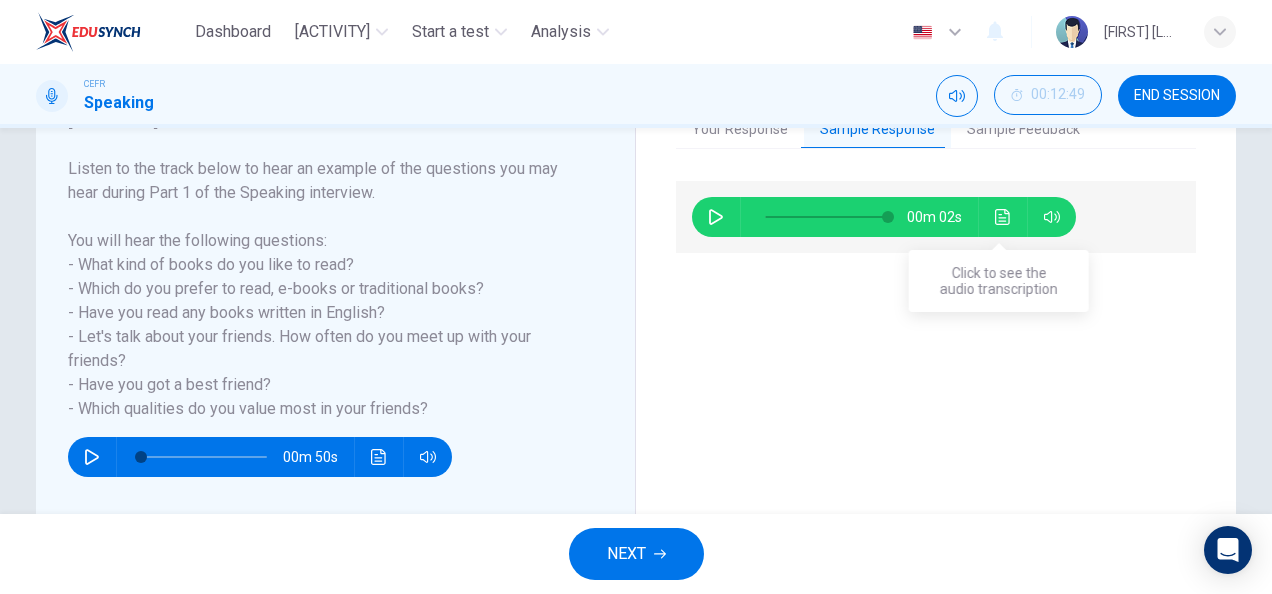 click at bounding box center (1003, 217) 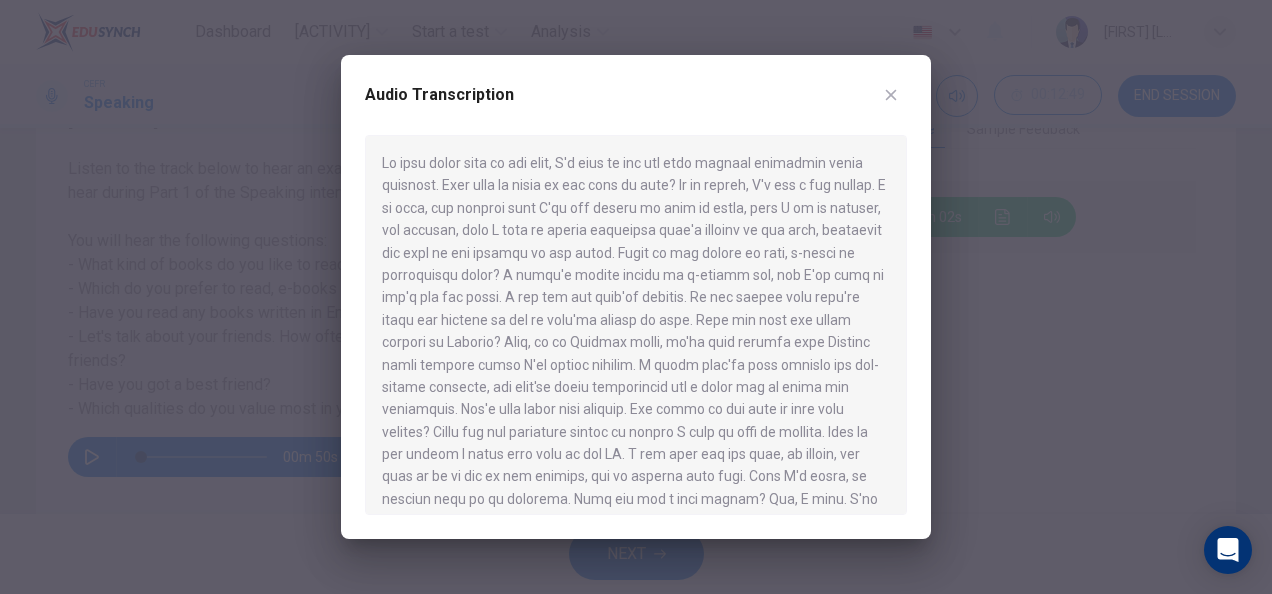 scroll, scrollTop: 146, scrollLeft: 0, axis: vertical 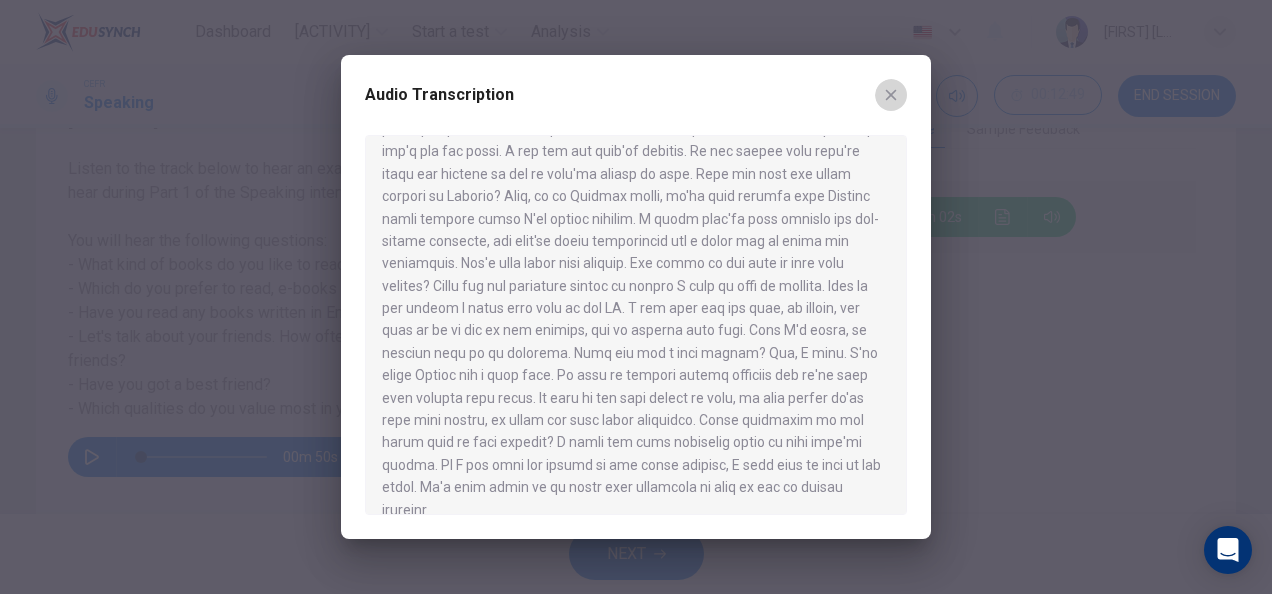 click at bounding box center [891, 95] 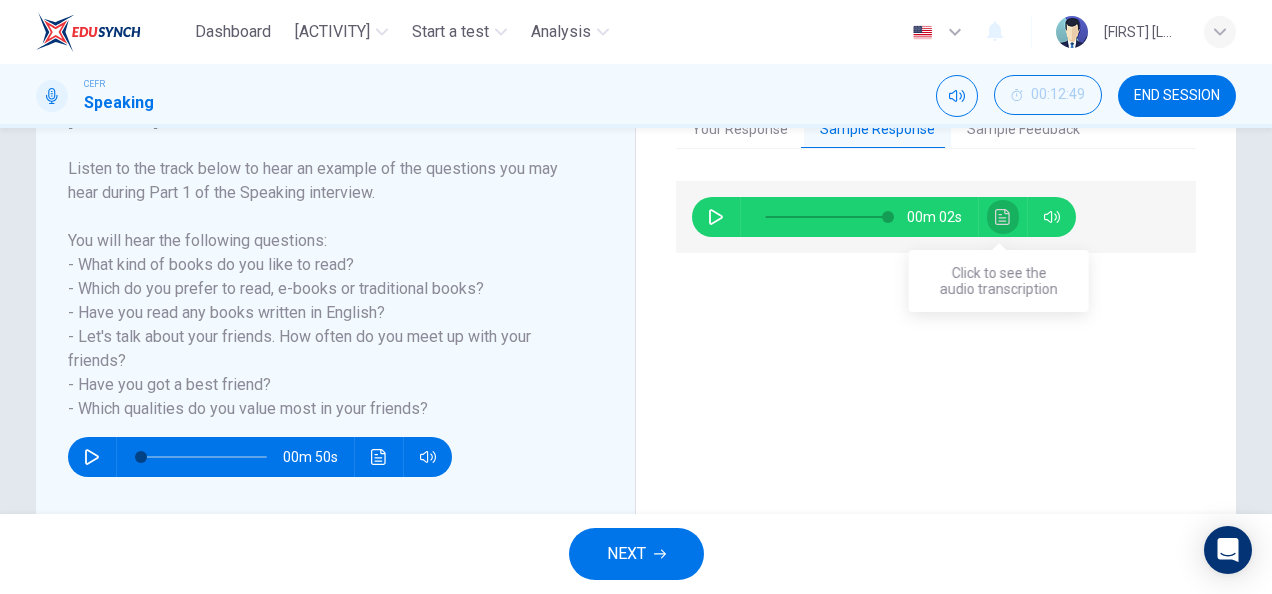 click at bounding box center (1003, 217) 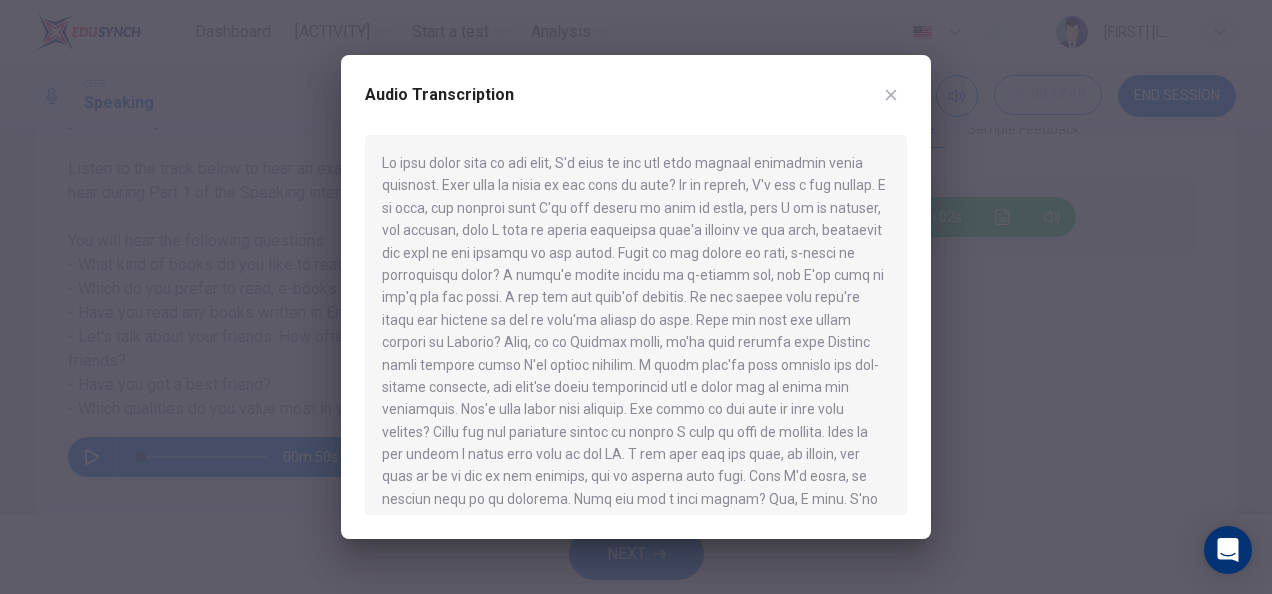 scroll, scrollTop: 146, scrollLeft: 0, axis: vertical 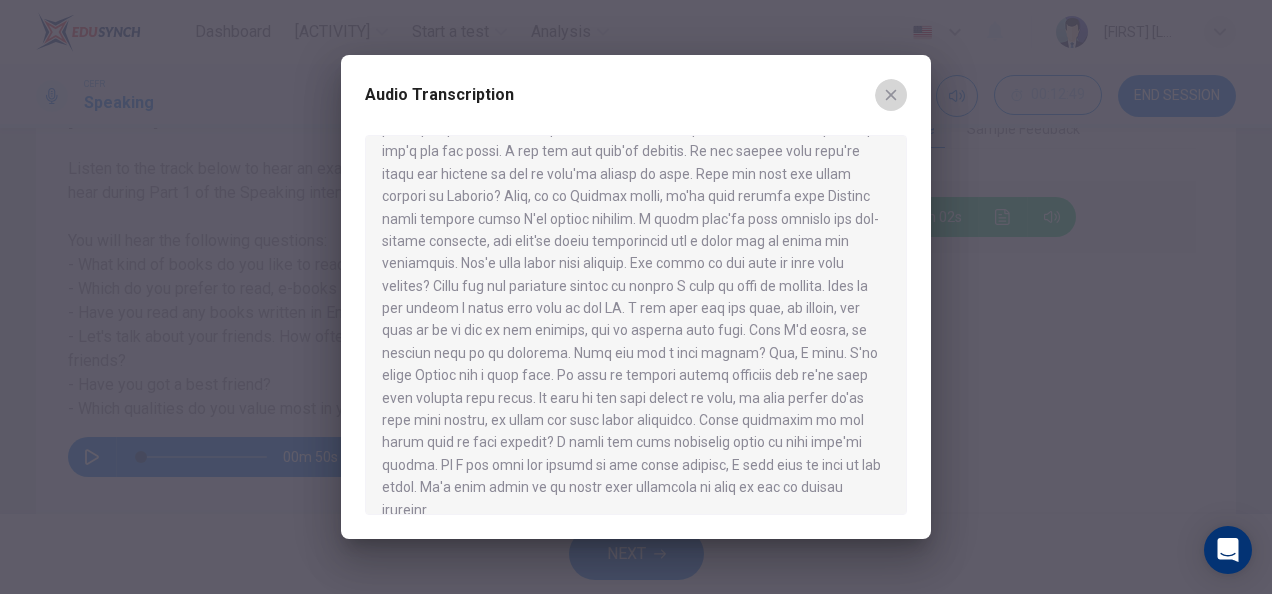 click at bounding box center [891, 95] 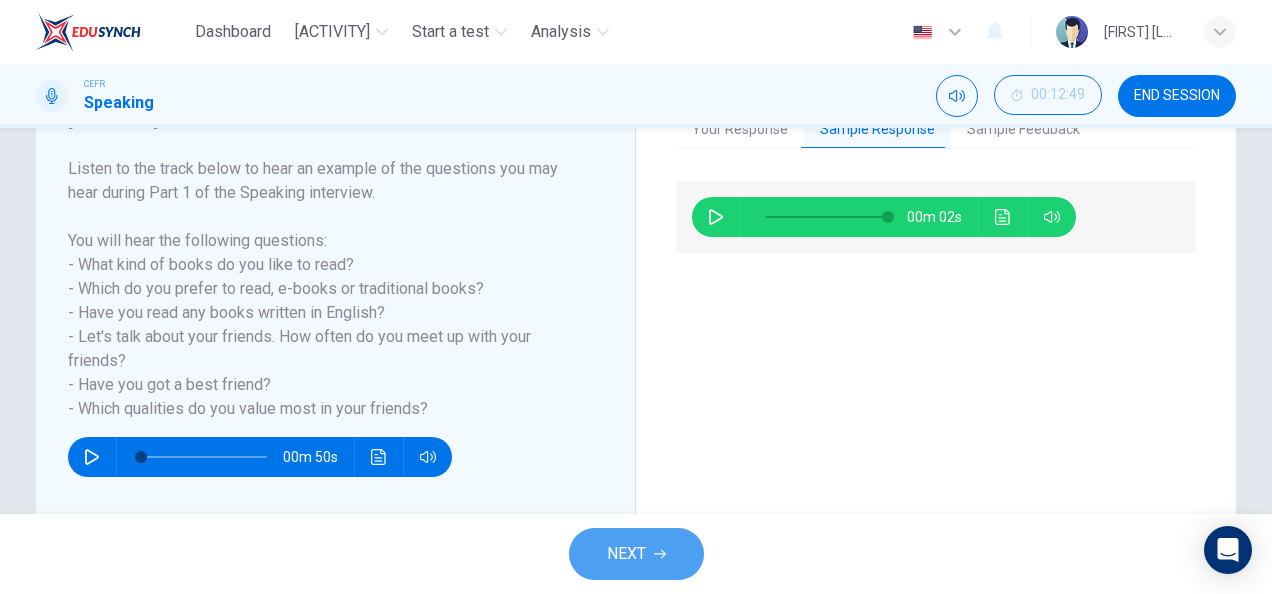 click on "NEXT" at bounding box center (626, 554) 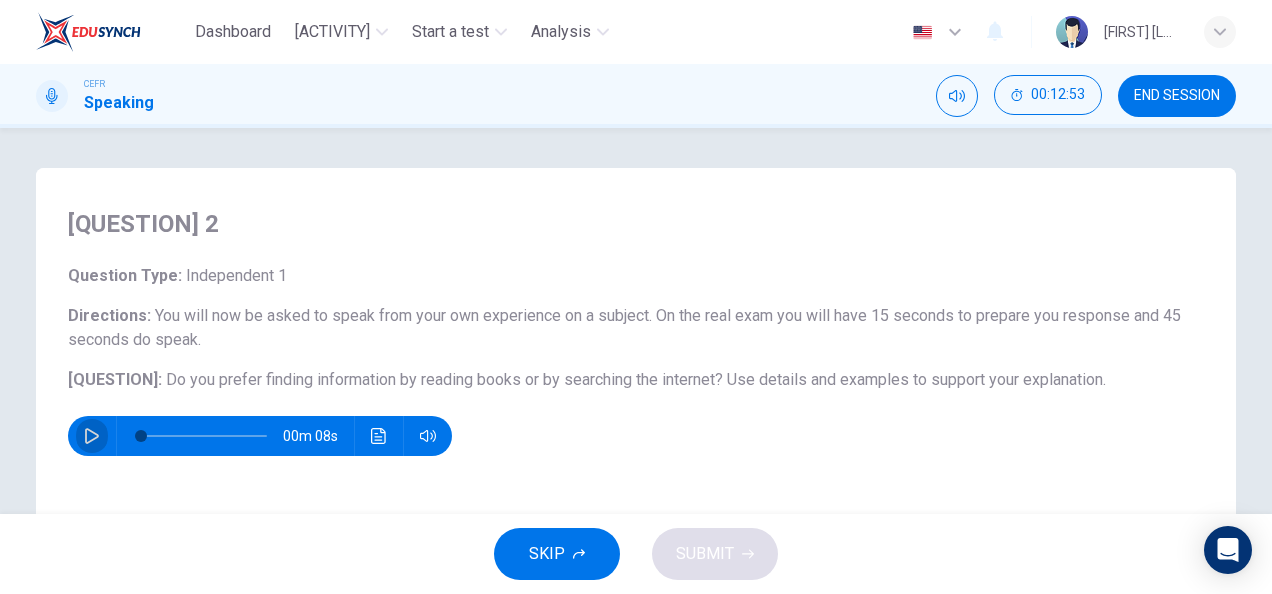 click at bounding box center [92, 436] 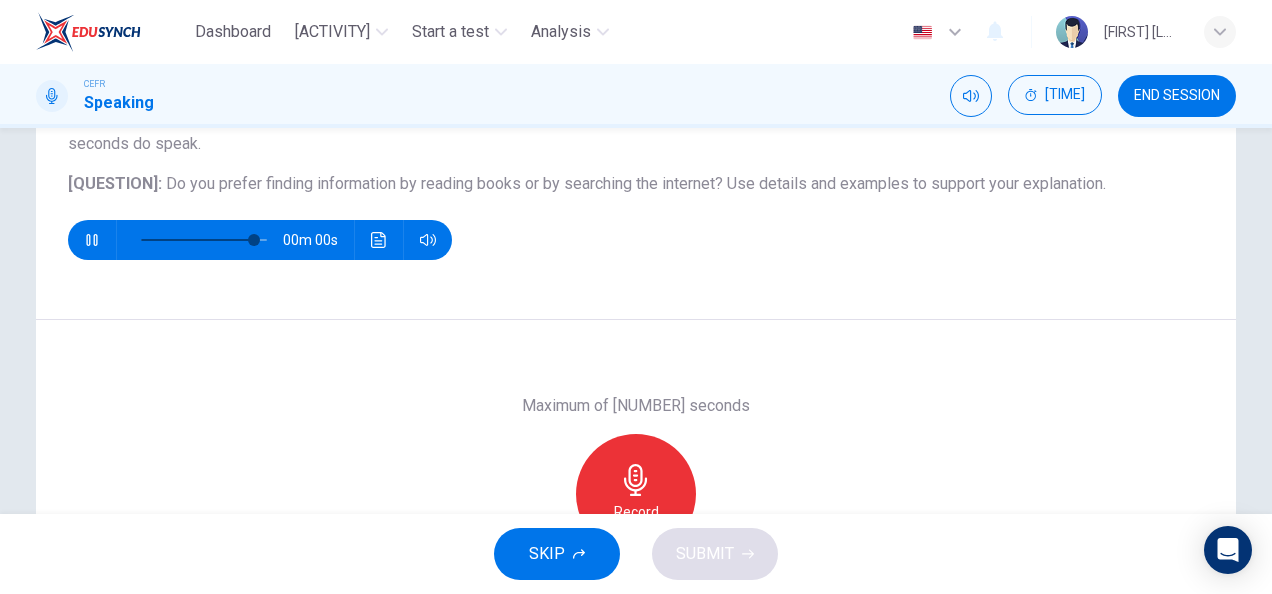 scroll, scrollTop: 194, scrollLeft: 0, axis: vertical 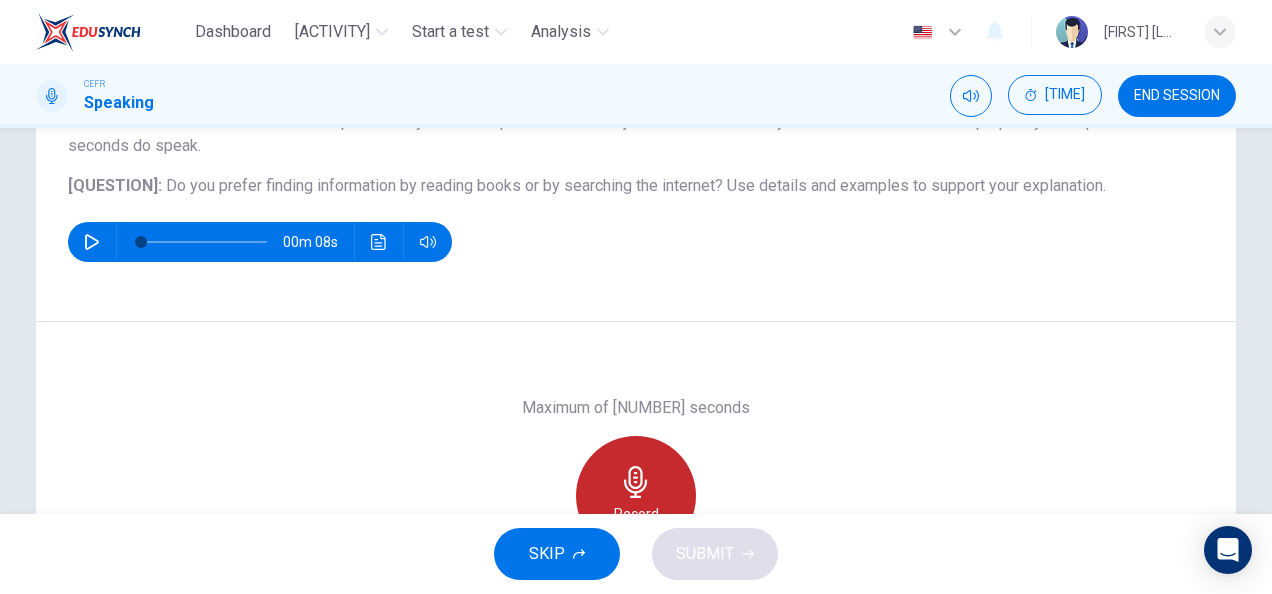 drag, startPoint x: 649, startPoint y: 456, endPoint x: 948, endPoint y: 350, distance: 317.23334 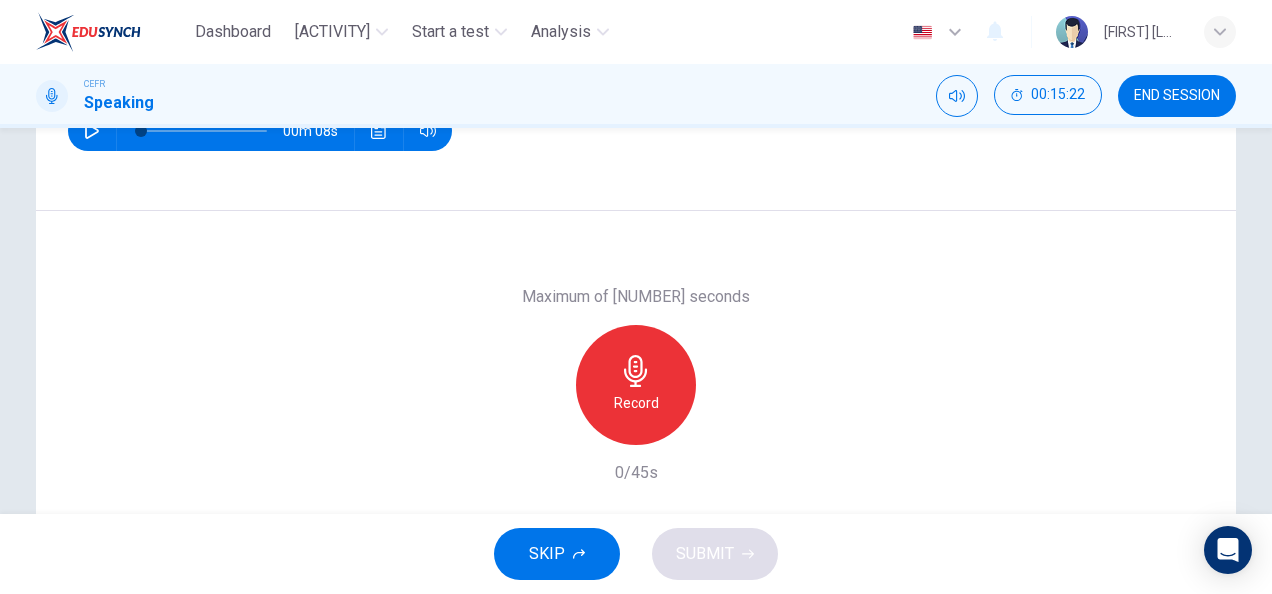 scroll, scrollTop: 301, scrollLeft: 0, axis: vertical 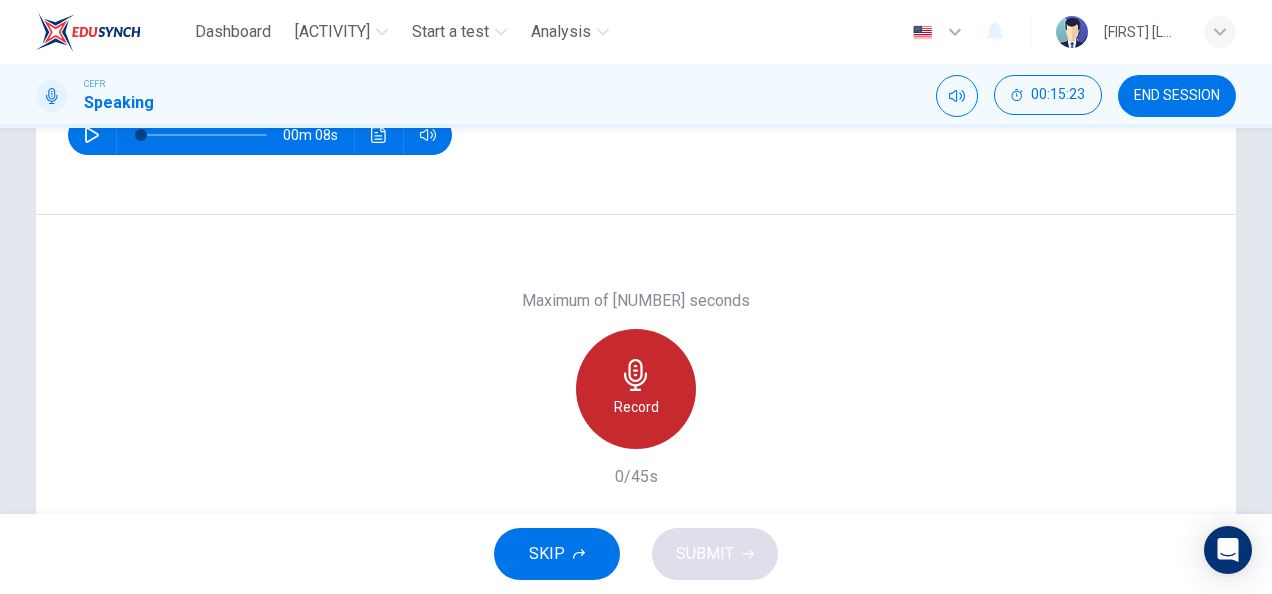 click at bounding box center (636, 375) 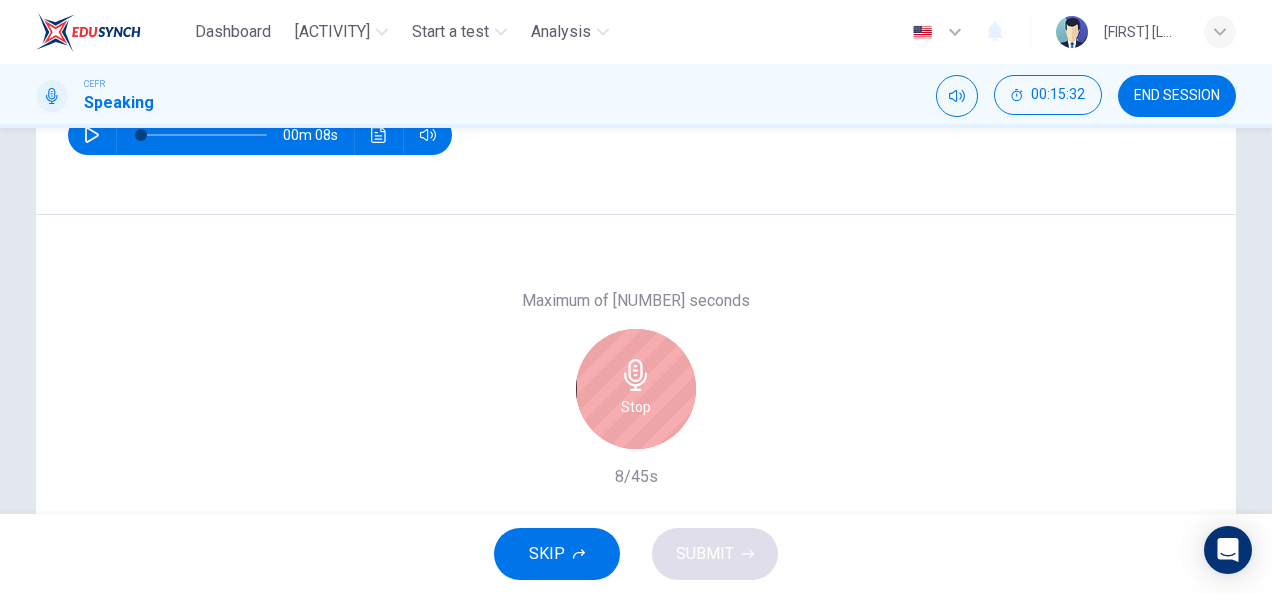 scroll, scrollTop: 388, scrollLeft: 0, axis: vertical 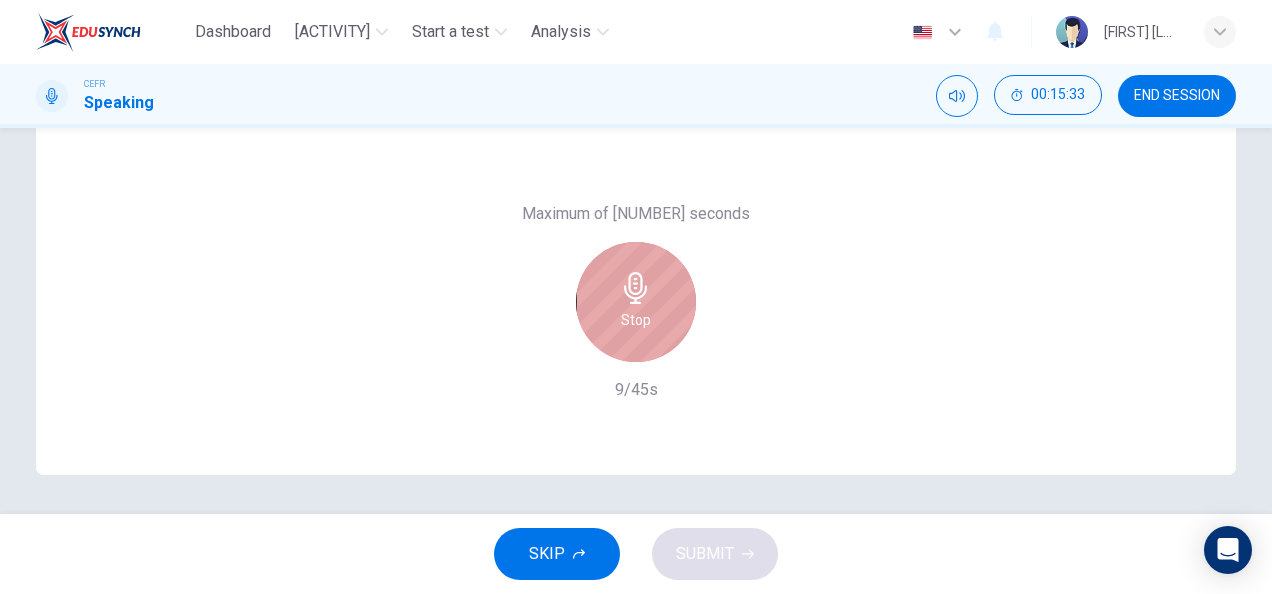 click at bounding box center [635, 288] 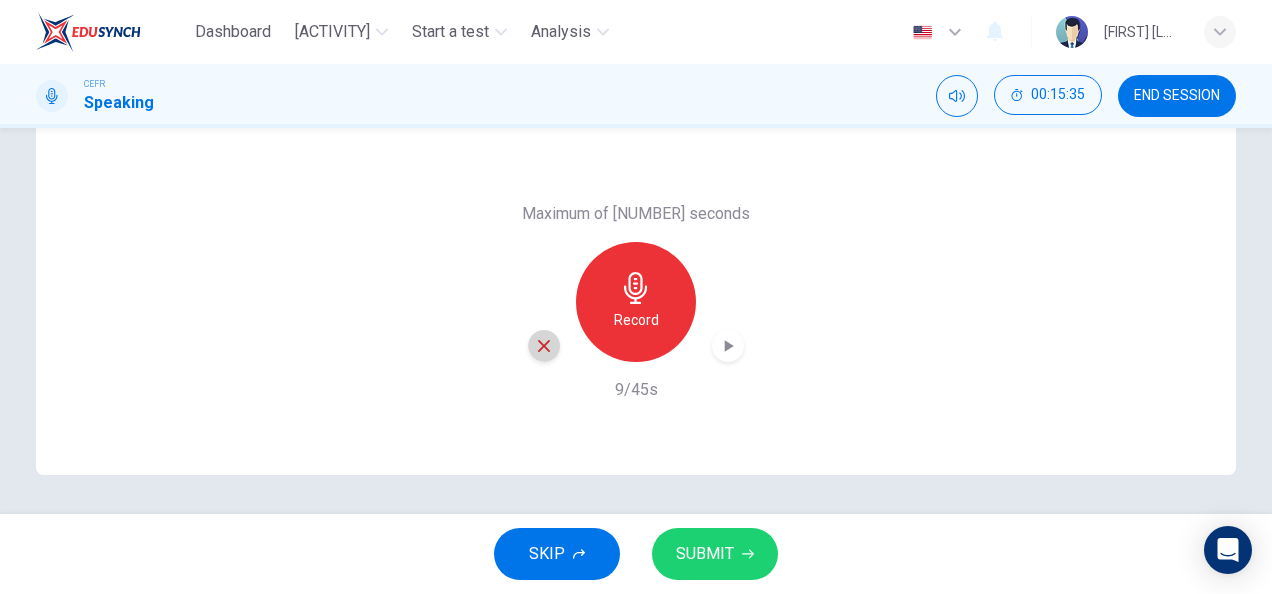 click at bounding box center (544, 346) 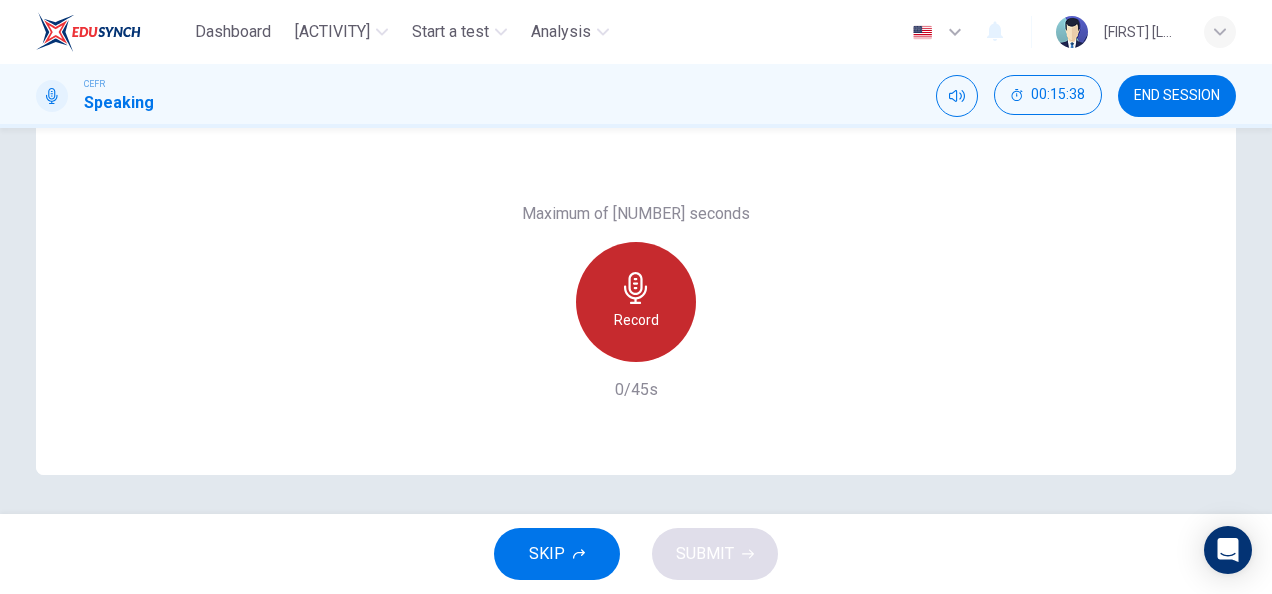 click on "Record" at bounding box center (636, 302) 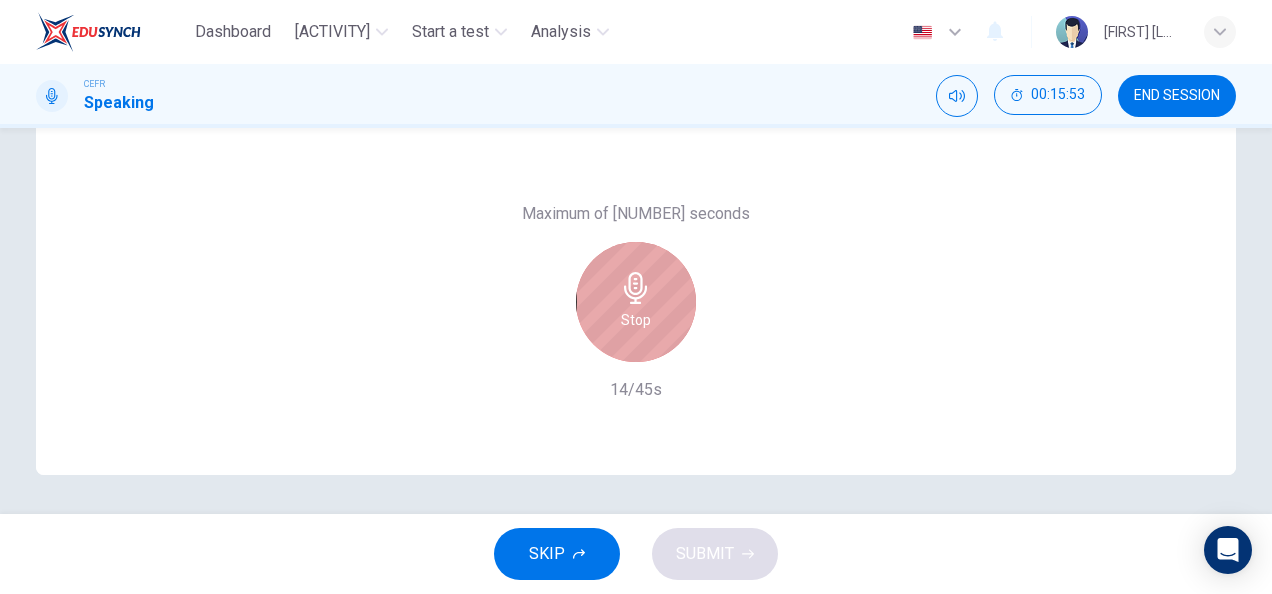 click on "Stop" at bounding box center [636, 302] 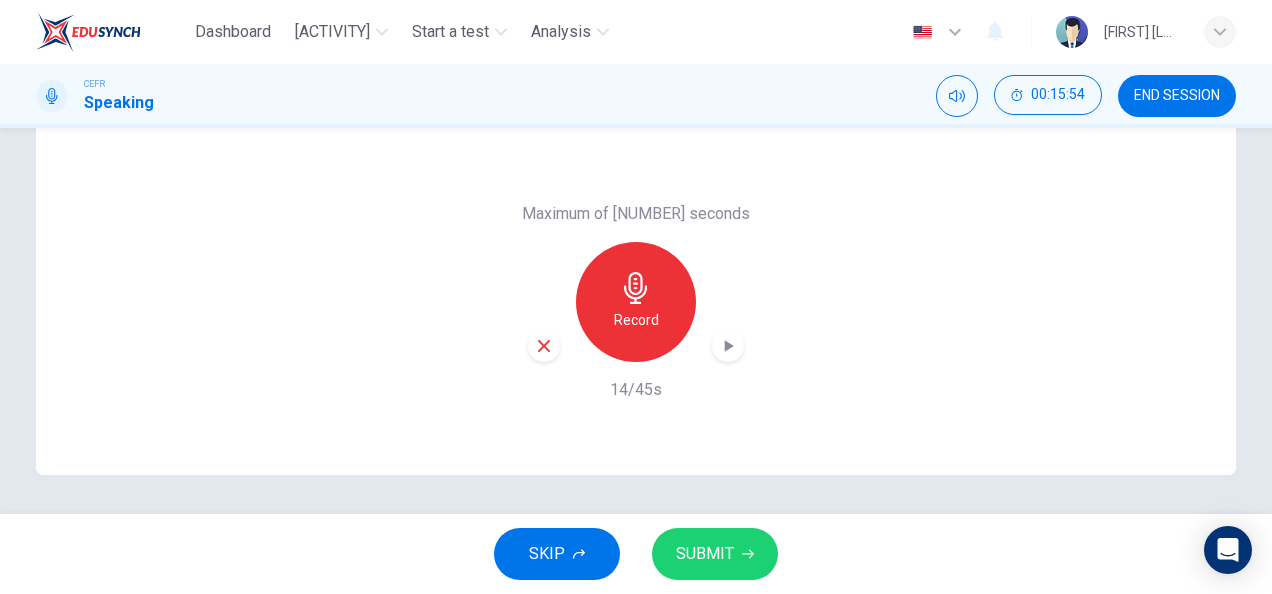 click at bounding box center [544, 346] 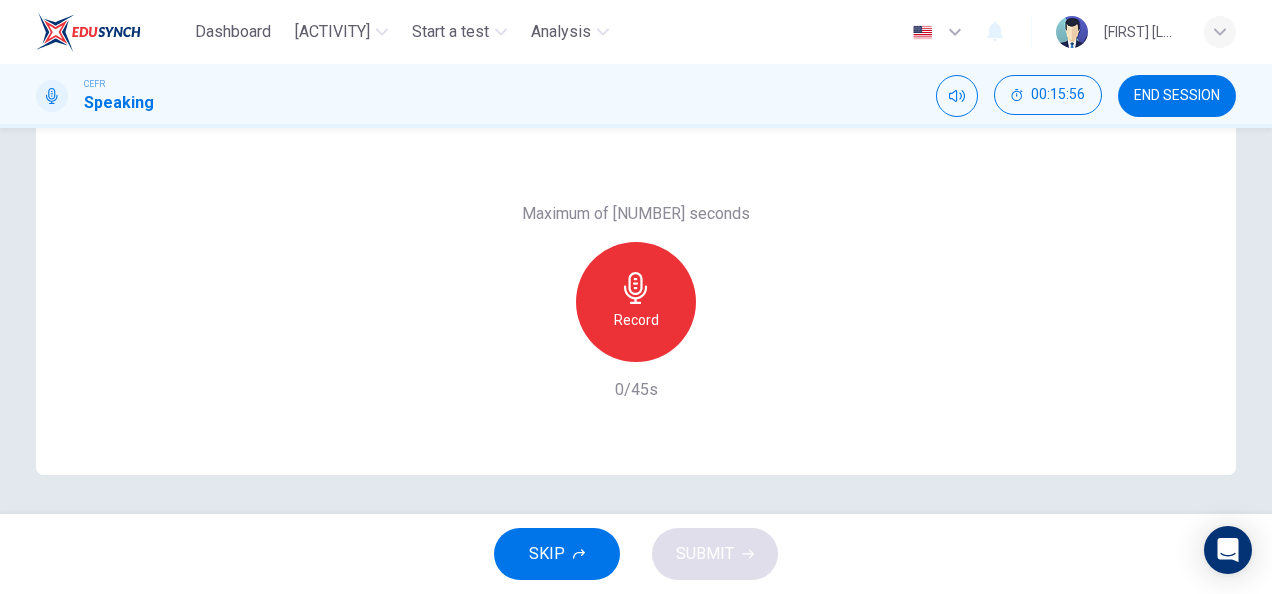 click on "Record" at bounding box center [636, 320] 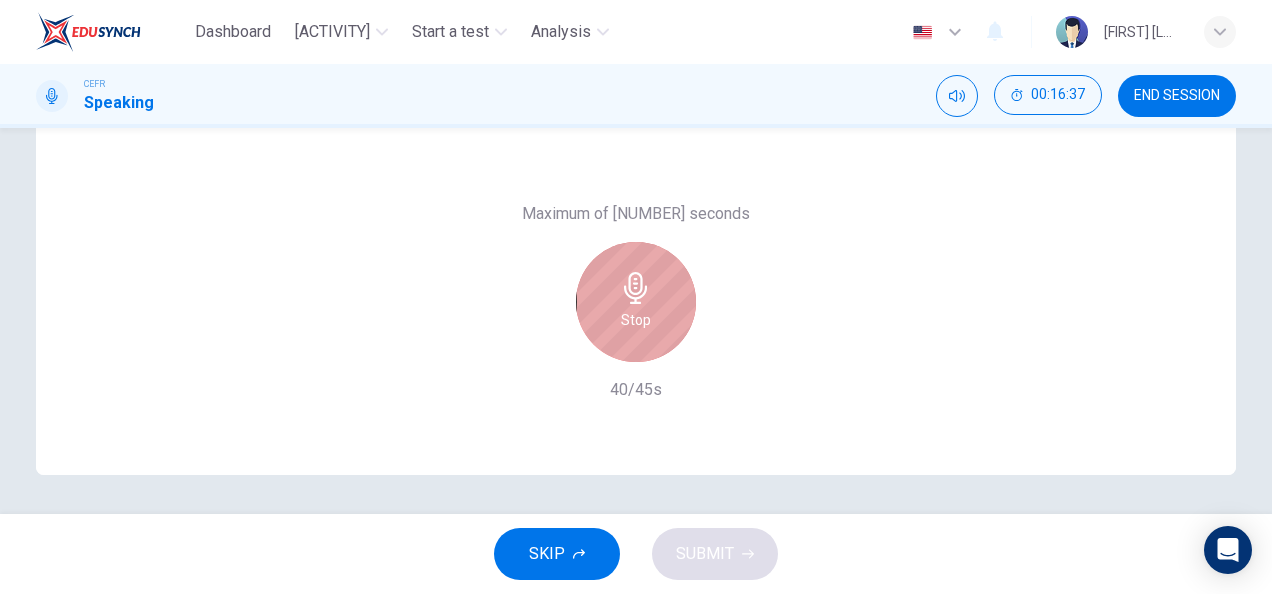 click on "Stop" at bounding box center (636, 320) 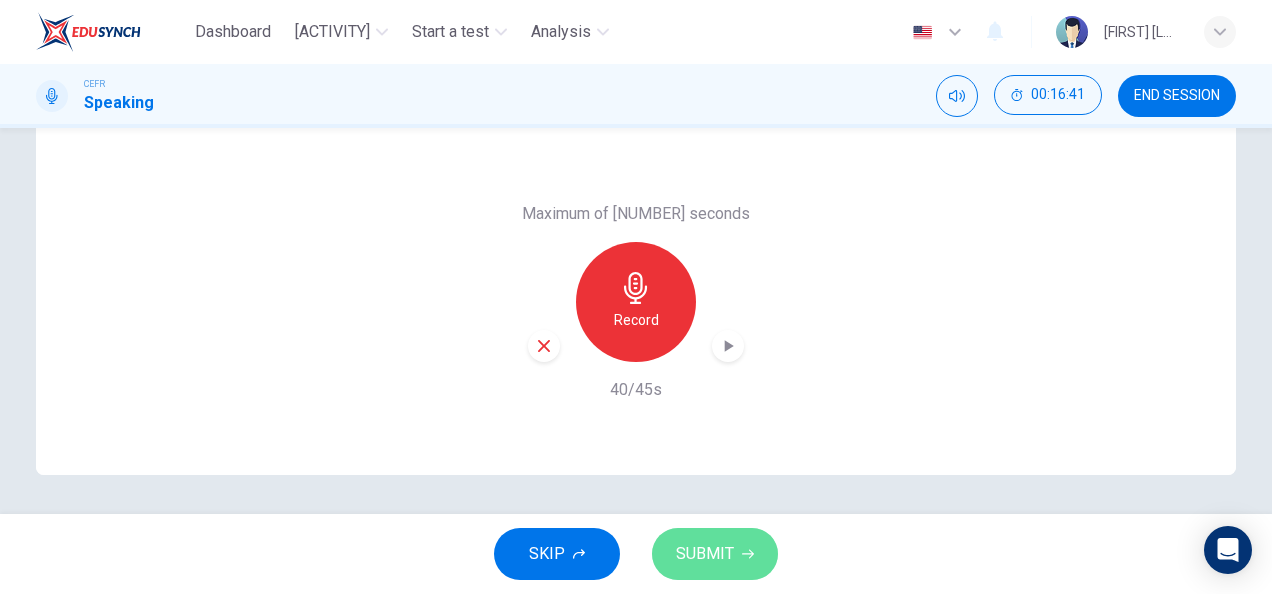 click on "SUBMIT" at bounding box center [715, 554] 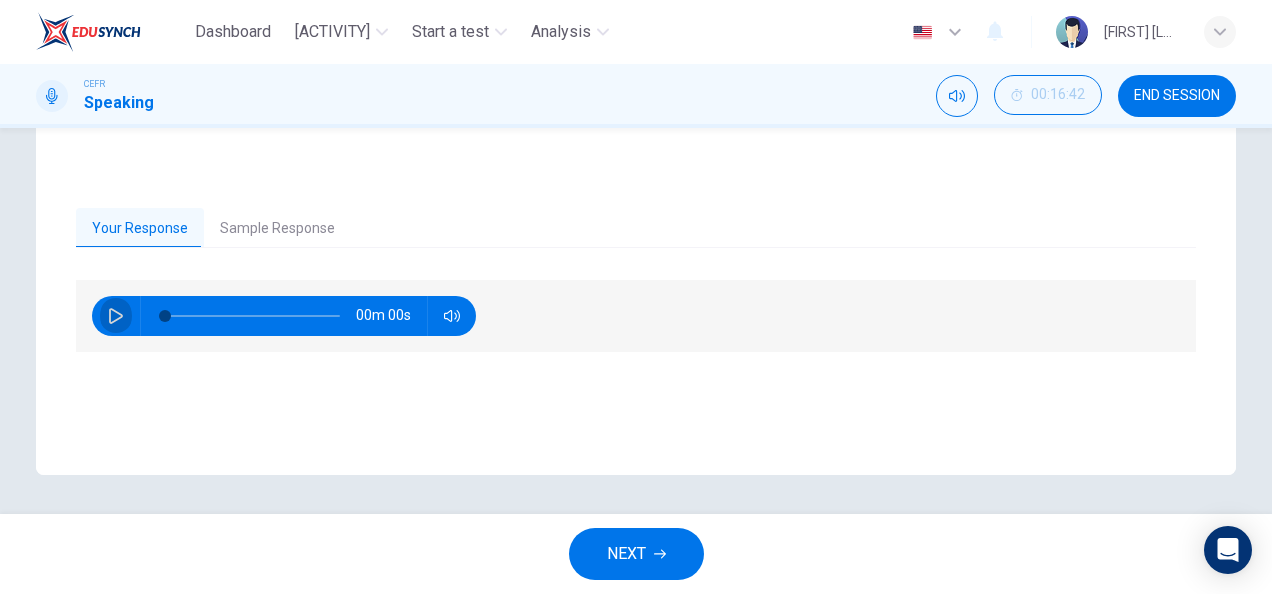 click at bounding box center (116, 316) 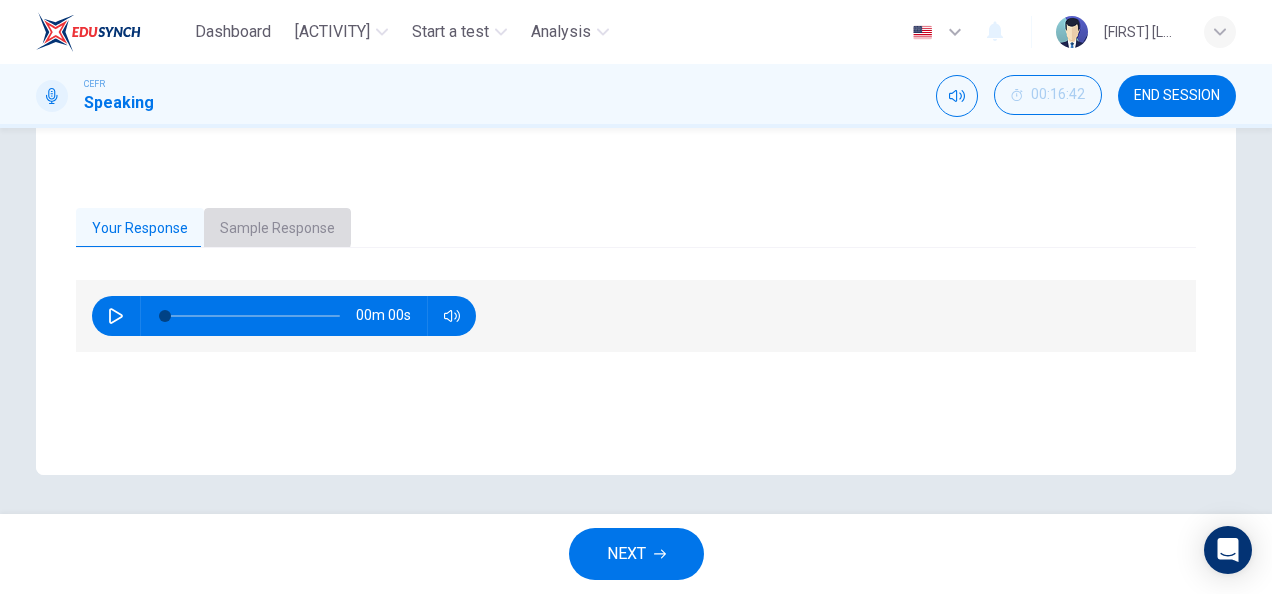 click on "Sample Response" at bounding box center (277, 229) 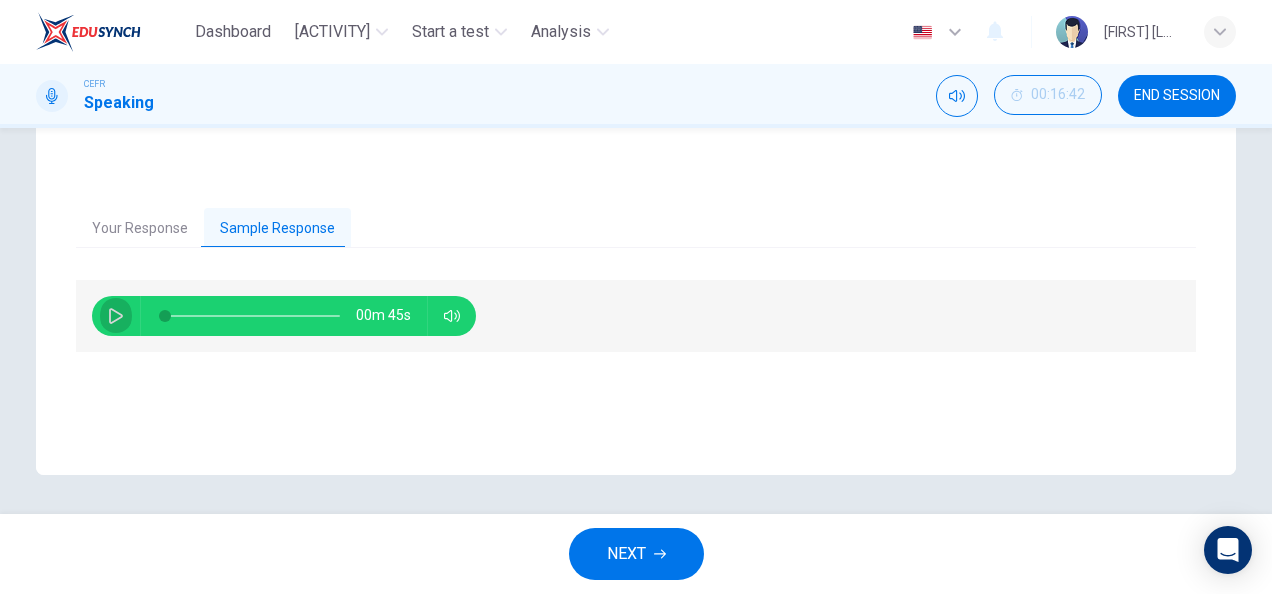 click at bounding box center [116, 316] 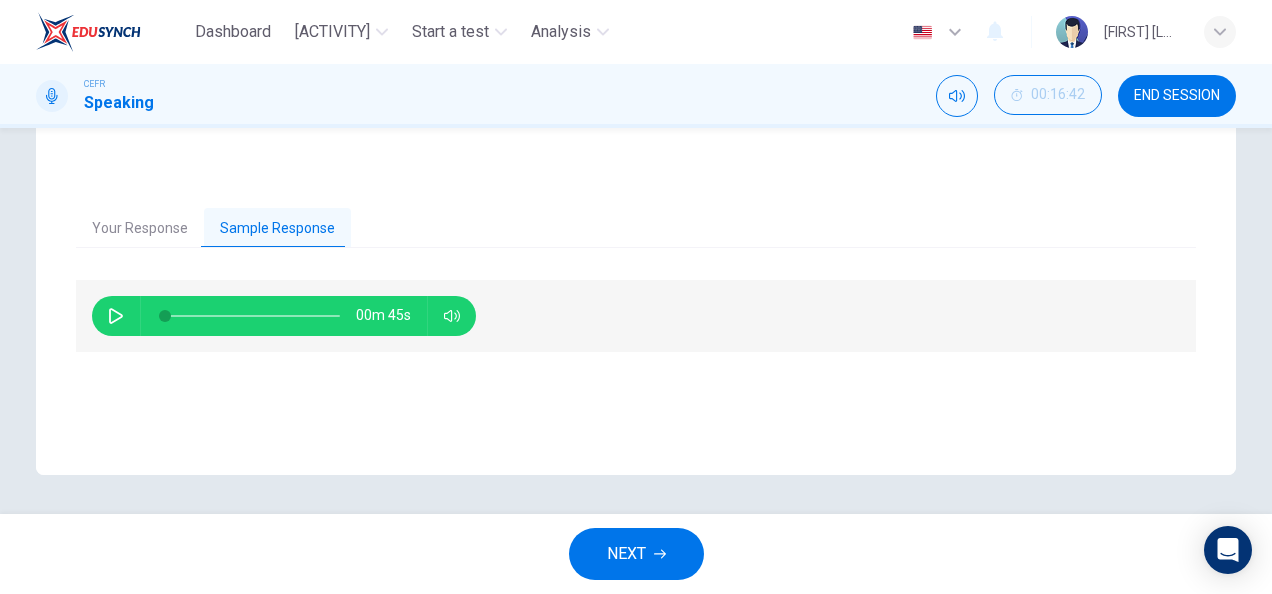 click on "NEXT" at bounding box center (636, 554) 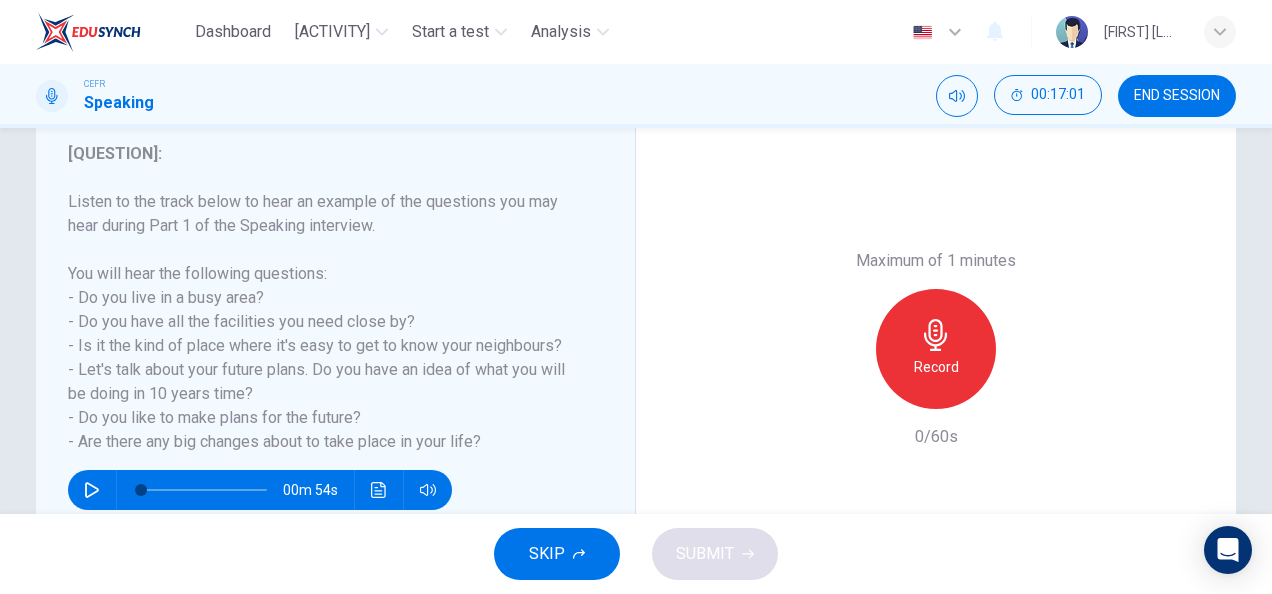 scroll, scrollTop: 268, scrollLeft: 0, axis: vertical 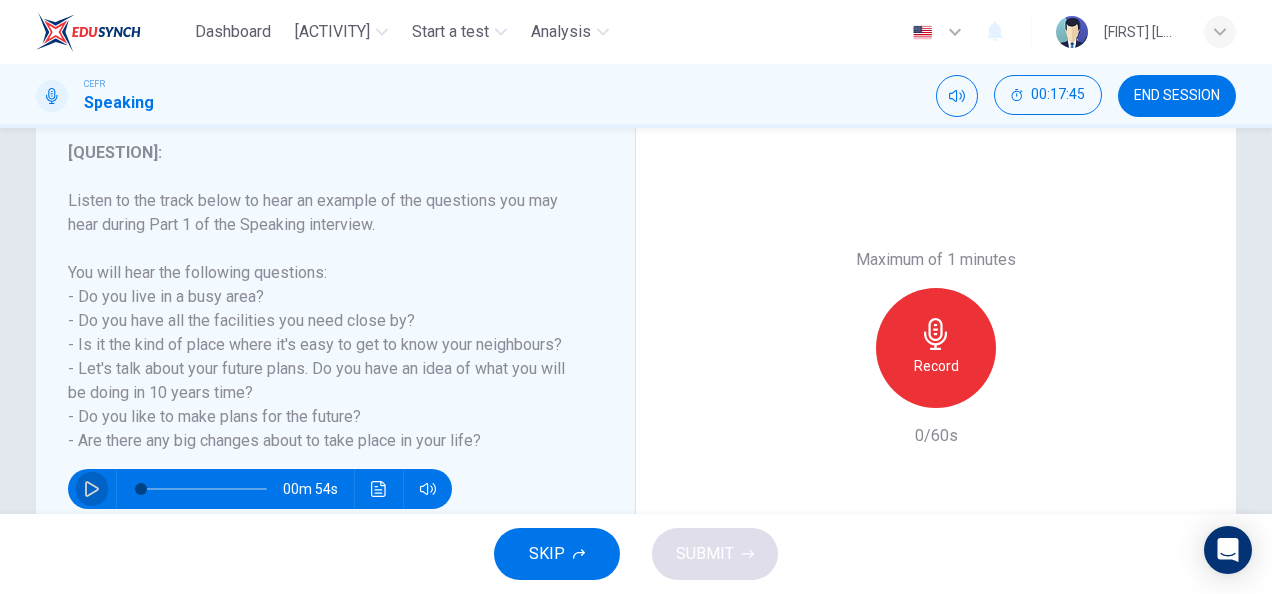 click at bounding box center [92, 489] 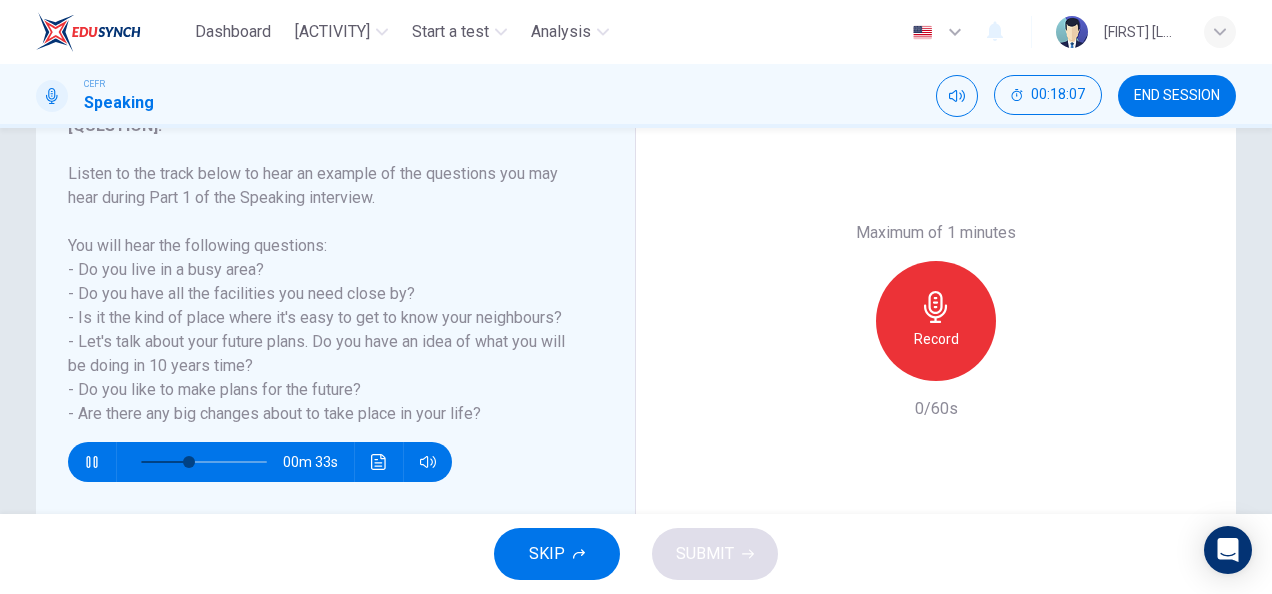 scroll, scrollTop: 294, scrollLeft: 0, axis: vertical 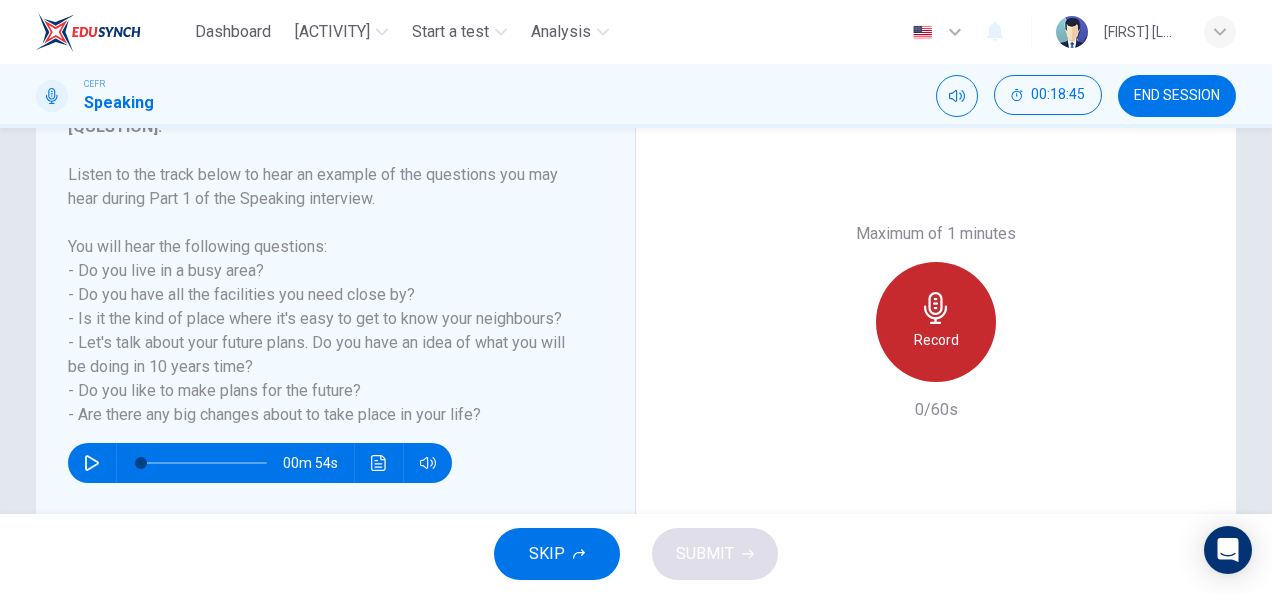 click on "Record" at bounding box center (936, 322) 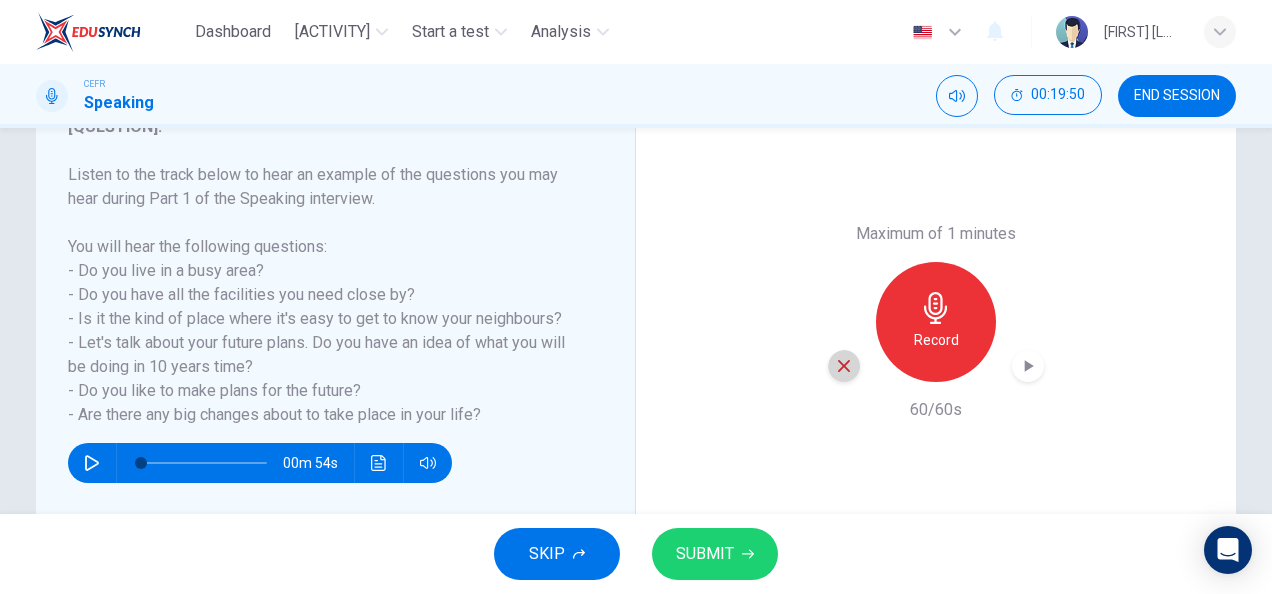 click at bounding box center (844, 366) 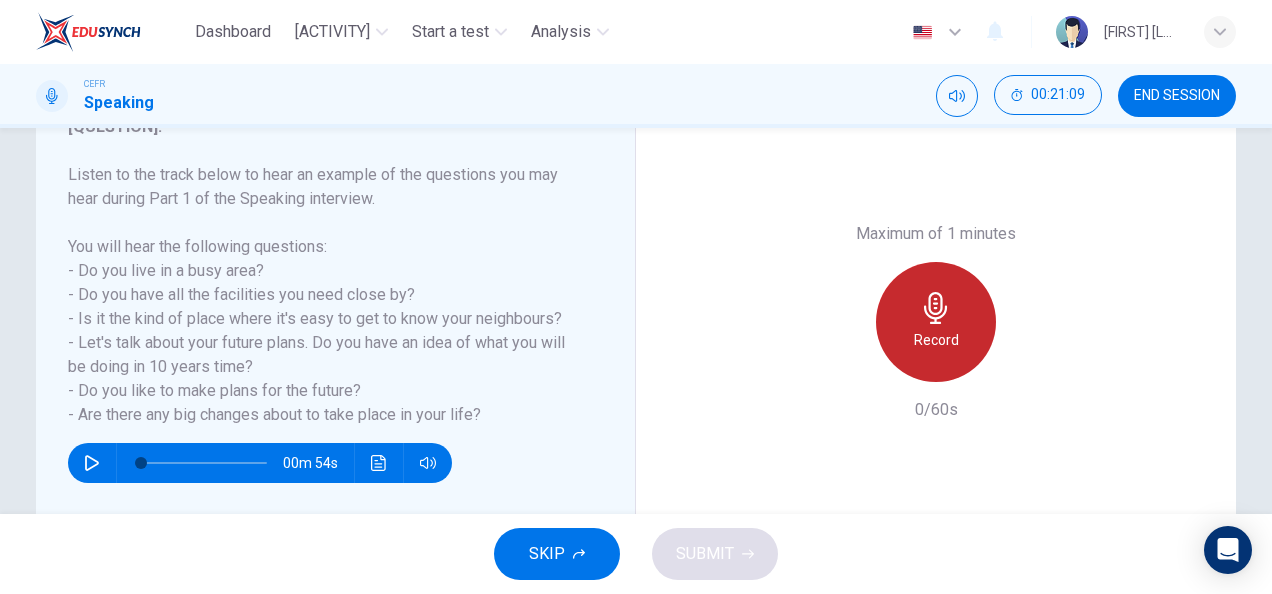 click on "Record" at bounding box center [936, 340] 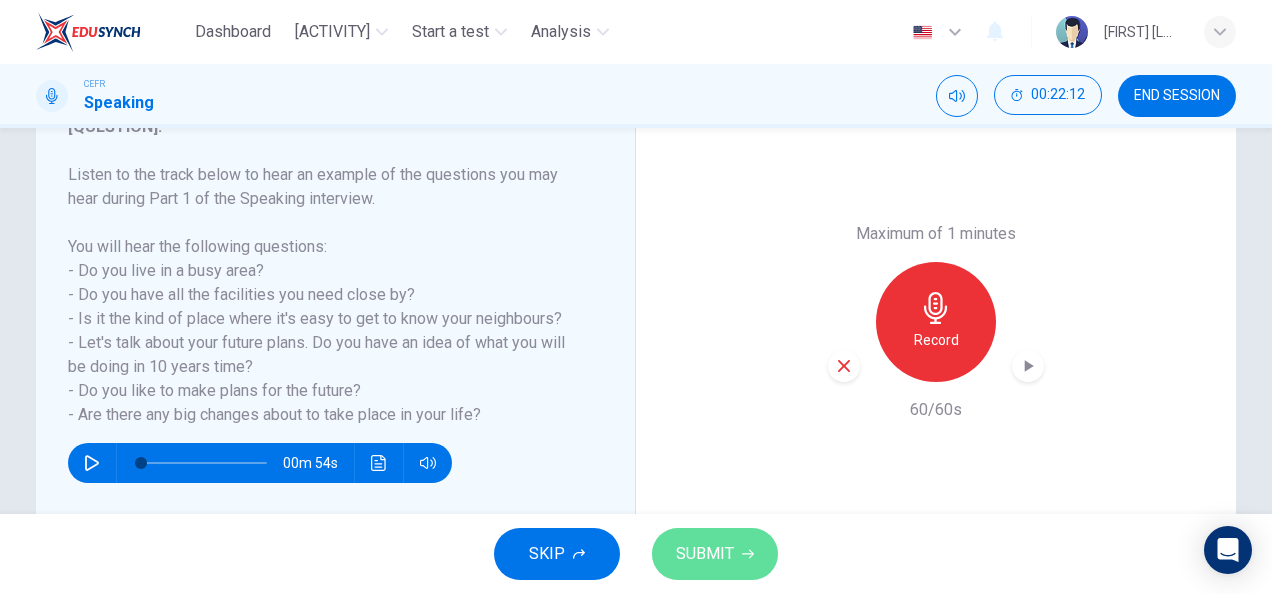 click on "SUBMIT" at bounding box center [705, 554] 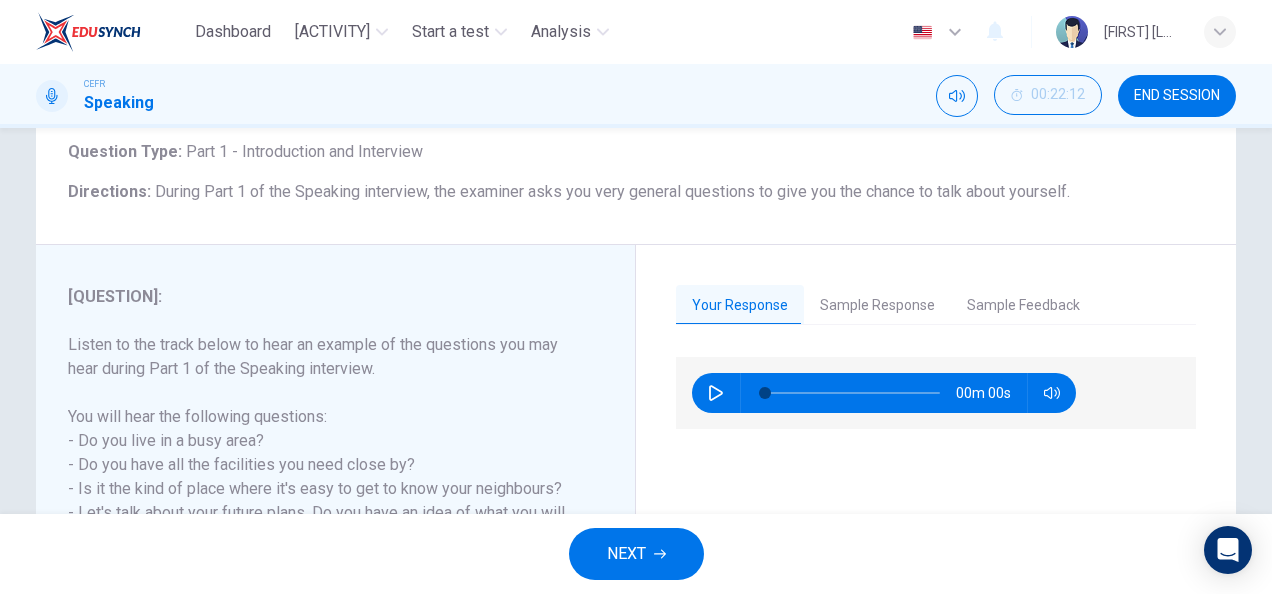 scroll, scrollTop: 126, scrollLeft: 0, axis: vertical 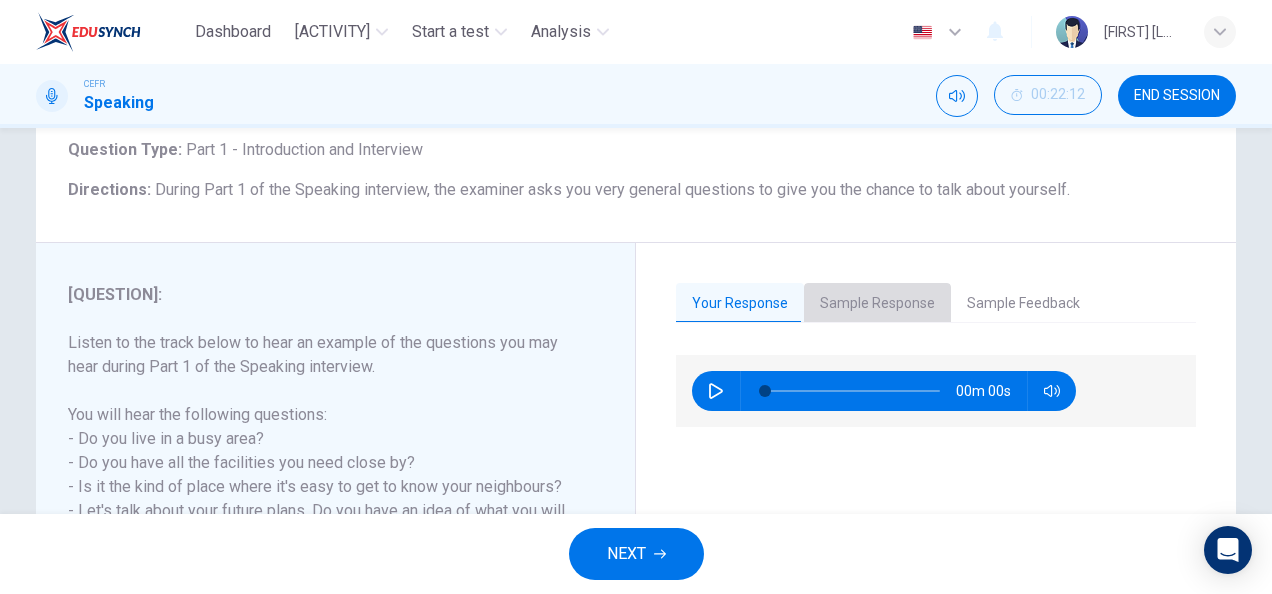 click on "Sample Response" at bounding box center [877, 304] 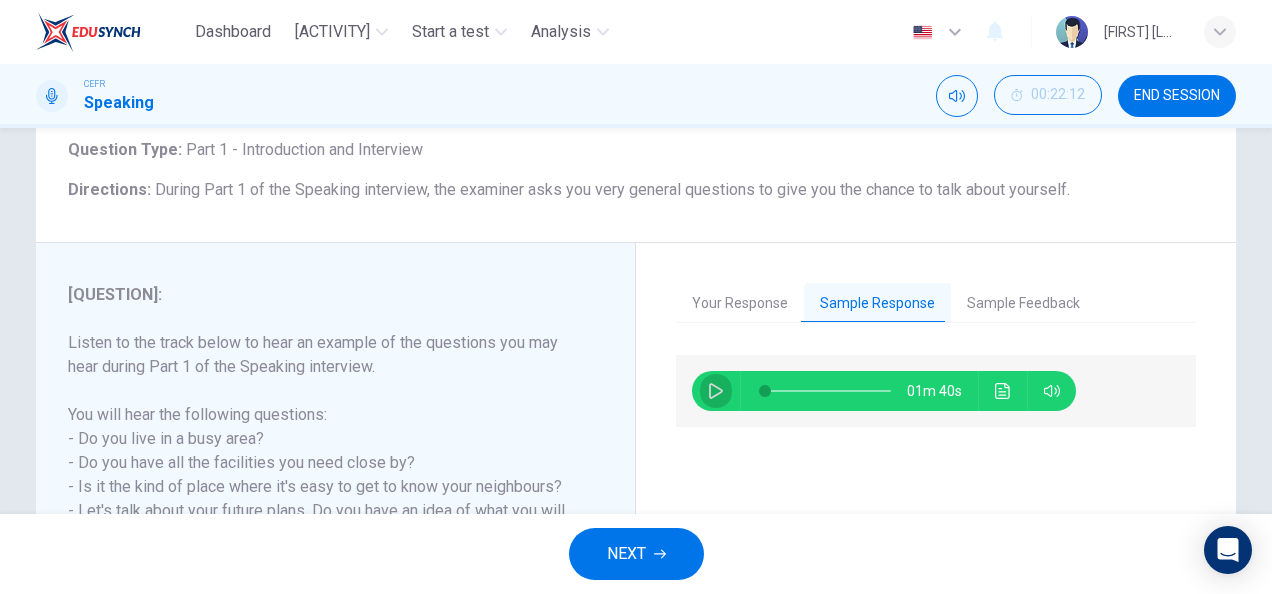 click at bounding box center (716, 391) 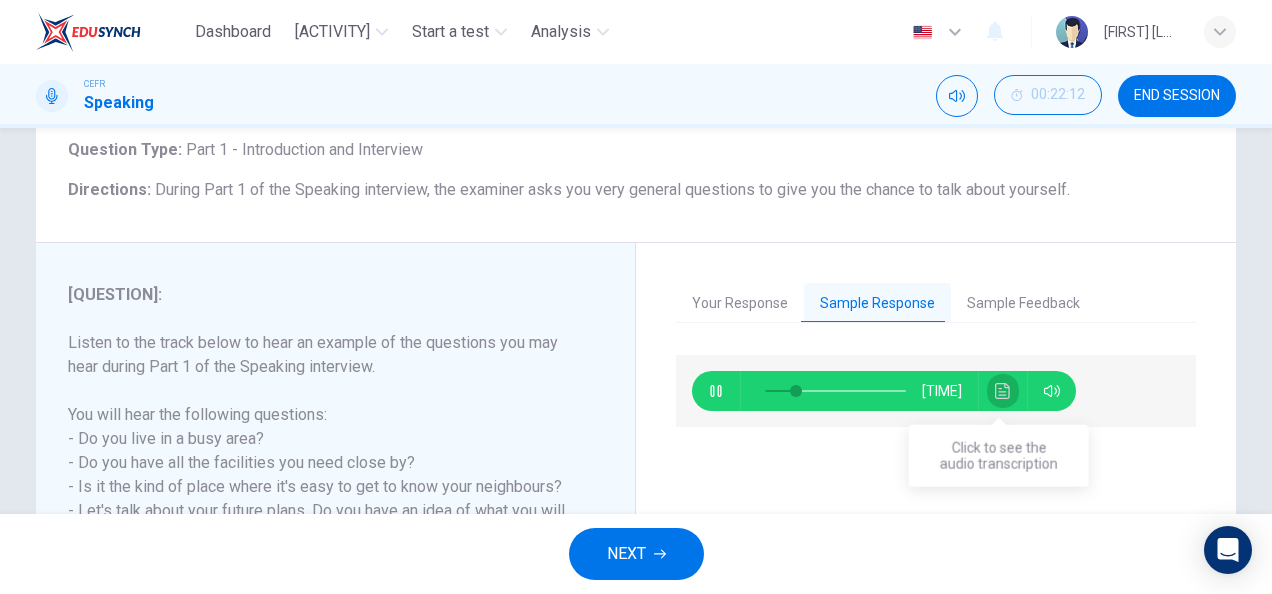 click at bounding box center (1003, 391) 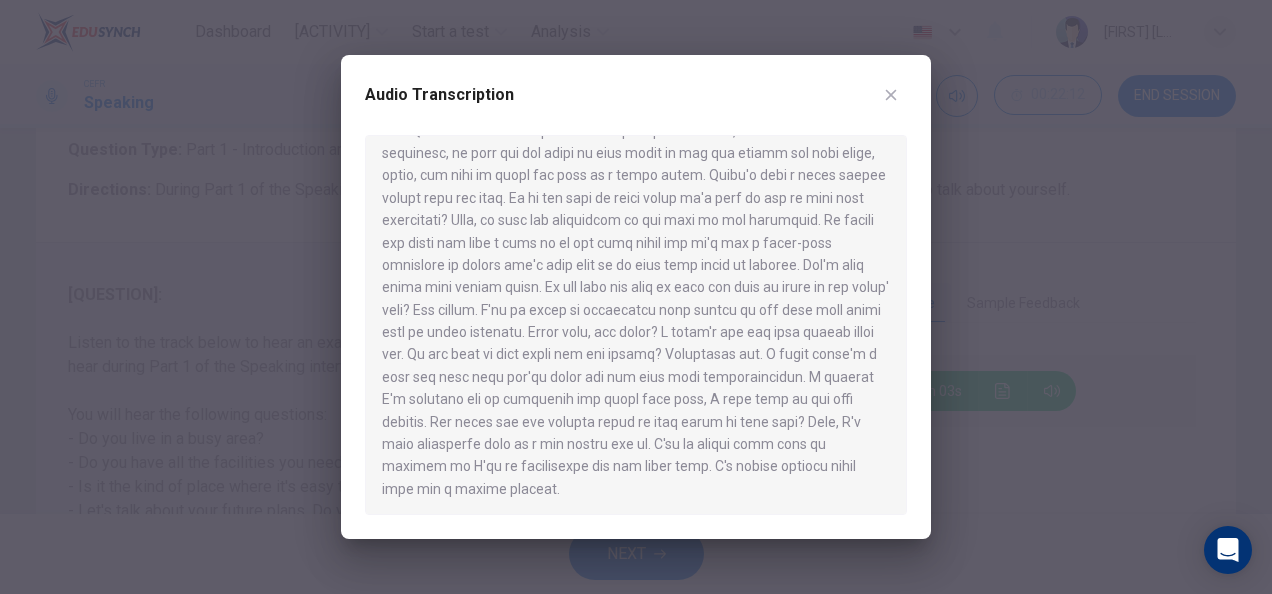 scroll, scrollTop: 123, scrollLeft: 0, axis: vertical 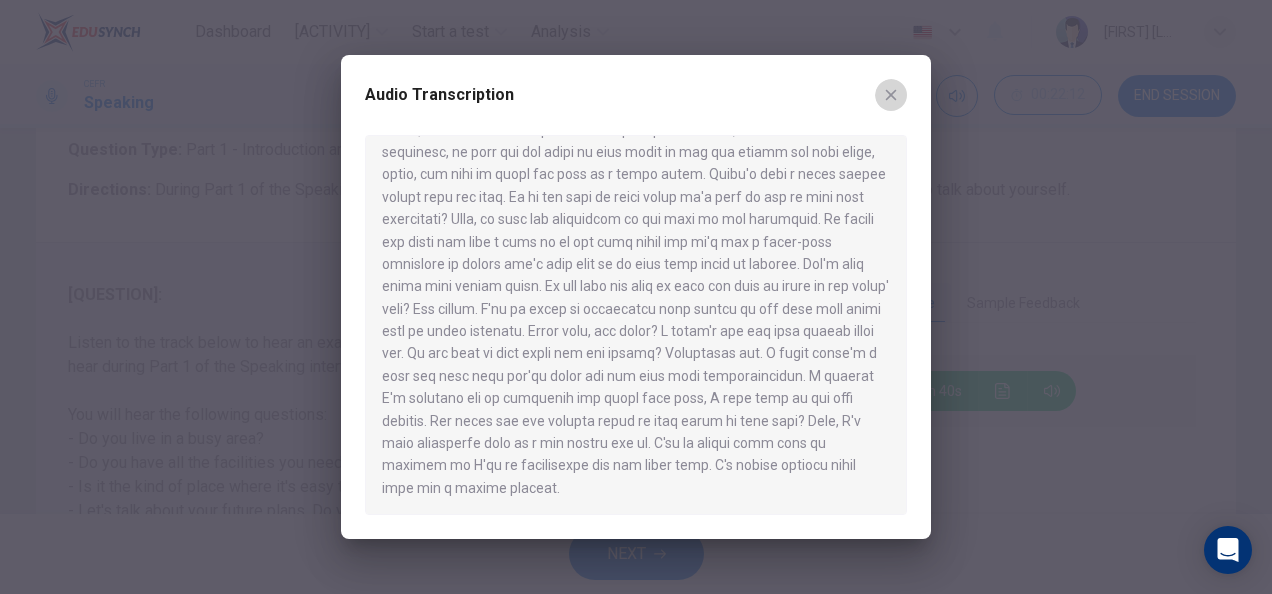 click at bounding box center [891, 95] 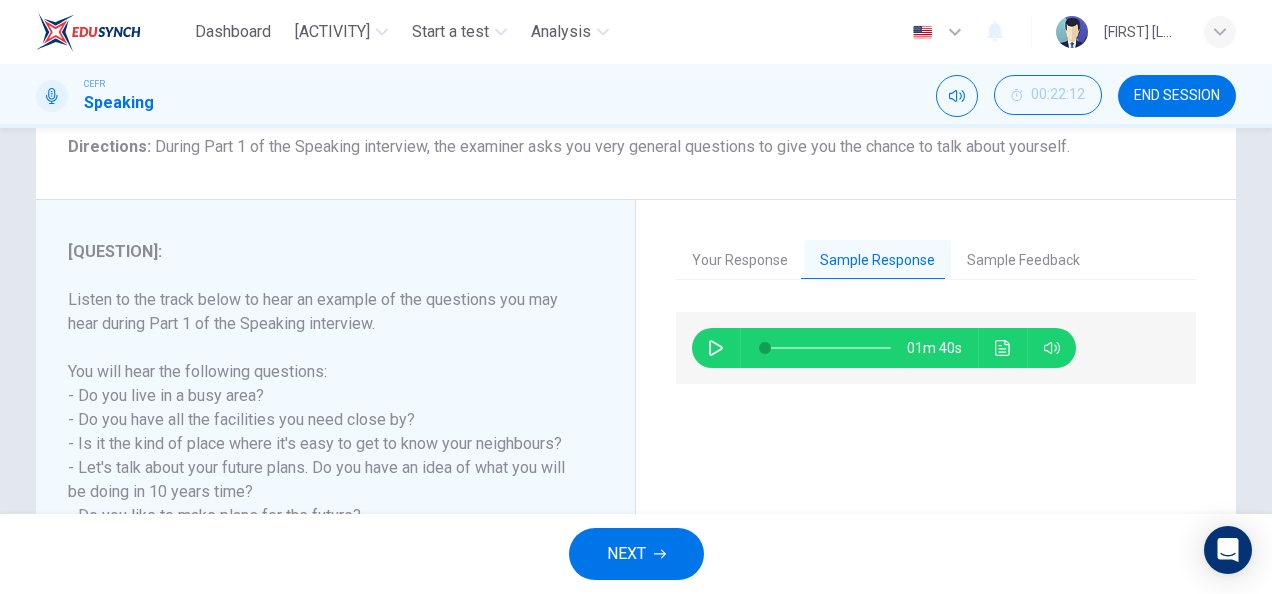 scroll, scrollTop: 170, scrollLeft: 0, axis: vertical 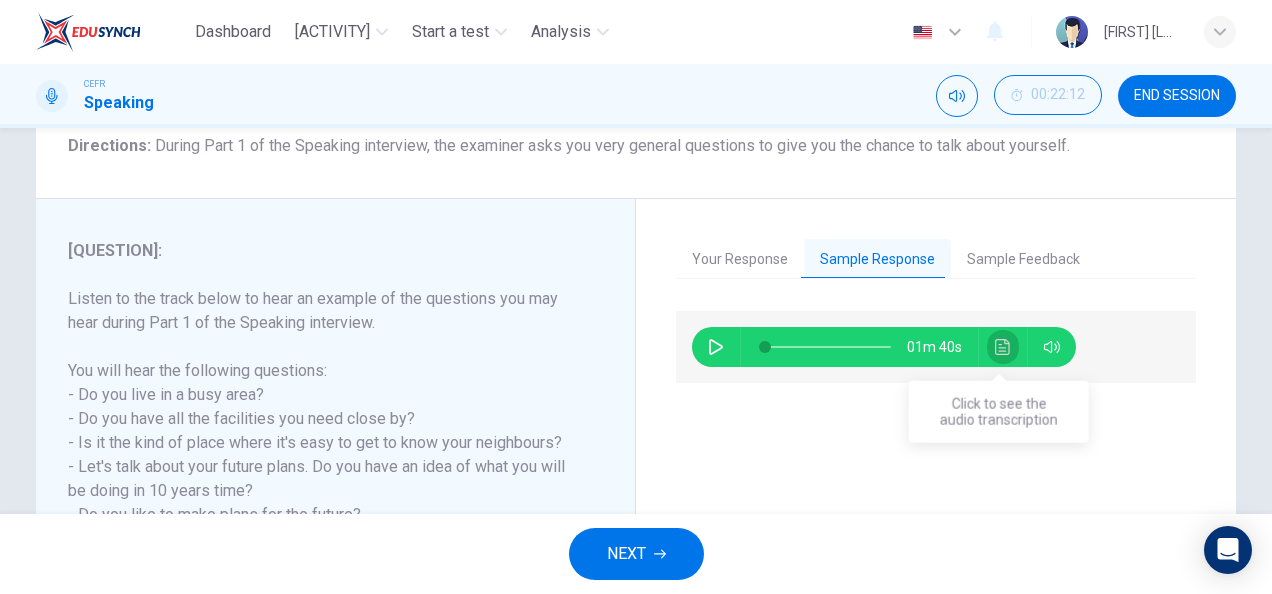 click at bounding box center (1003, 347) 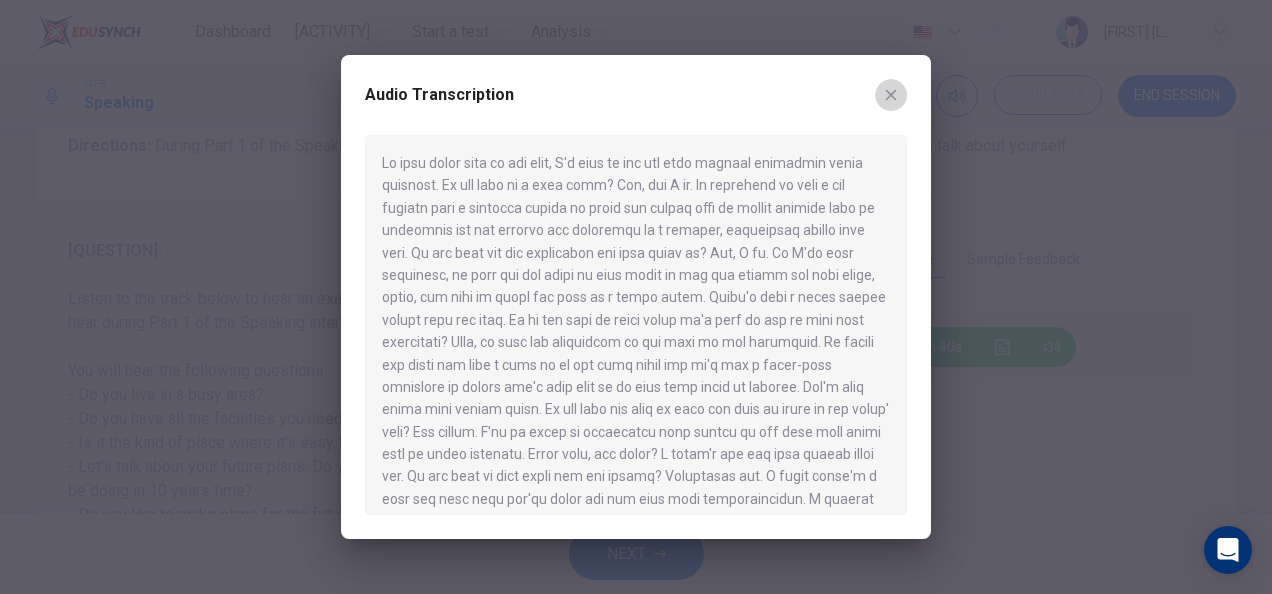 click at bounding box center (891, 95) 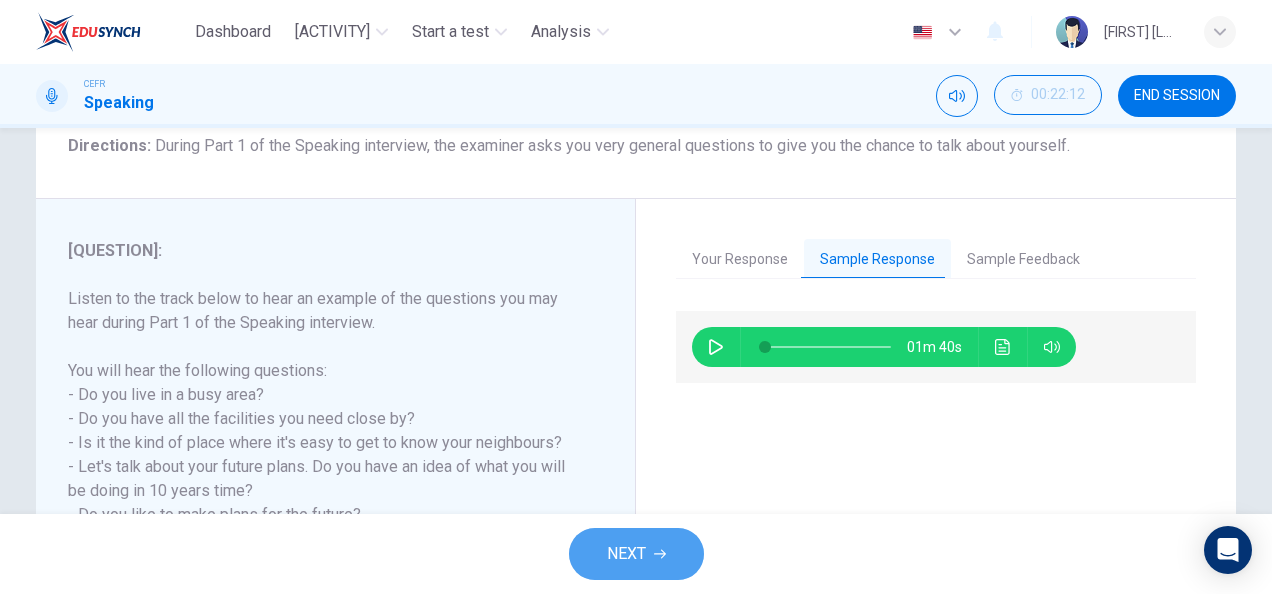 click on "NEXT" at bounding box center (626, 554) 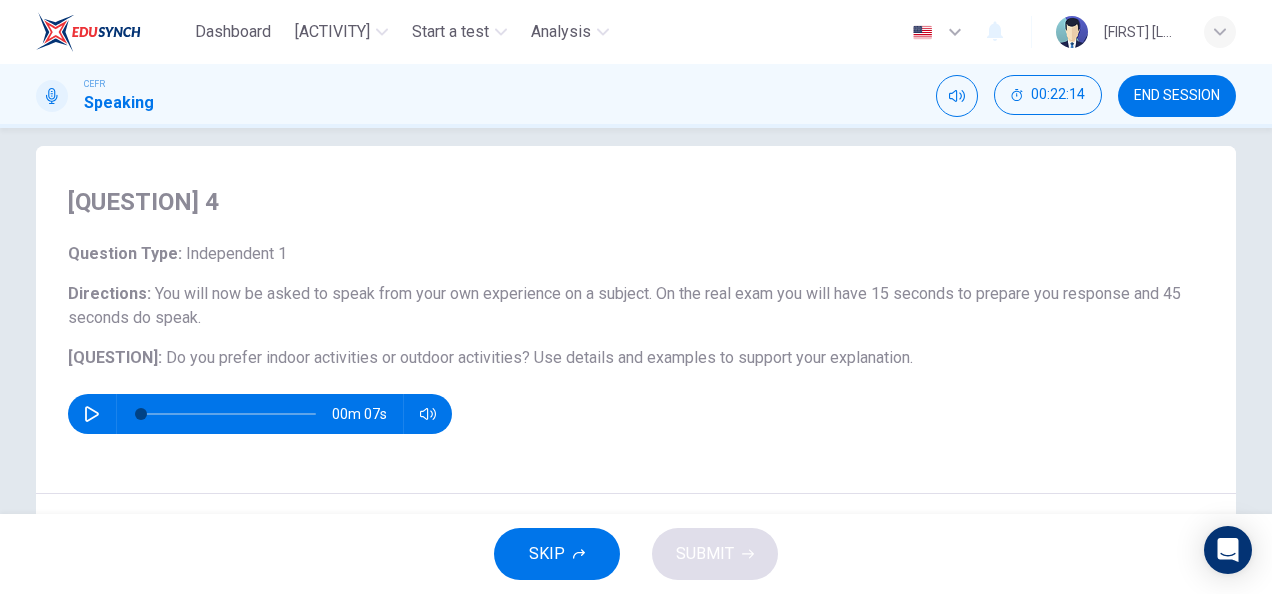 scroll, scrollTop: 38, scrollLeft: 0, axis: vertical 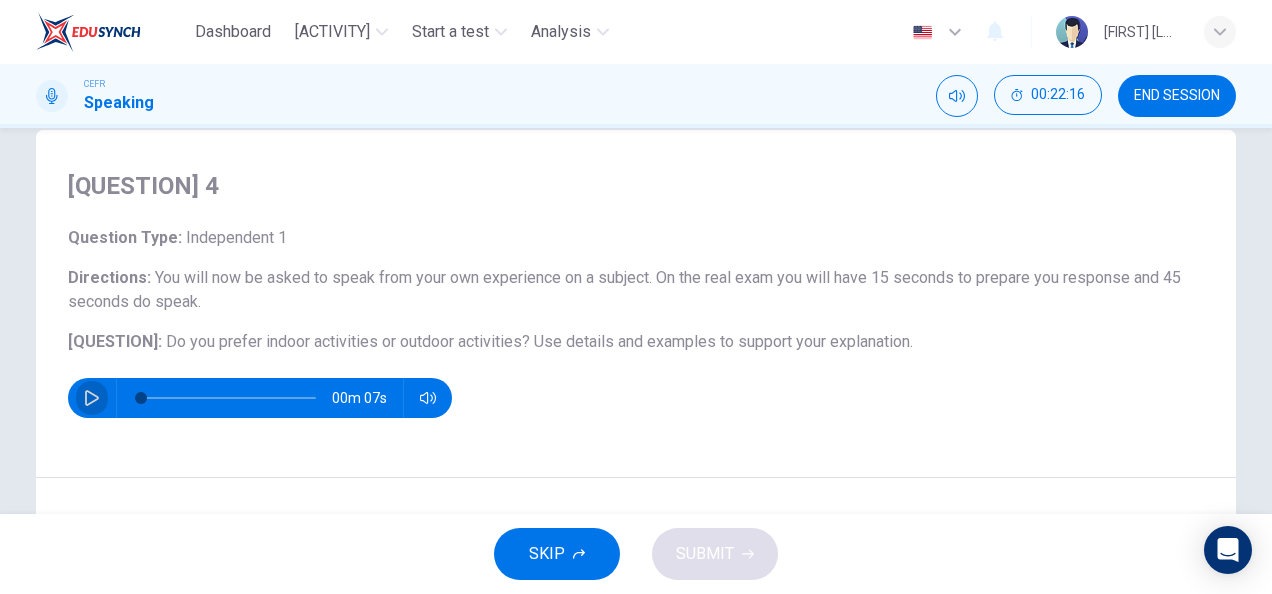 click at bounding box center [92, 398] 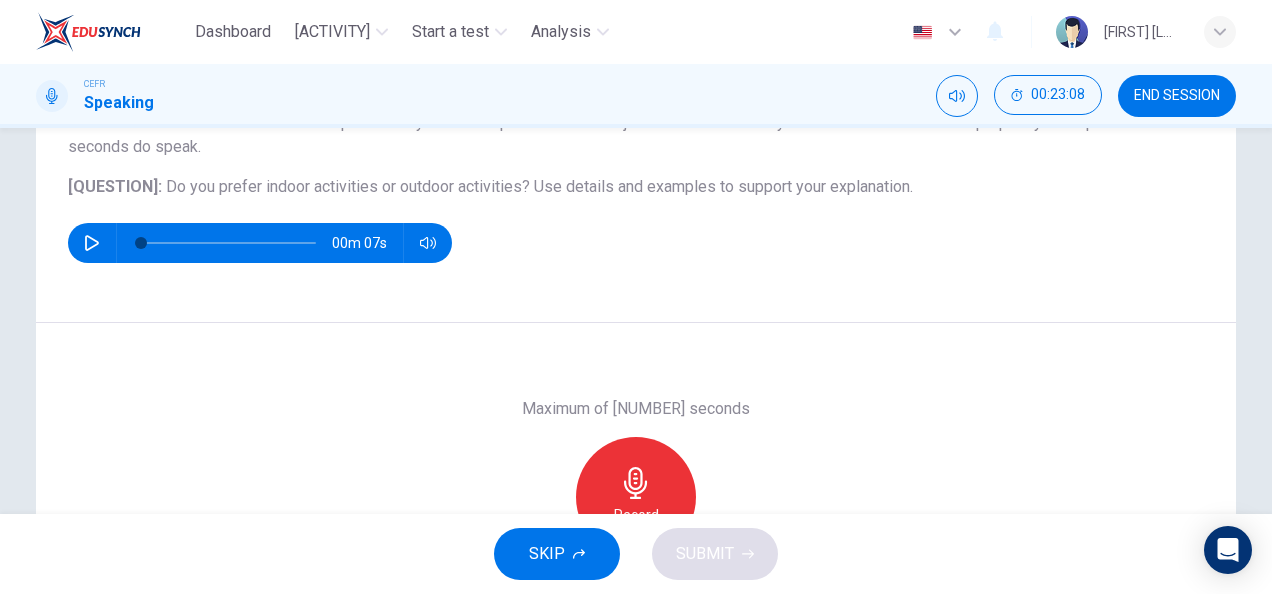 scroll, scrollTop: 194, scrollLeft: 0, axis: vertical 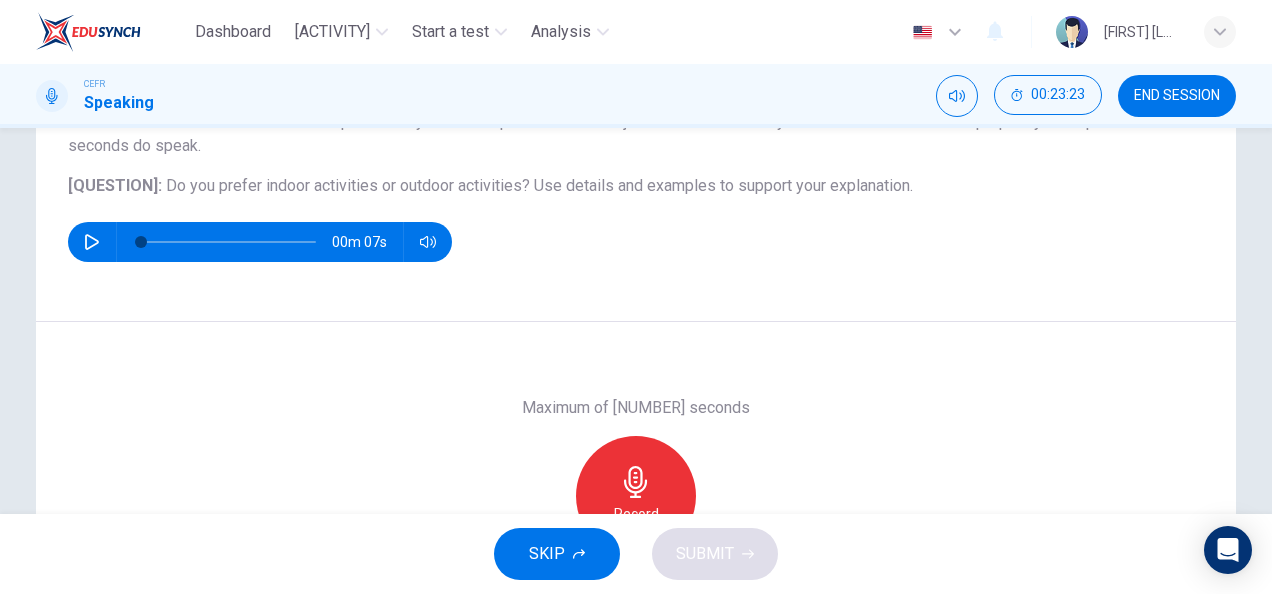 click on "Record" at bounding box center [636, 496] 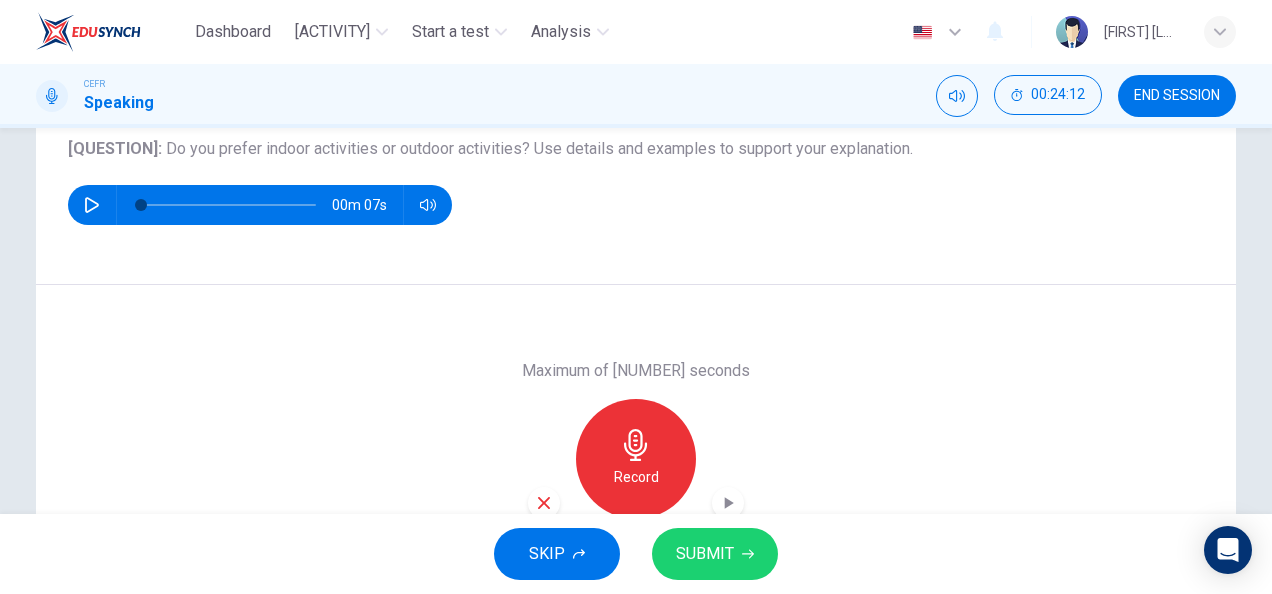 scroll, scrollTop: 328, scrollLeft: 0, axis: vertical 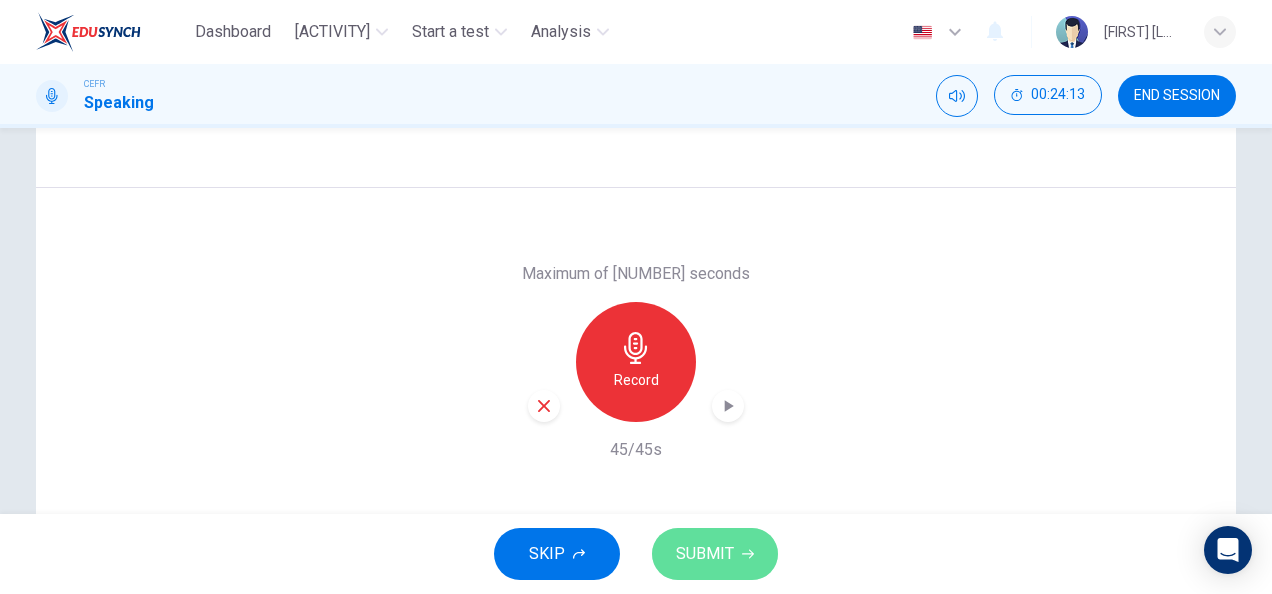 click on "SUBMIT" at bounding box center (705, 554) 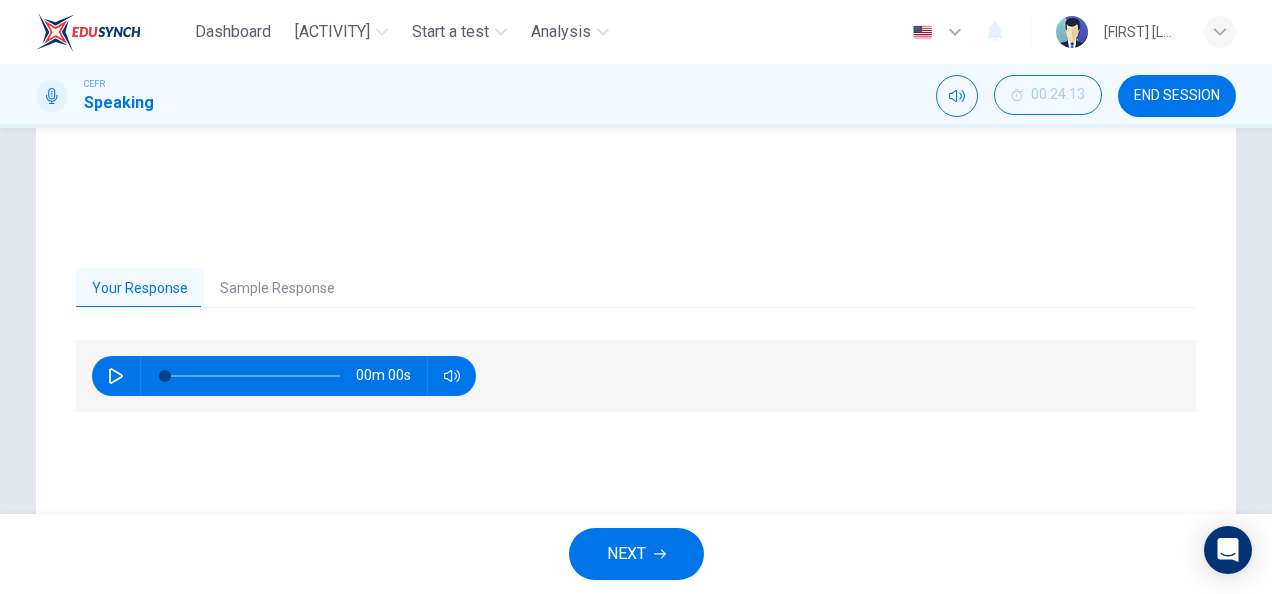 click on "Sample Response" at bounding box center (277, 289) 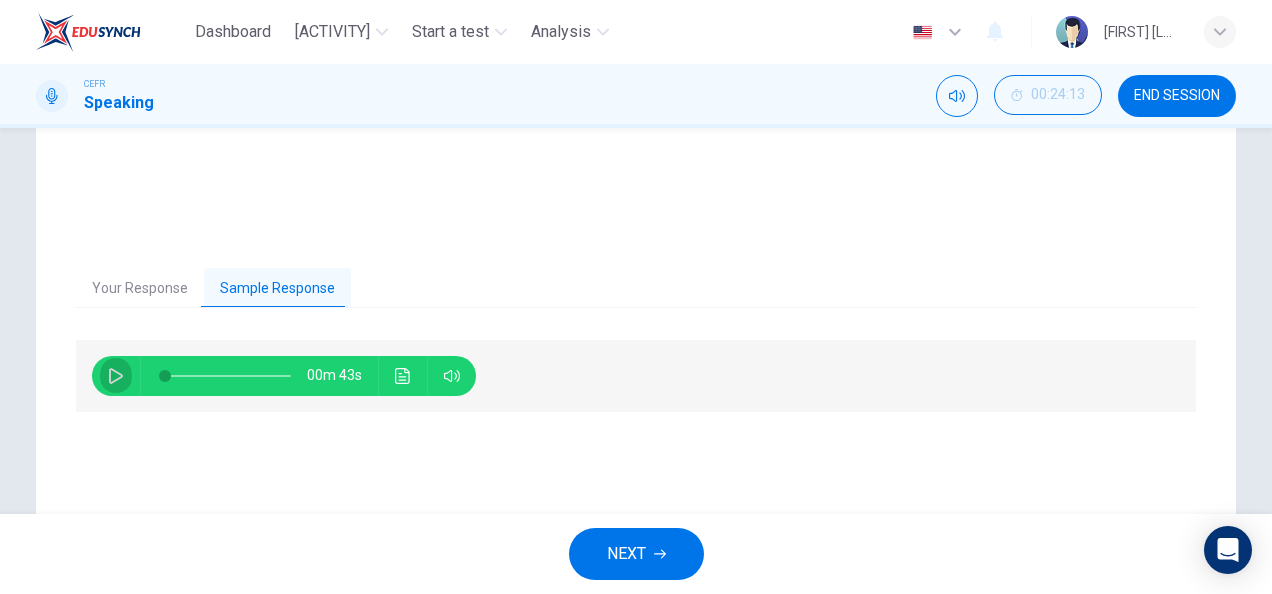 click at bounding box center [116, 376] 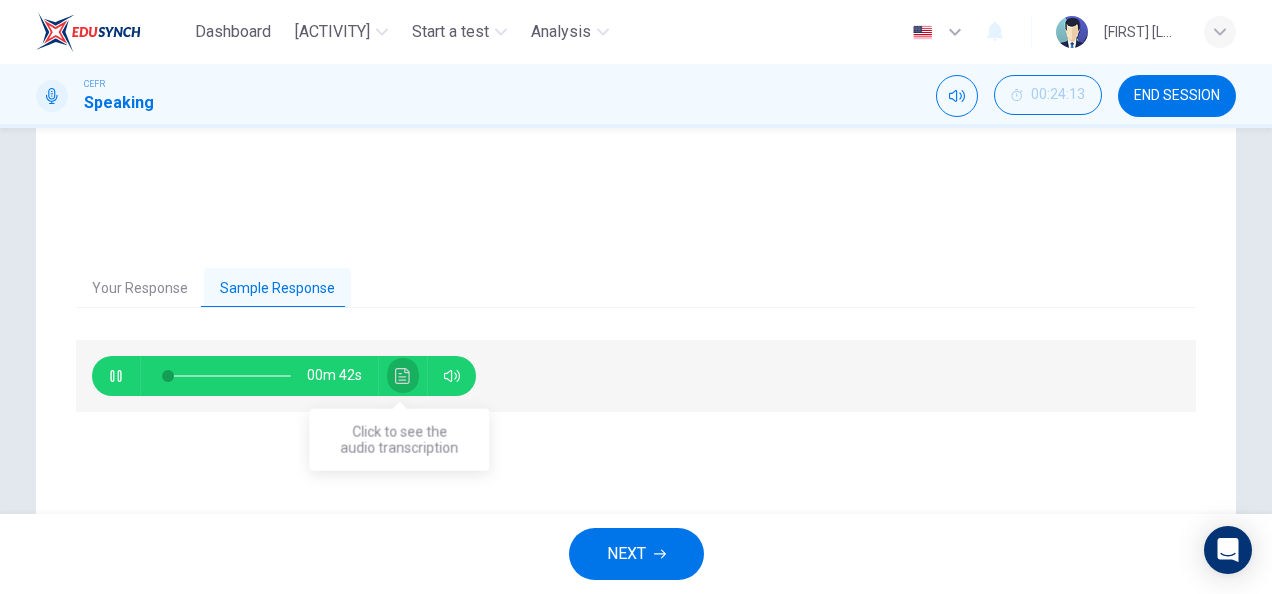 click at bounding box center (403, 376) 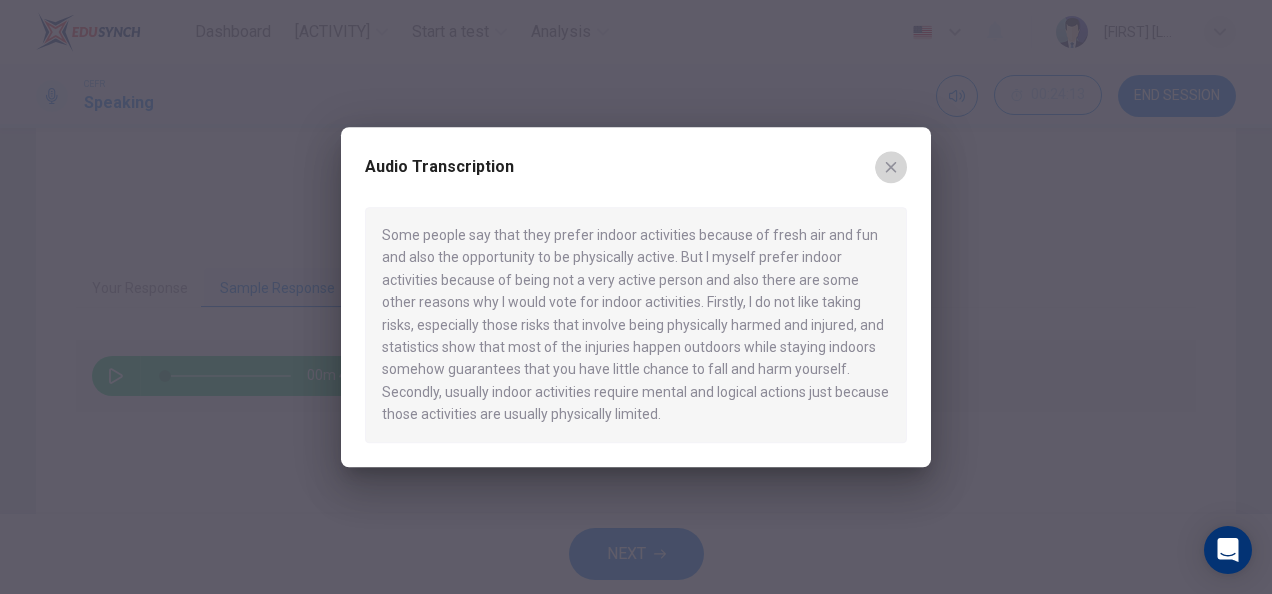 click at bounding box center (891, 167) 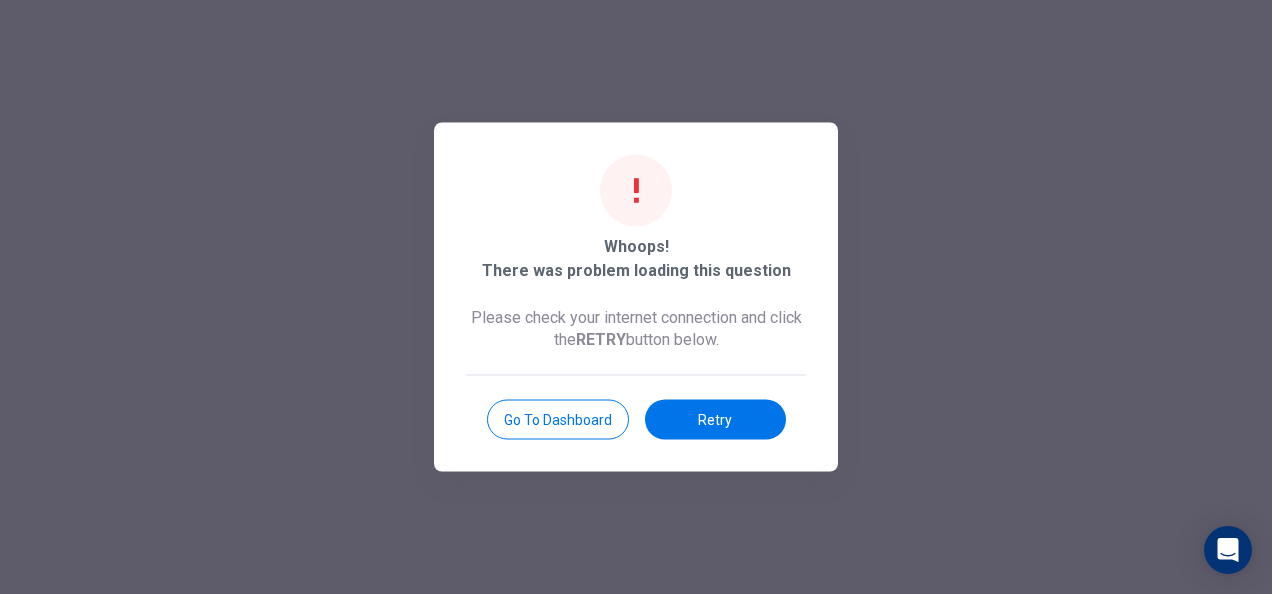 click at bounding box center [636, 297] 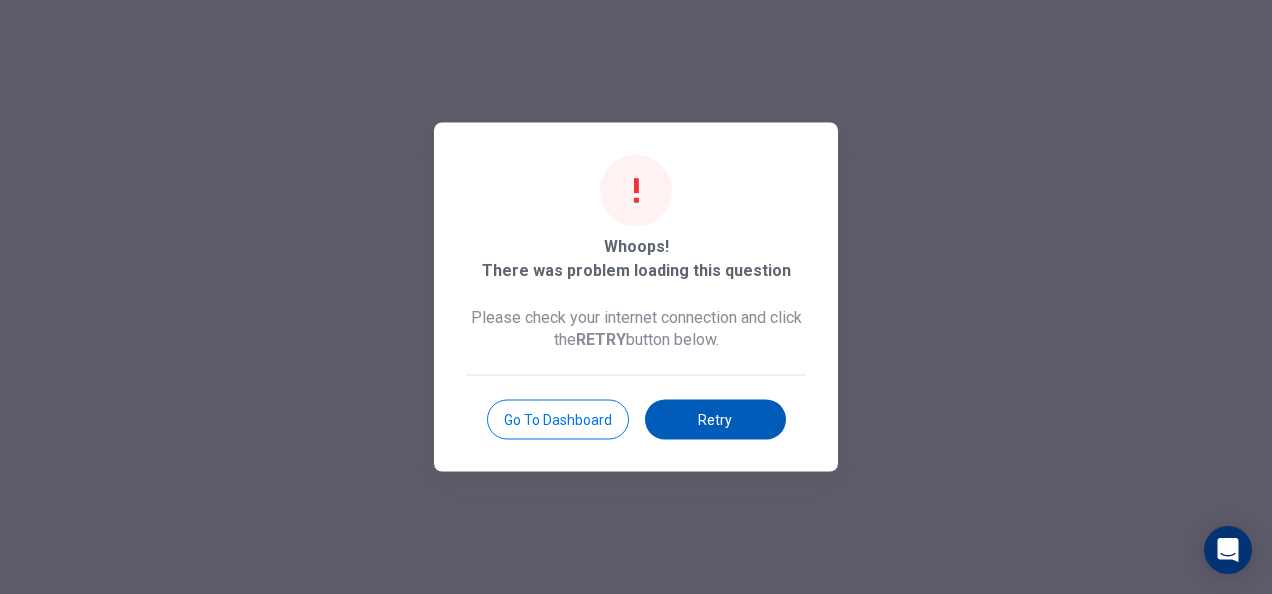 click on "Retry" at bounding box center [715, 420] 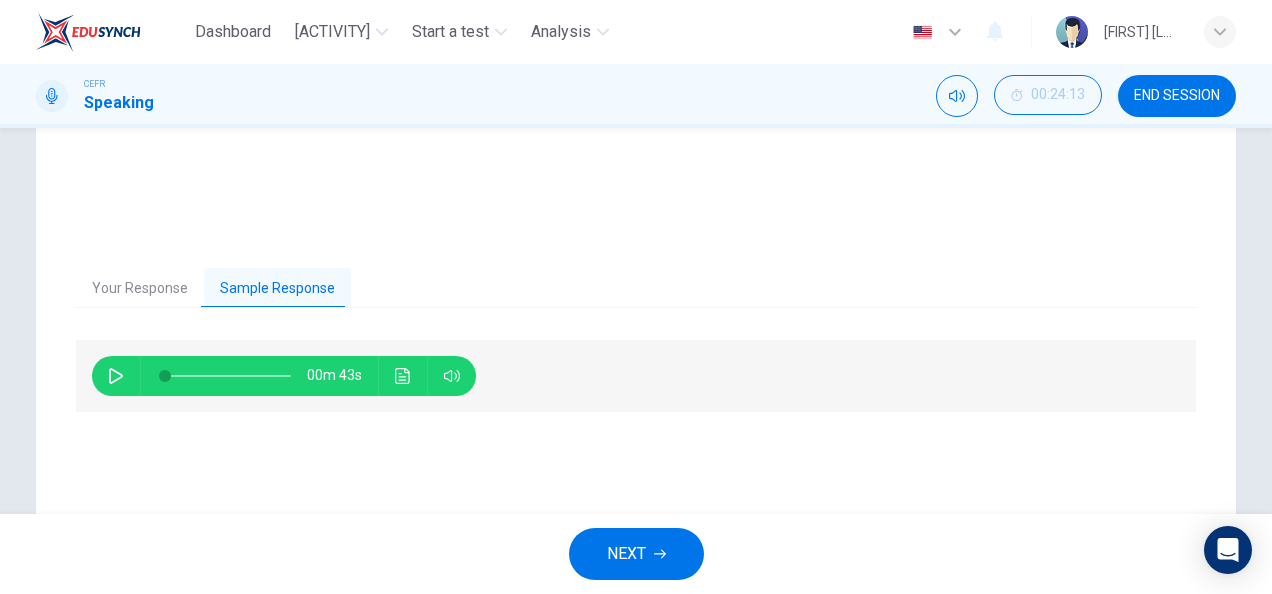 click on "NEXT" at bounding box center [636, 554] 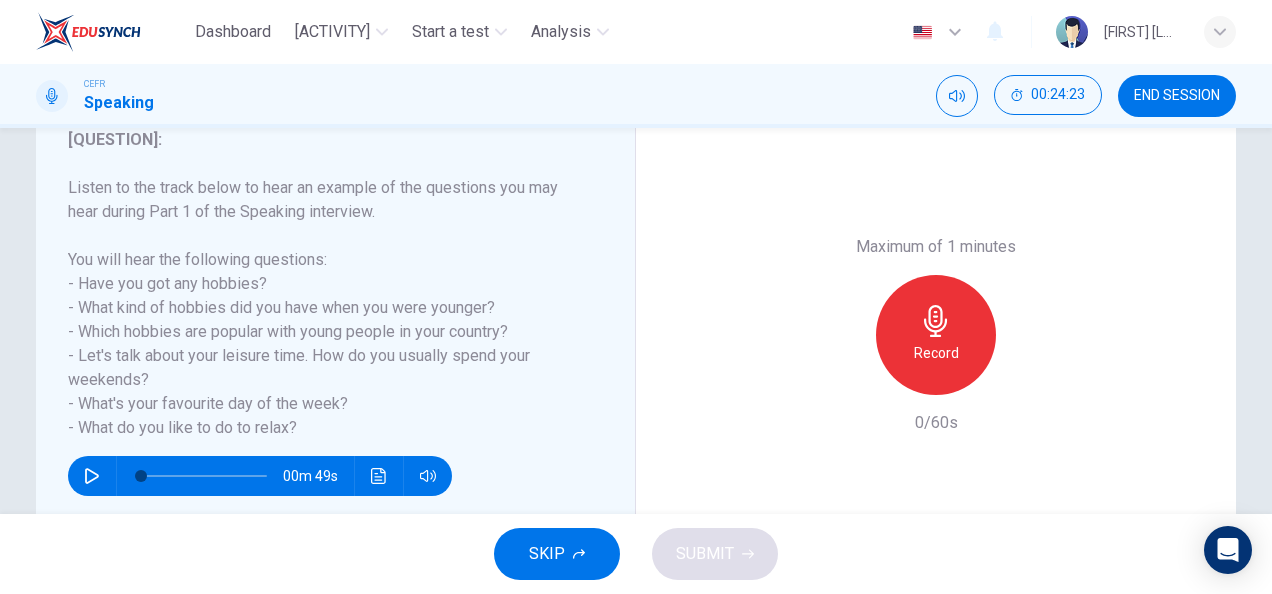 scroll, scrollTop: 282, scrollLeft: 0, axis: vertical 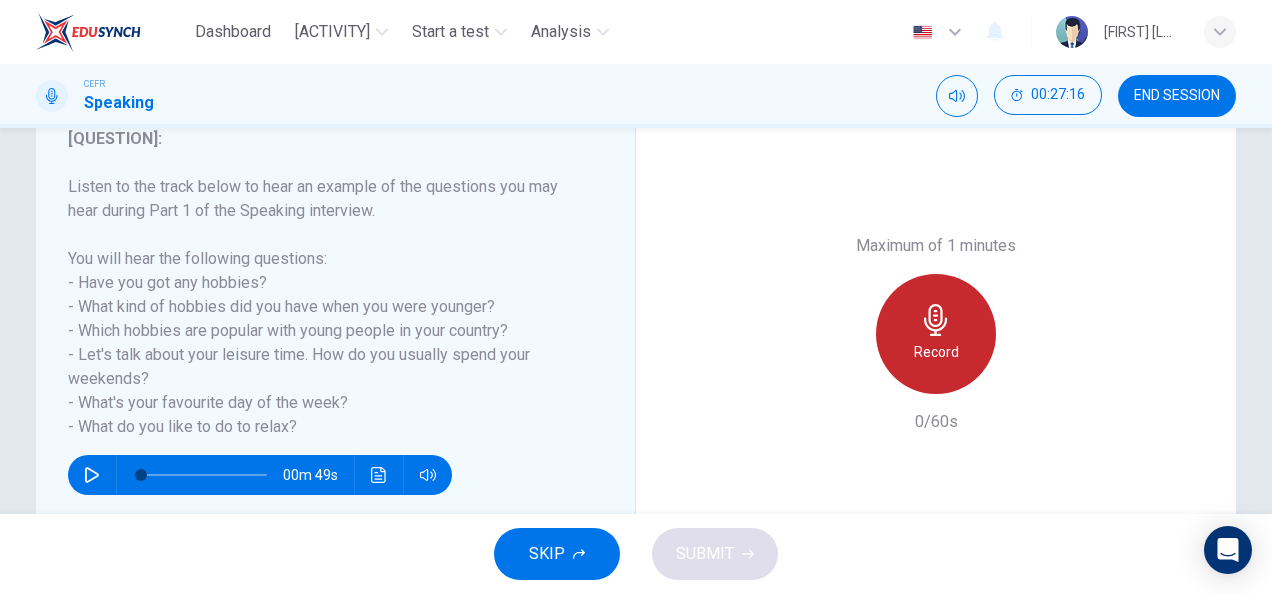 click on "Record" at bounding box center [936, 334] 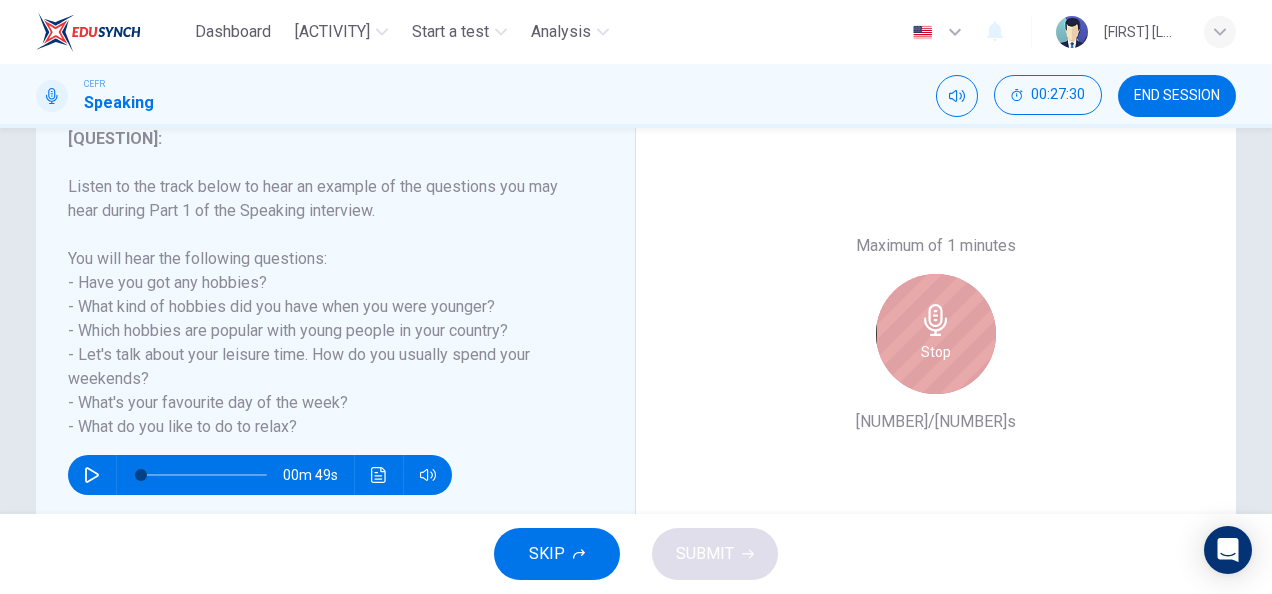 click on "Stop" at bounding box center [936, 334] 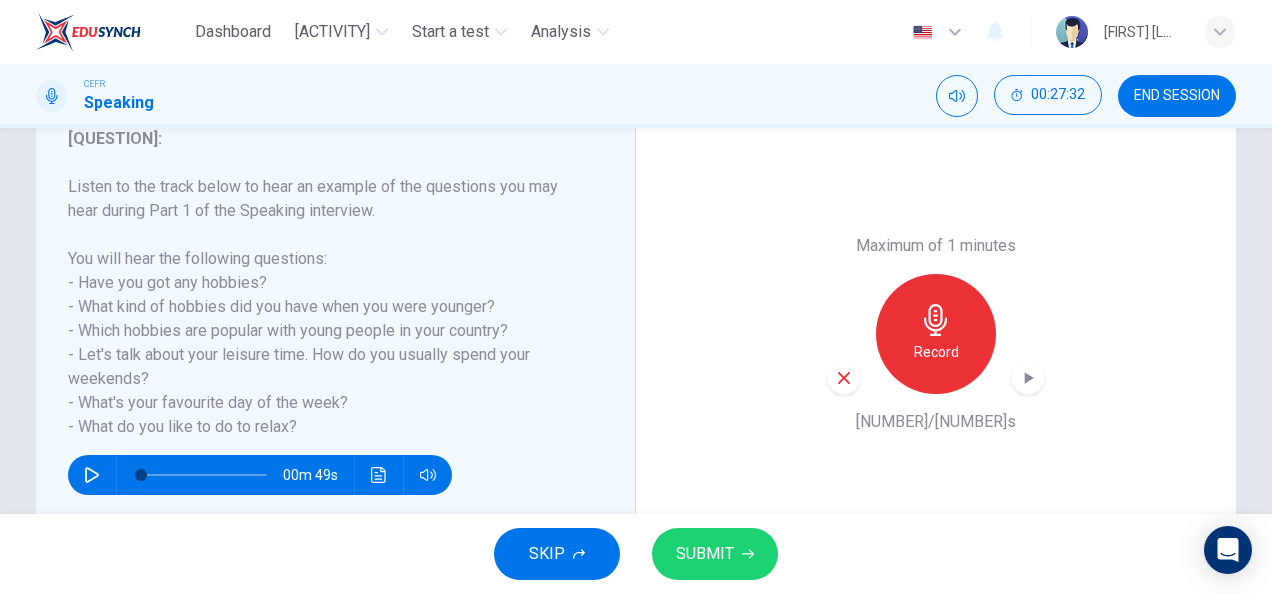 click on "Record" at bounding box center (936, 334) 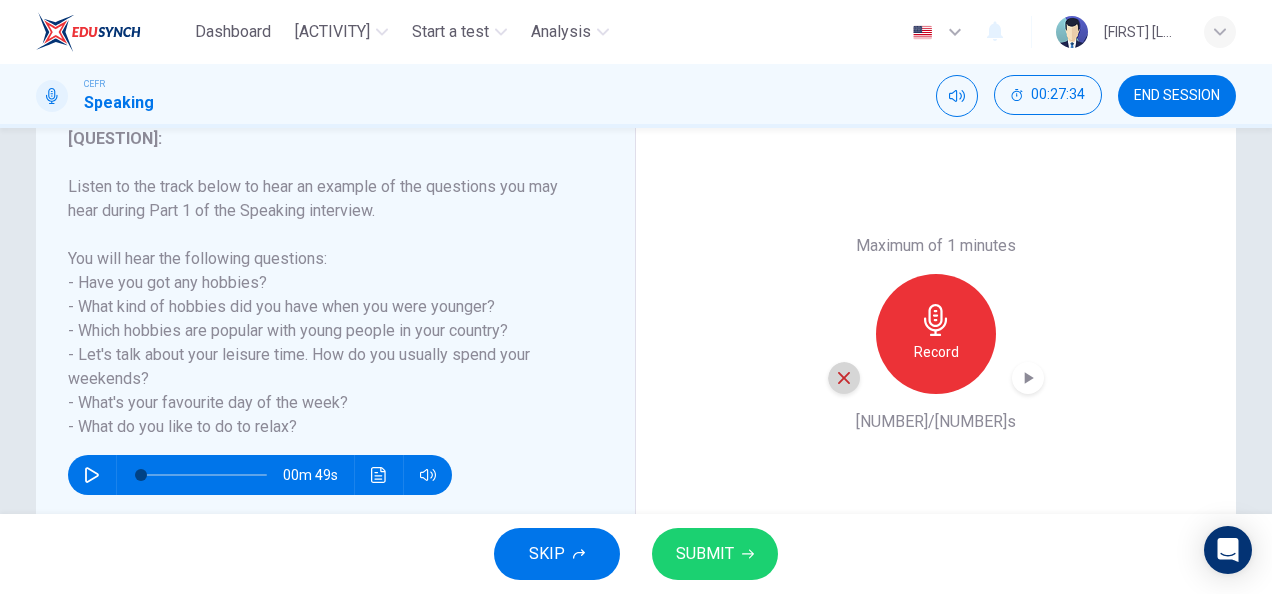 click at bounding box center (844, 378) 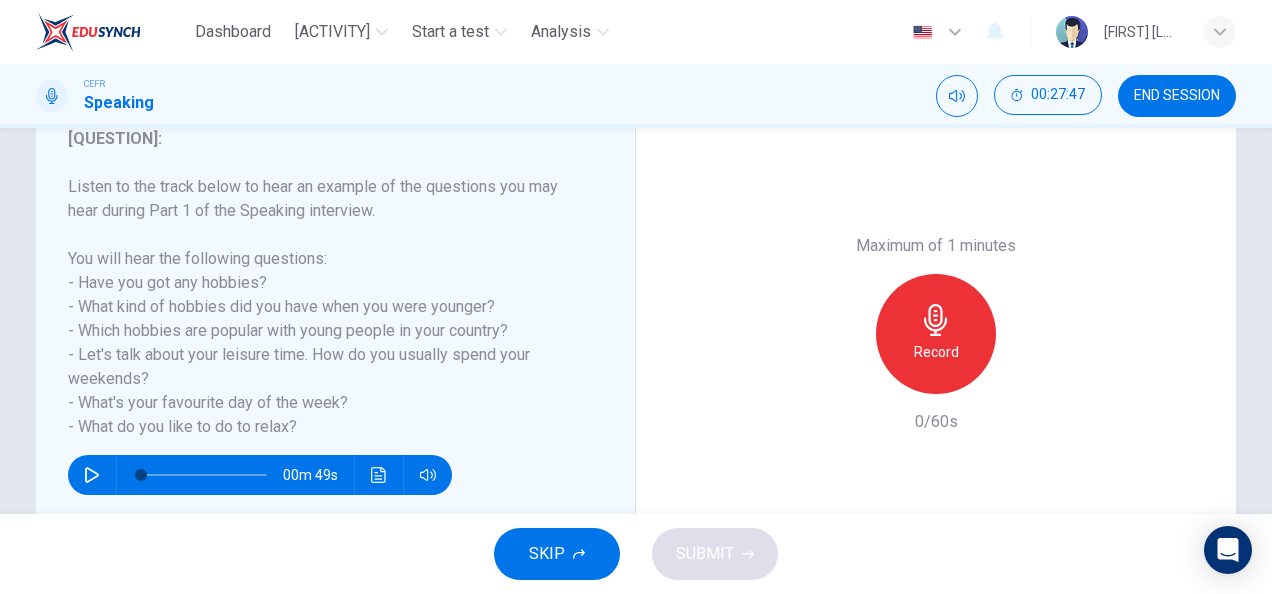 click on "Record" at bounding box center (936, 334) 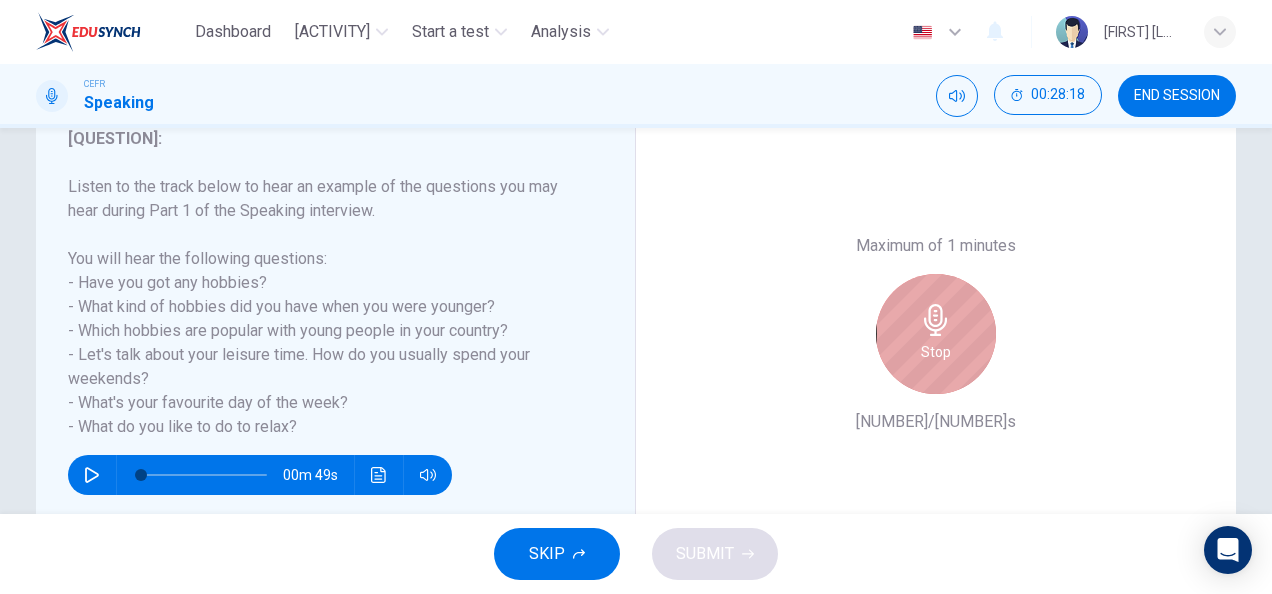 click on "Stop" at bounding box center (936, 334) 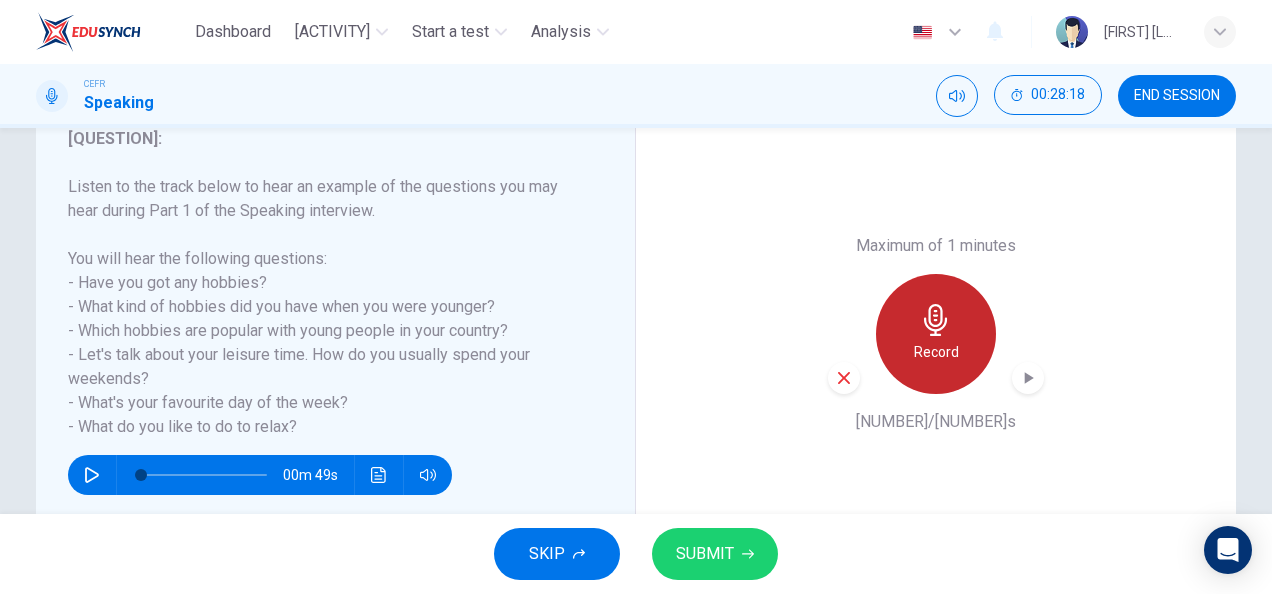 click on "Record" at bounding box center (936, 334) 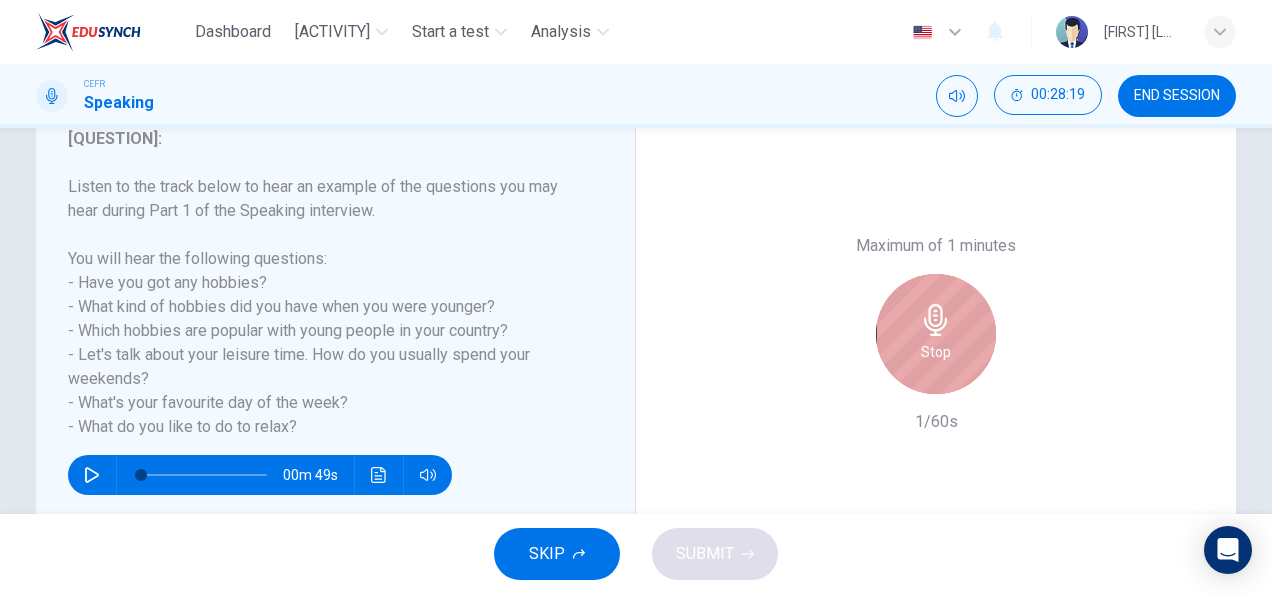 click on "Stop" at bounding box center [936, 334] 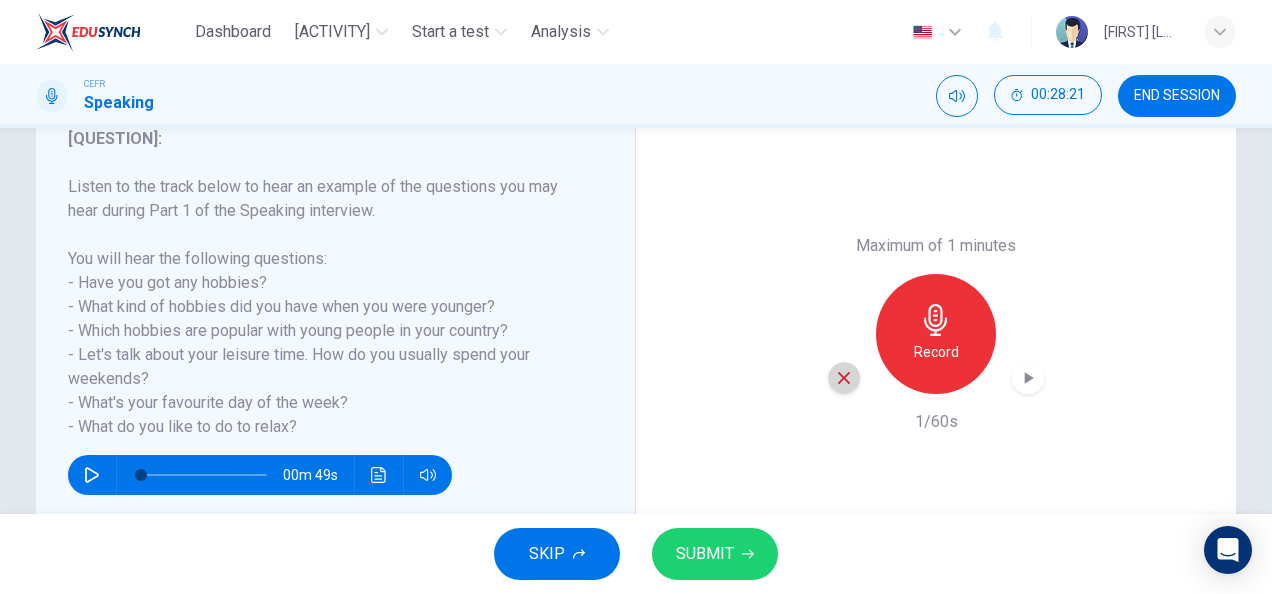 click at bounding box center [844, 378] 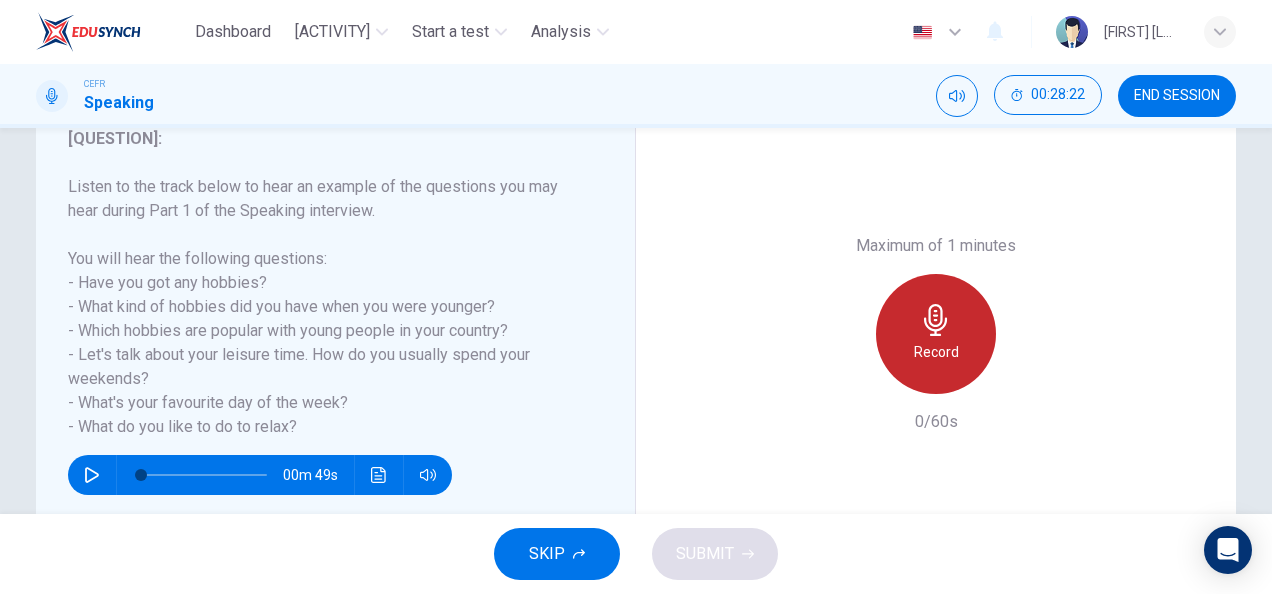click on "Record" at bounding box center (936, 334) 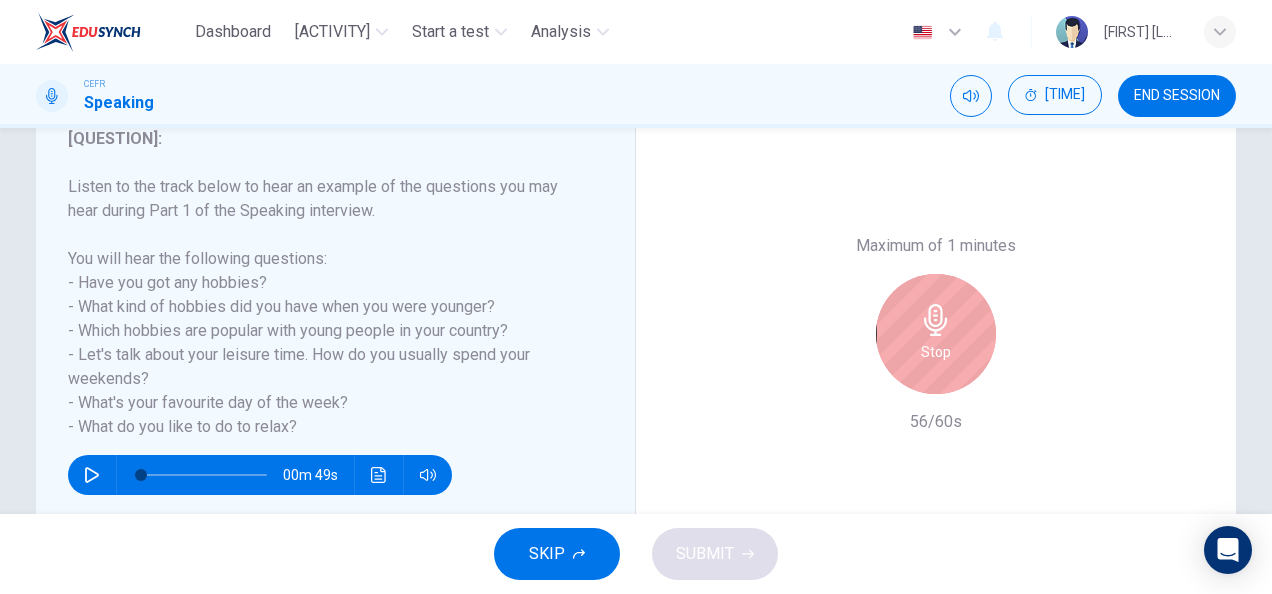 click at bounding box center [936, 320] 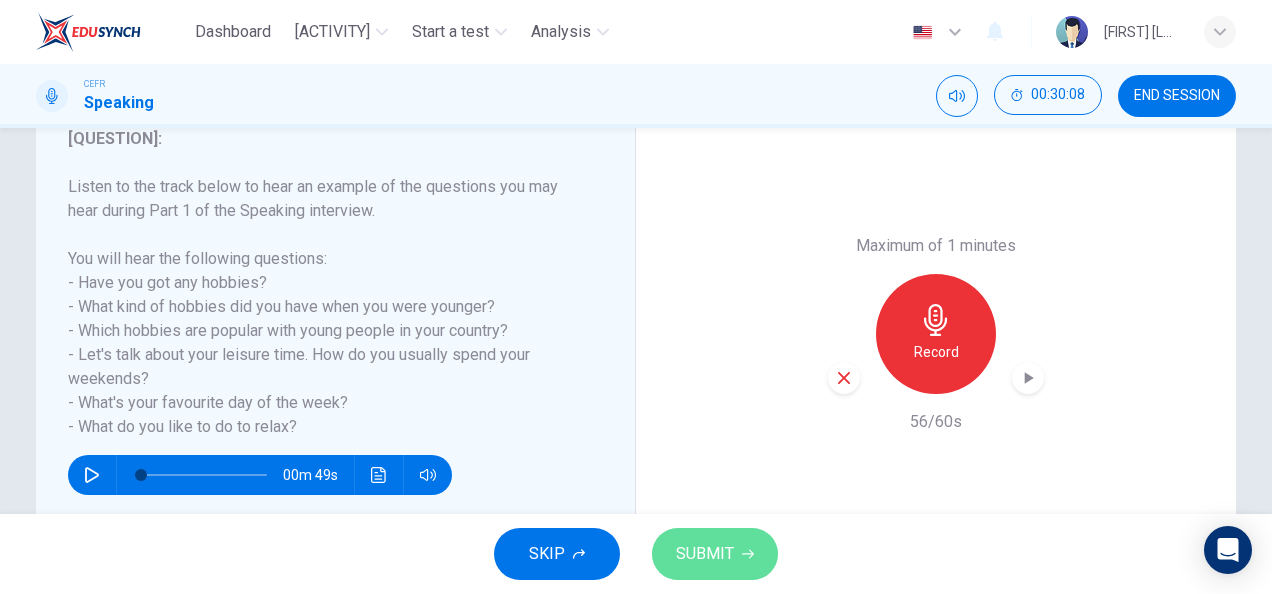 click on "SUBMIT" at bounding box center (705, 554) 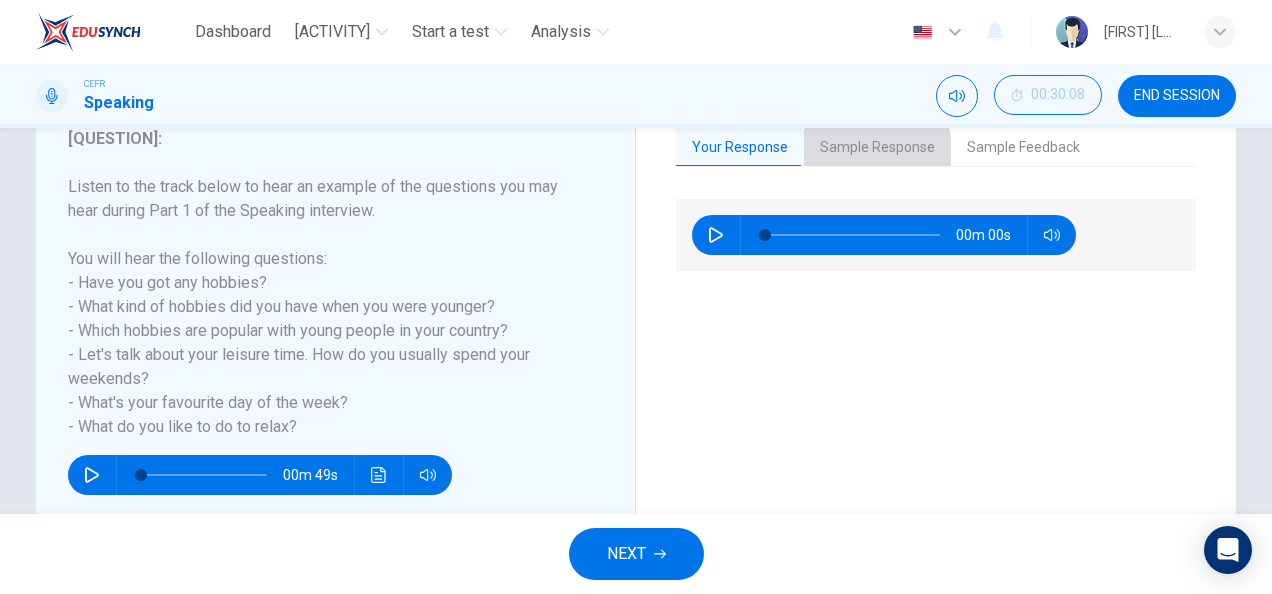 click on "Sample Response" at bounding box center (877, 148) 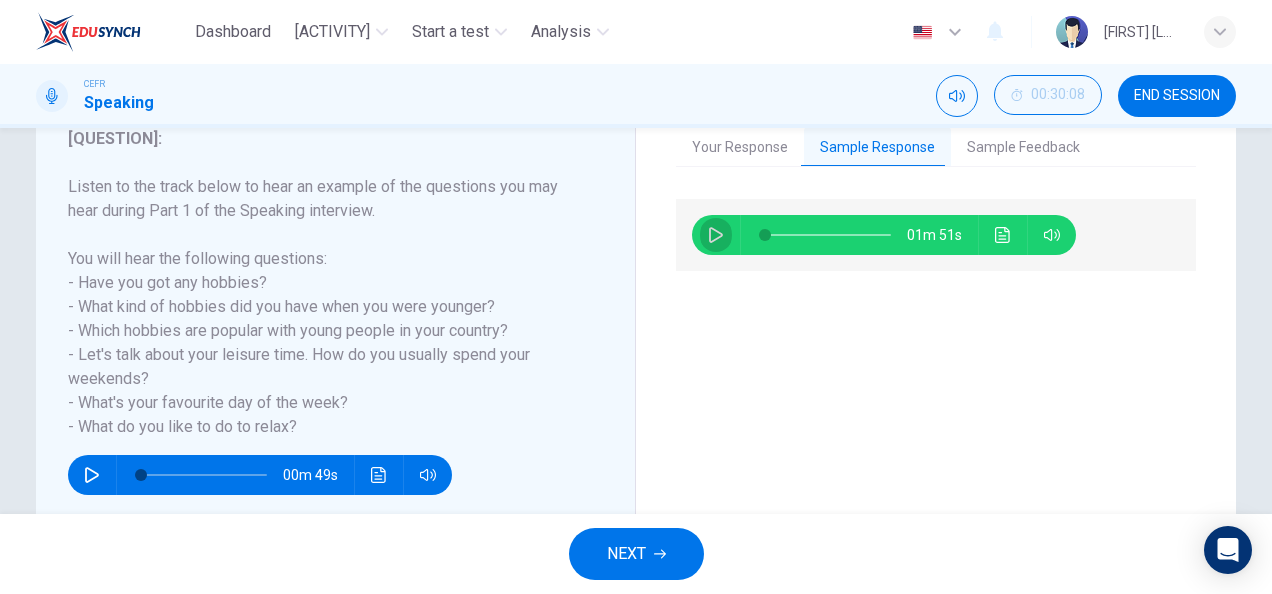 click at bounding box center (716, 235) 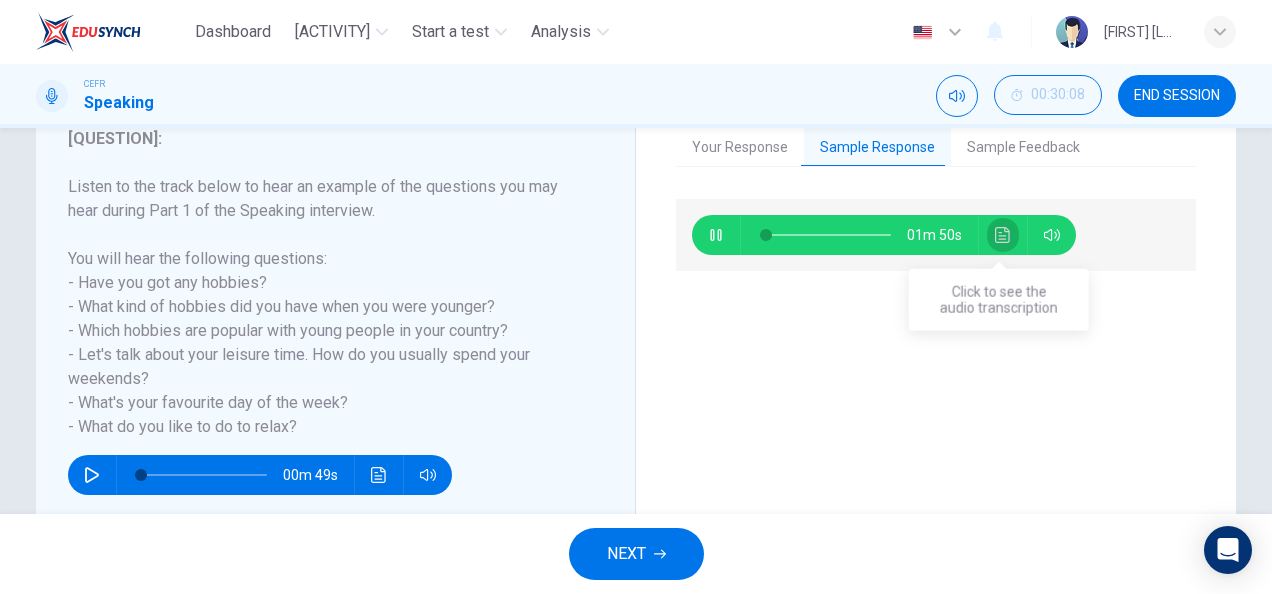 click at bounding box center [1003, 235] 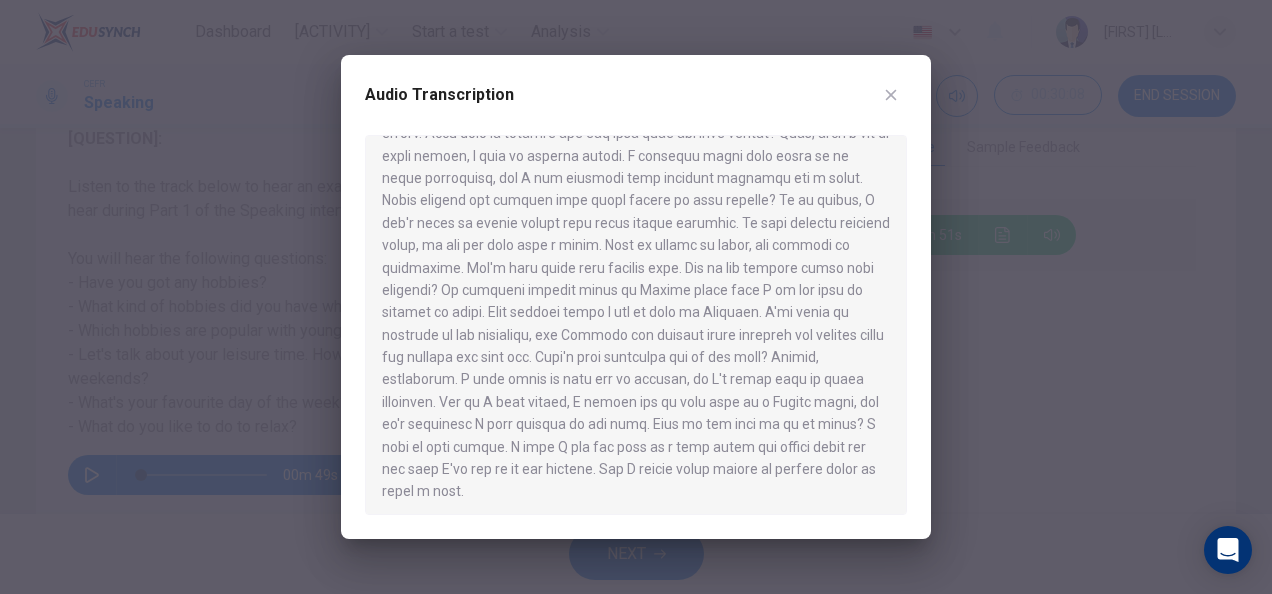 scroll, scrollTop: 100, scrollLeft: 0, axis: vertical 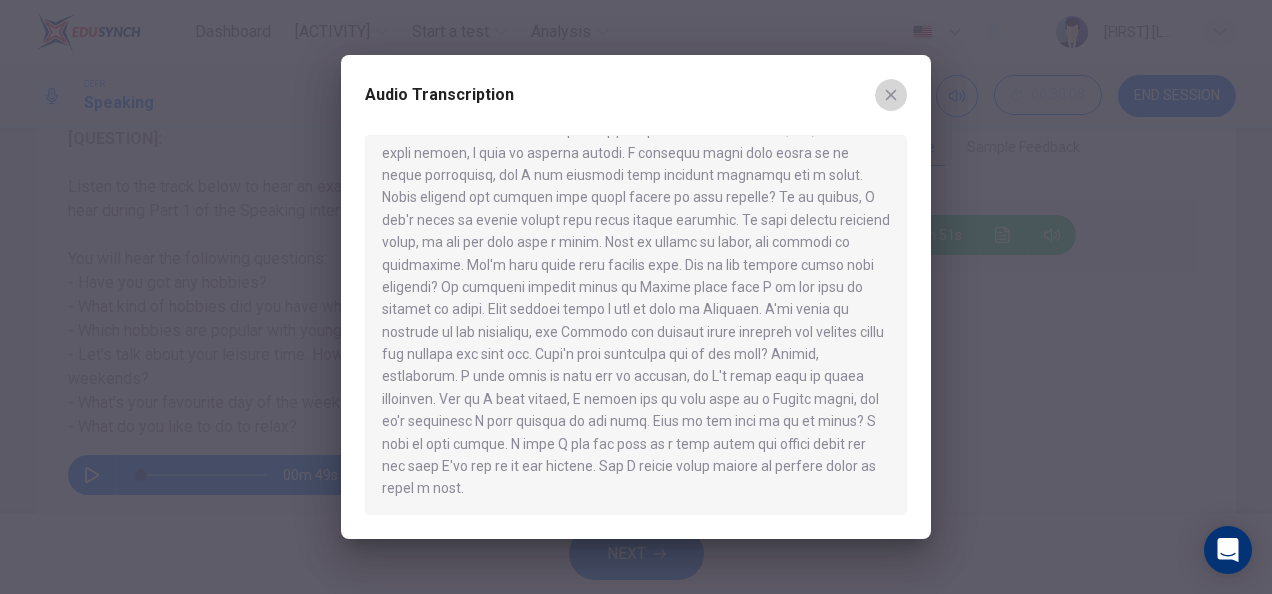 click at bounding box center (891, 95) 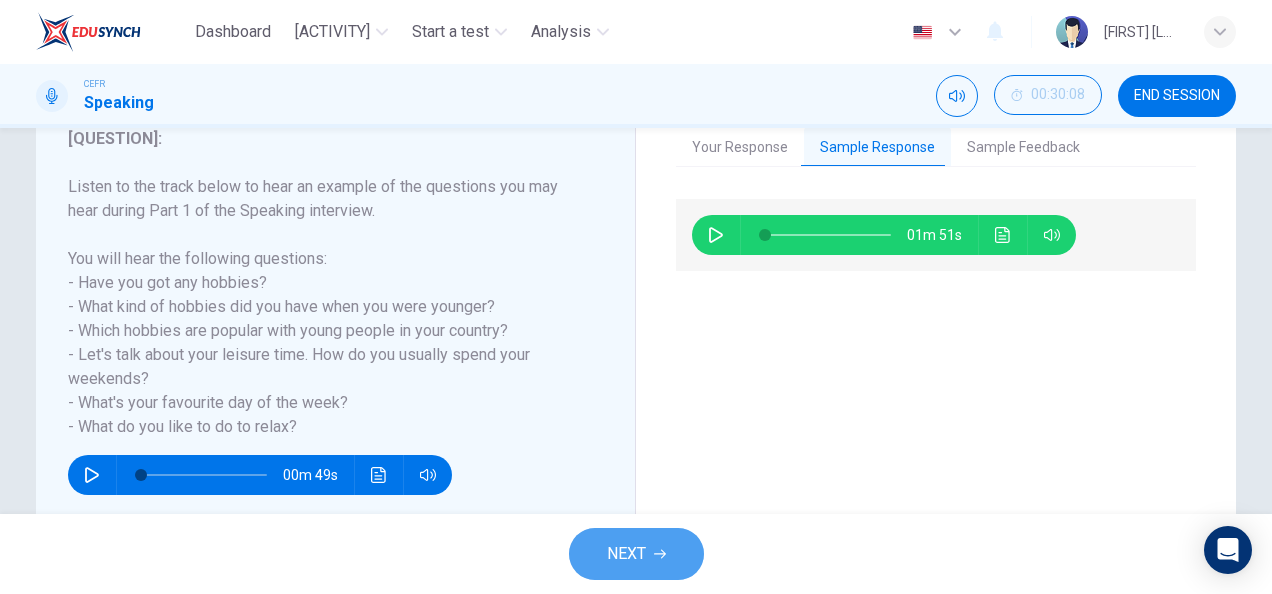 click on "NEXT" at bounding box center [626, 554] 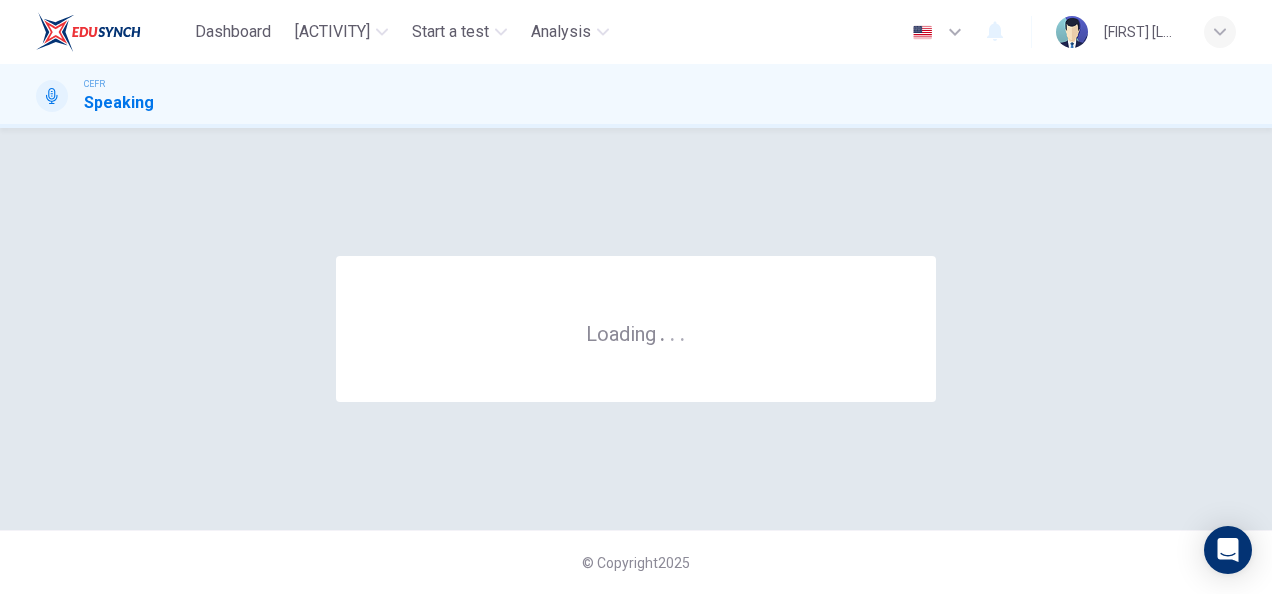 scroll, scrollTop: 0, scrollLeft: 0, axis: both 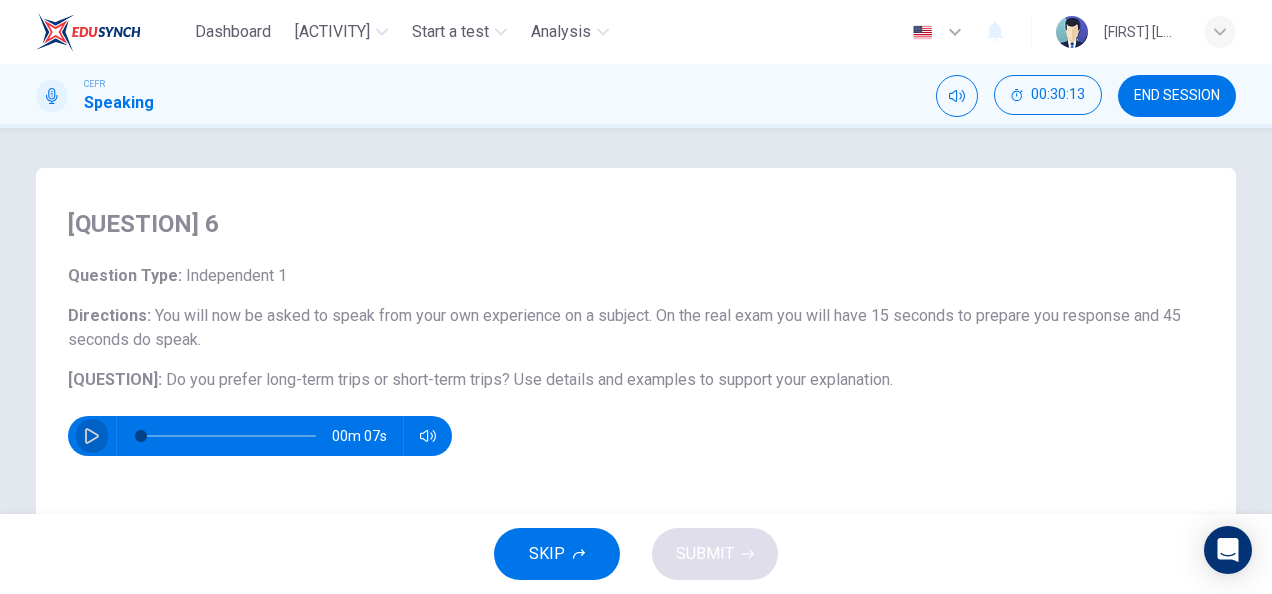 click at bounding box center [92, 436] 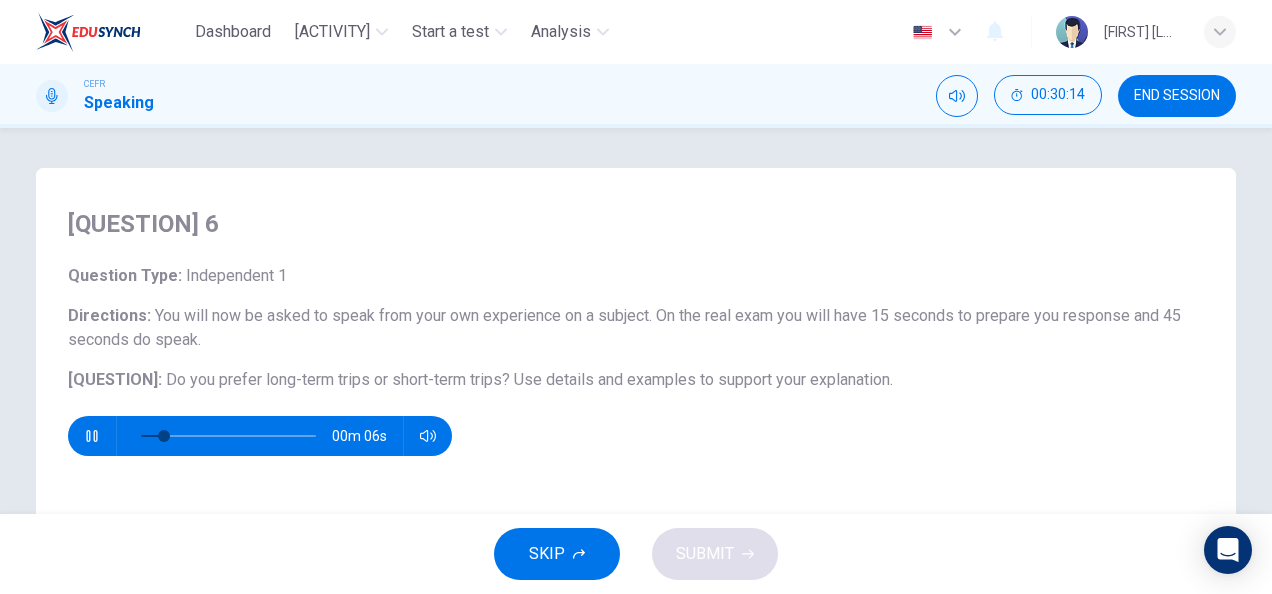 scroll, scrollTop: 191, scrollLeft: 0, axis: vertical 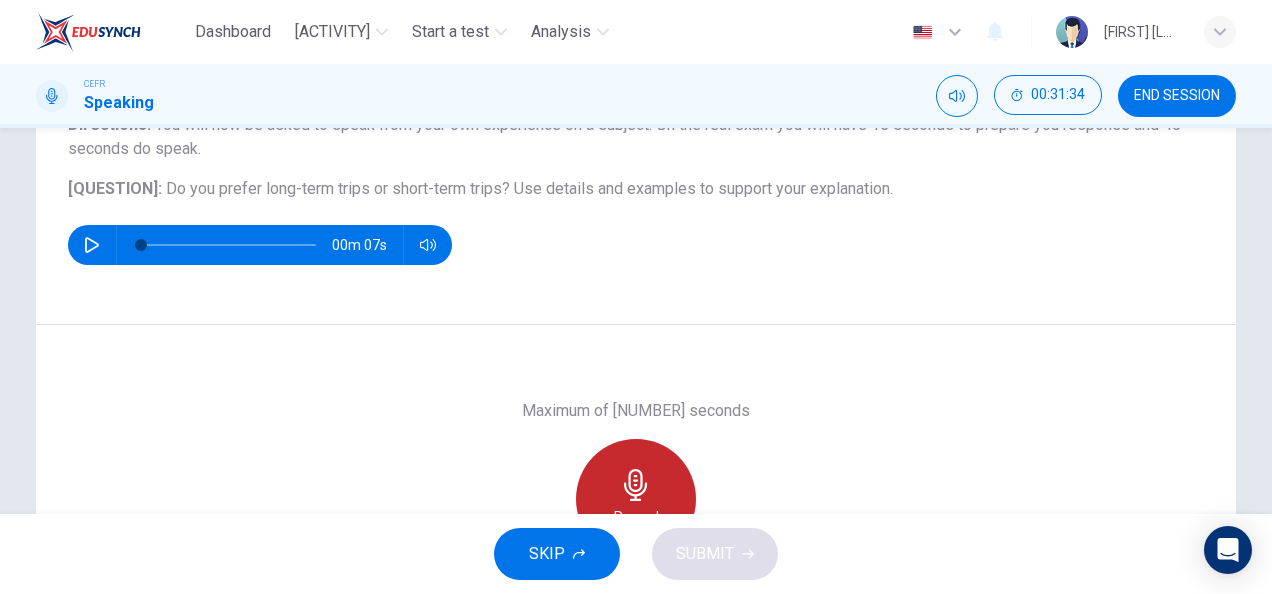 click on "Record" at bounding box center [636, 499] 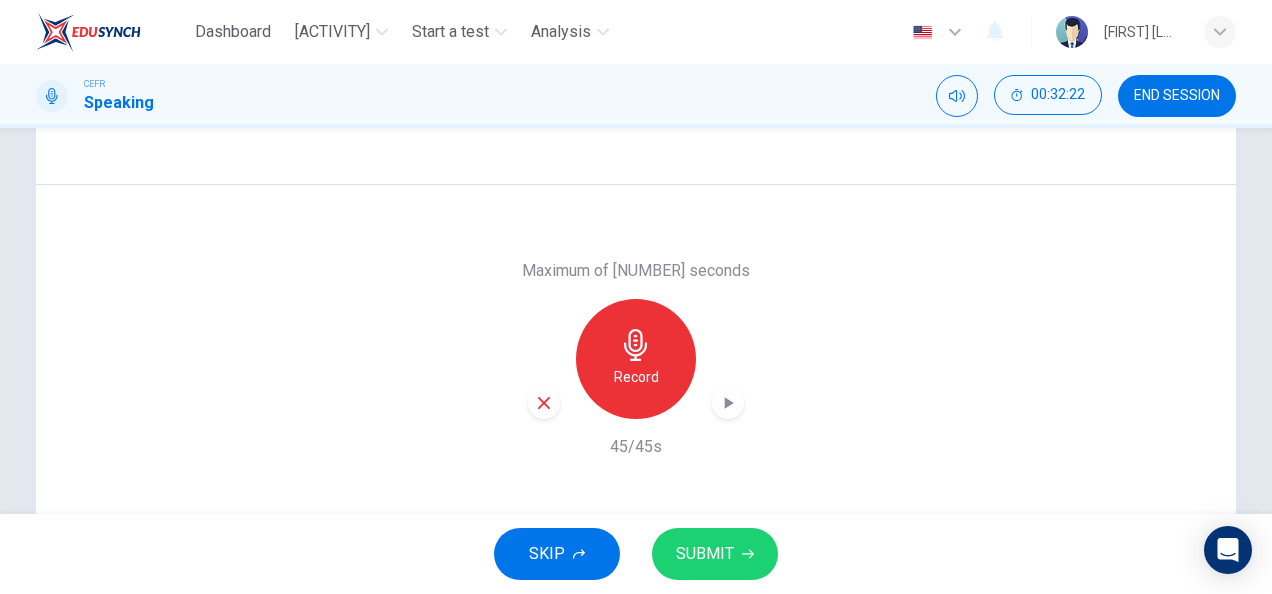 scroll, scrollTop: 334, scrollLeft: 0, axis: vertical 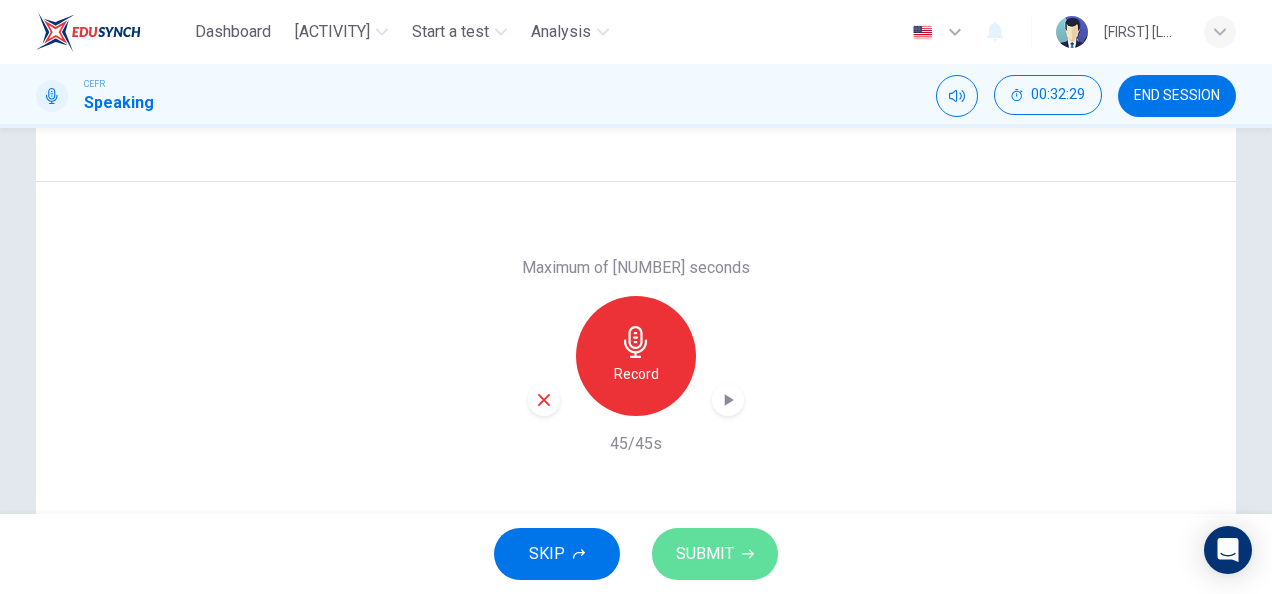 click on "SUBMIT" at bounding box center [705, 554] 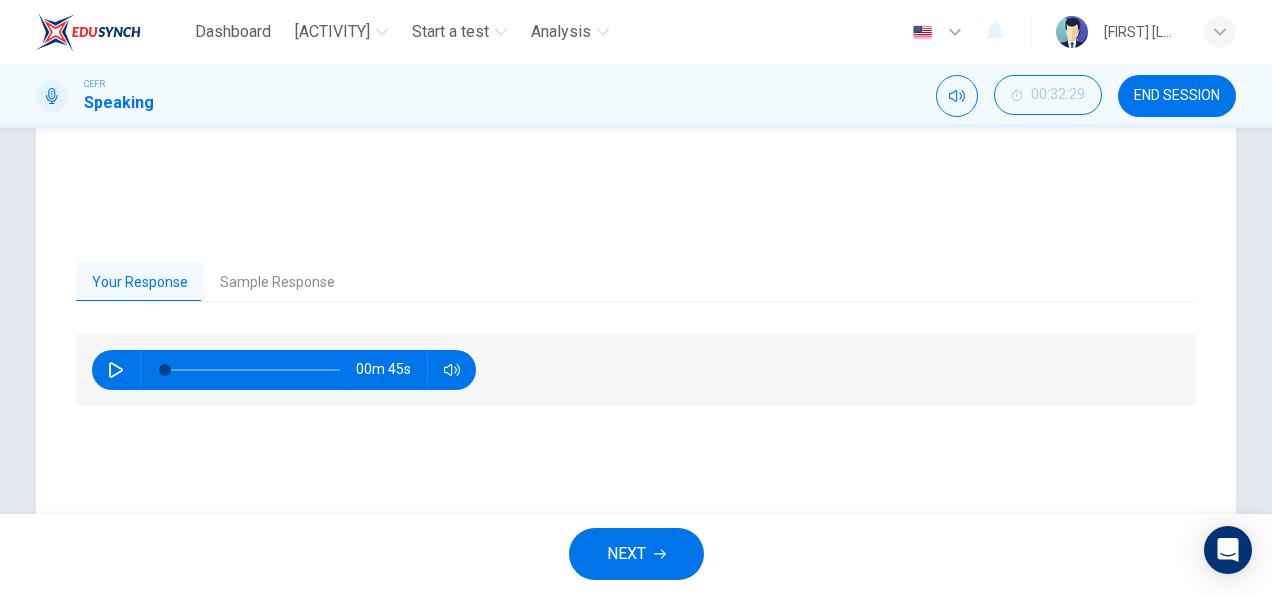 scroll, scrollTop: 389, scrollLeft: 0, axis: vertical 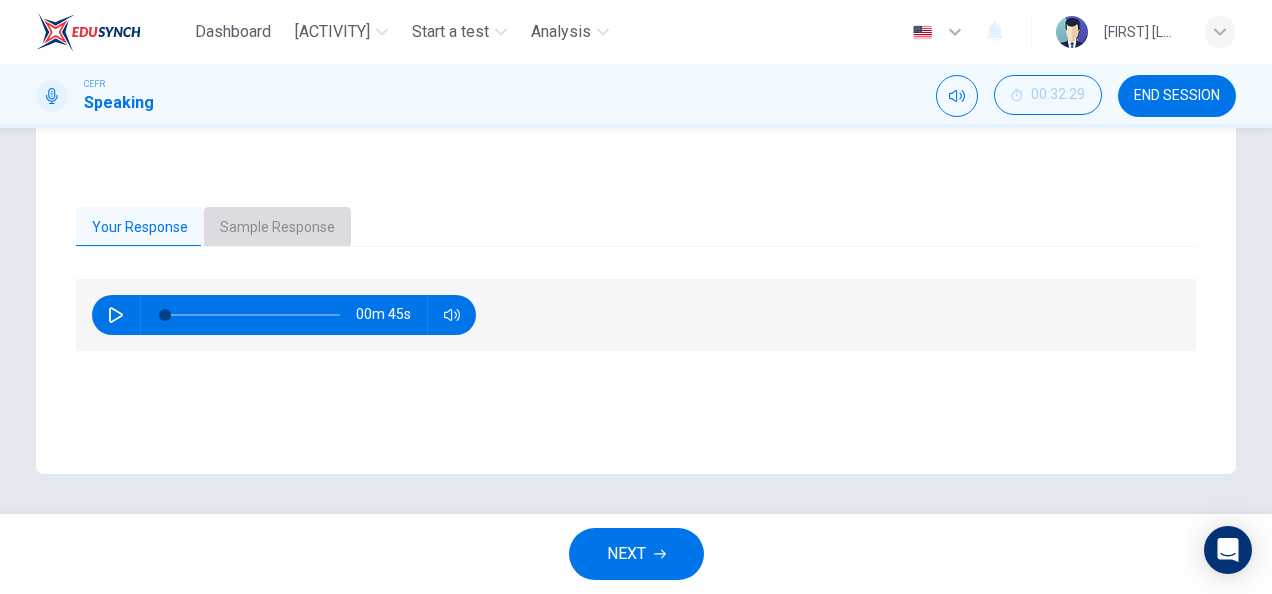 click on "Sample Response" at bounding box center [277, 228] 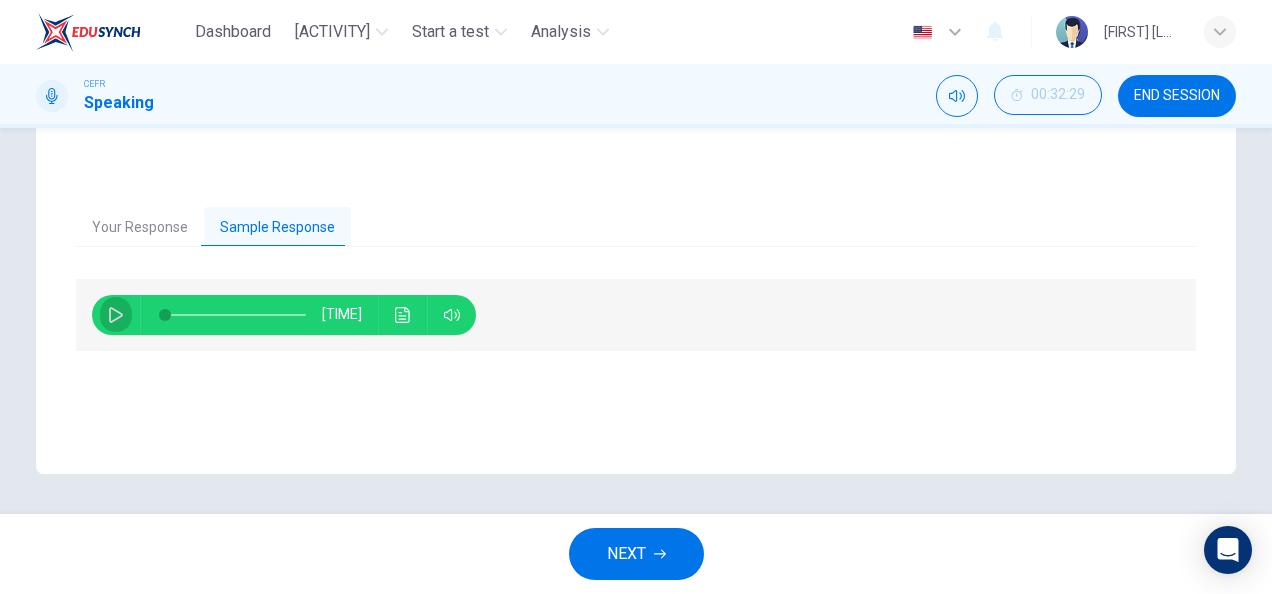 click at bounding box center [116, 315] 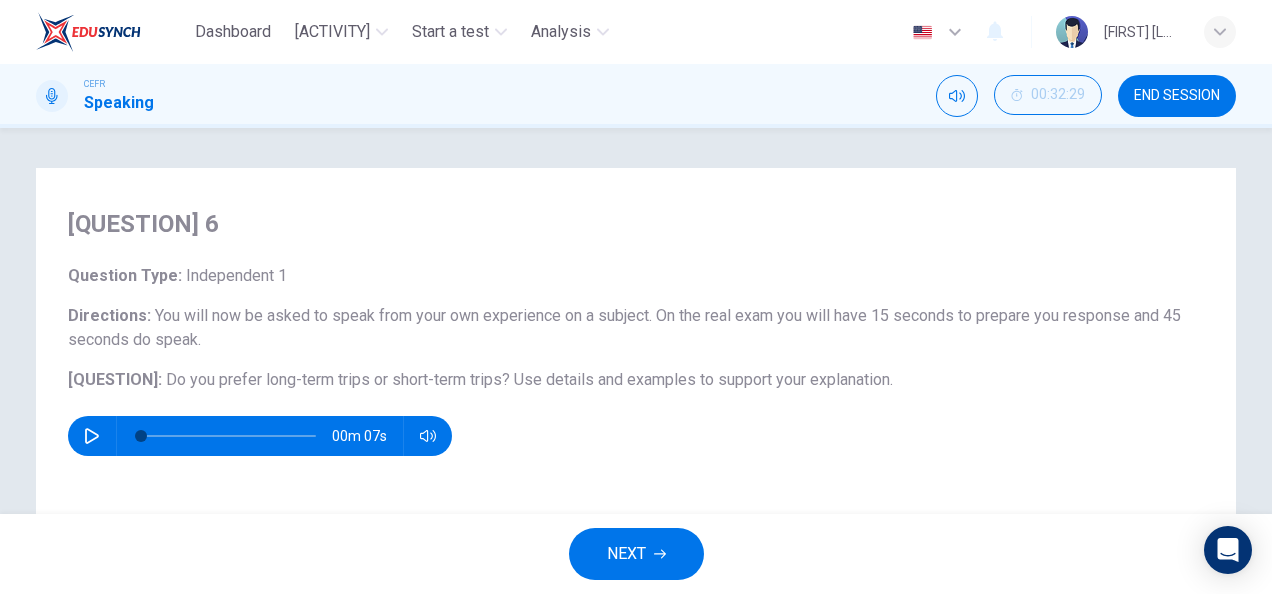 scroll, scrollTop: 389, scrollLeft: 0, axis: vertical 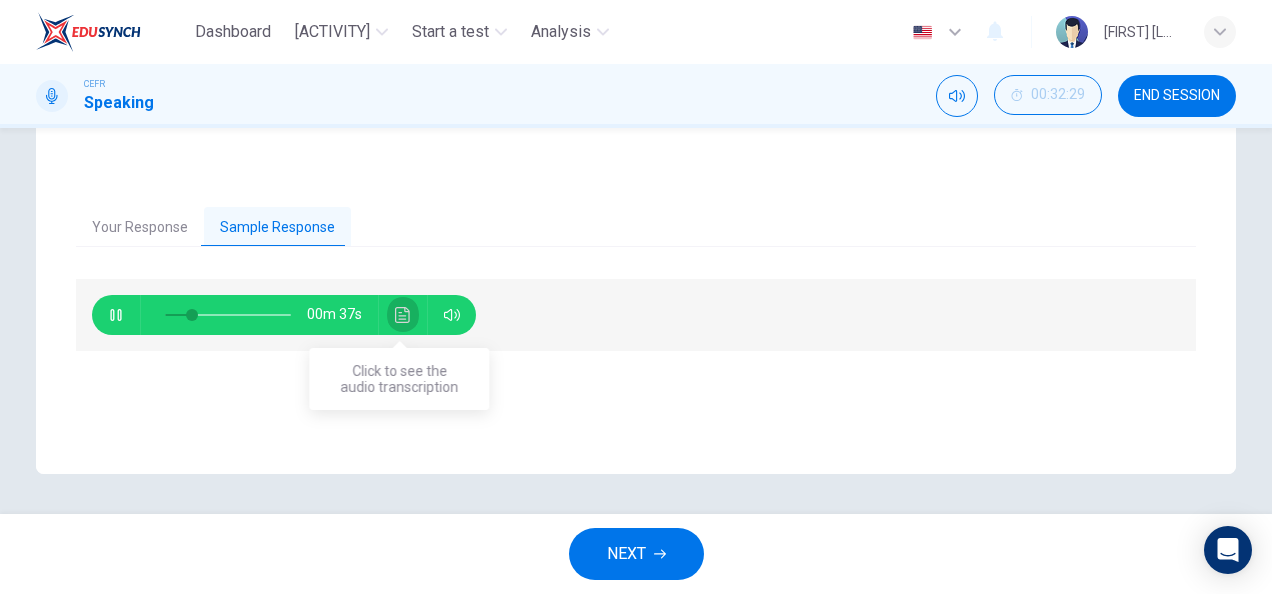 click at bounding box center (403, 315) 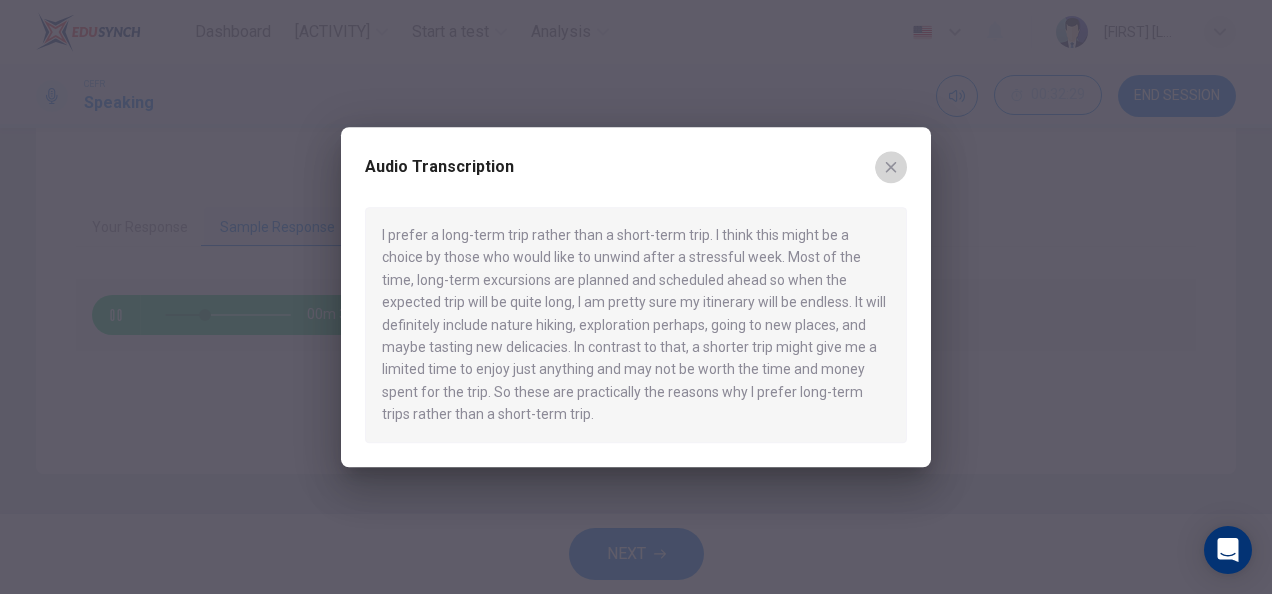 click at bounding box center [891, 167] 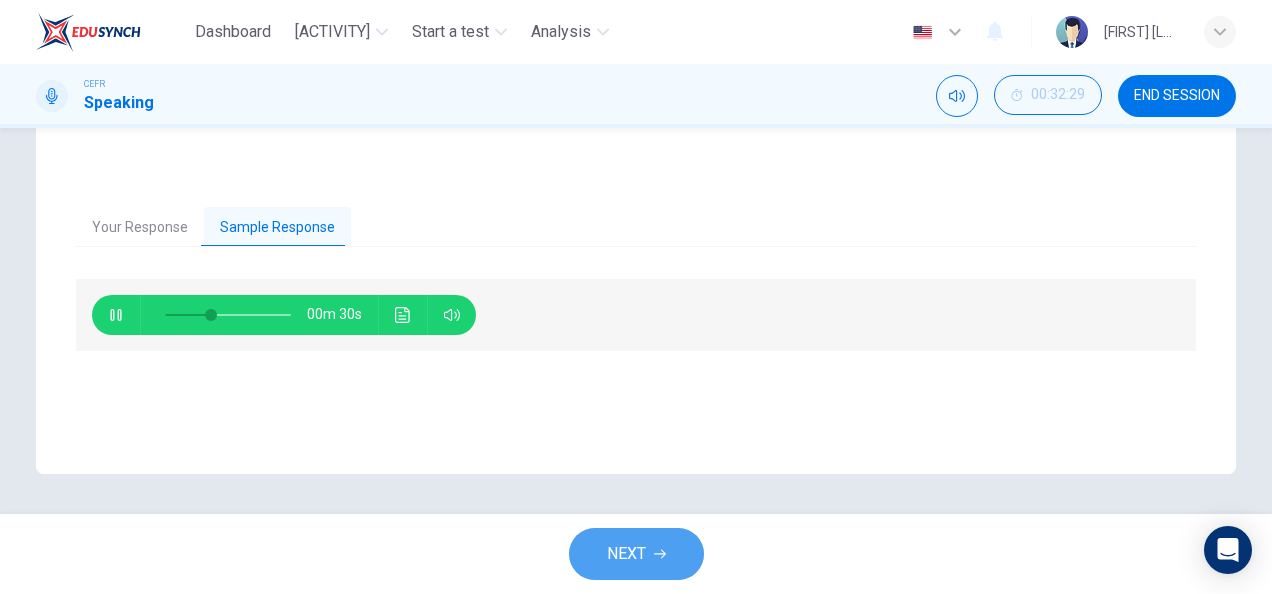 click on "NEXT" at bounding box center (636, 554) 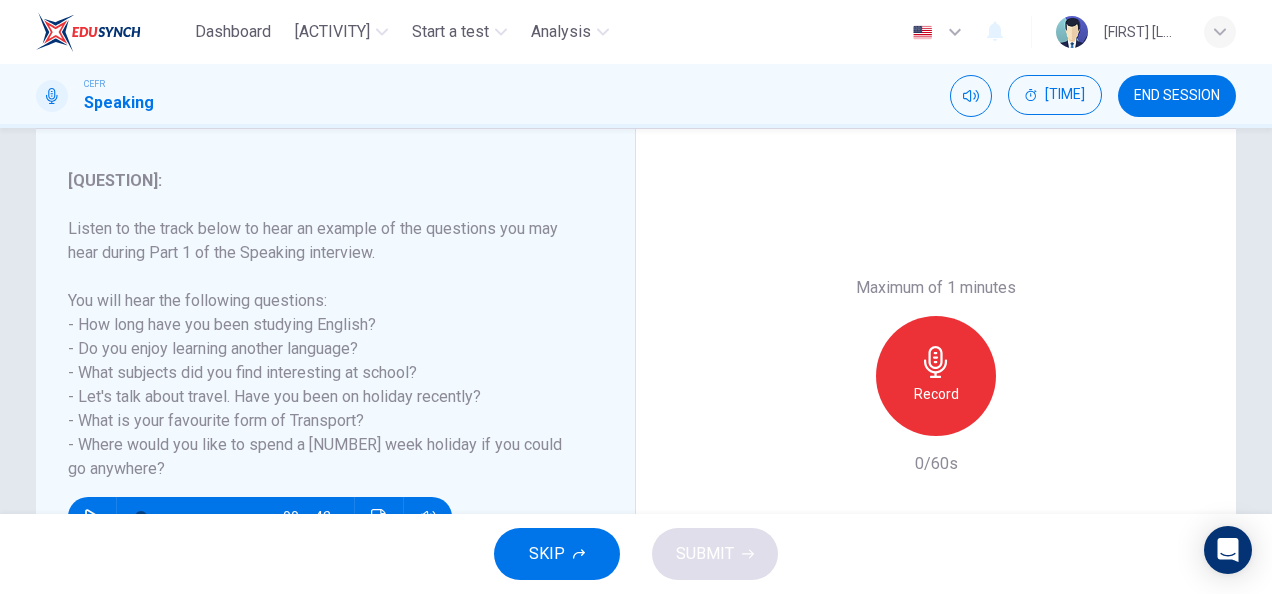 scroll, scrollTop: 240, scrollLeft: 0, axis: vertical 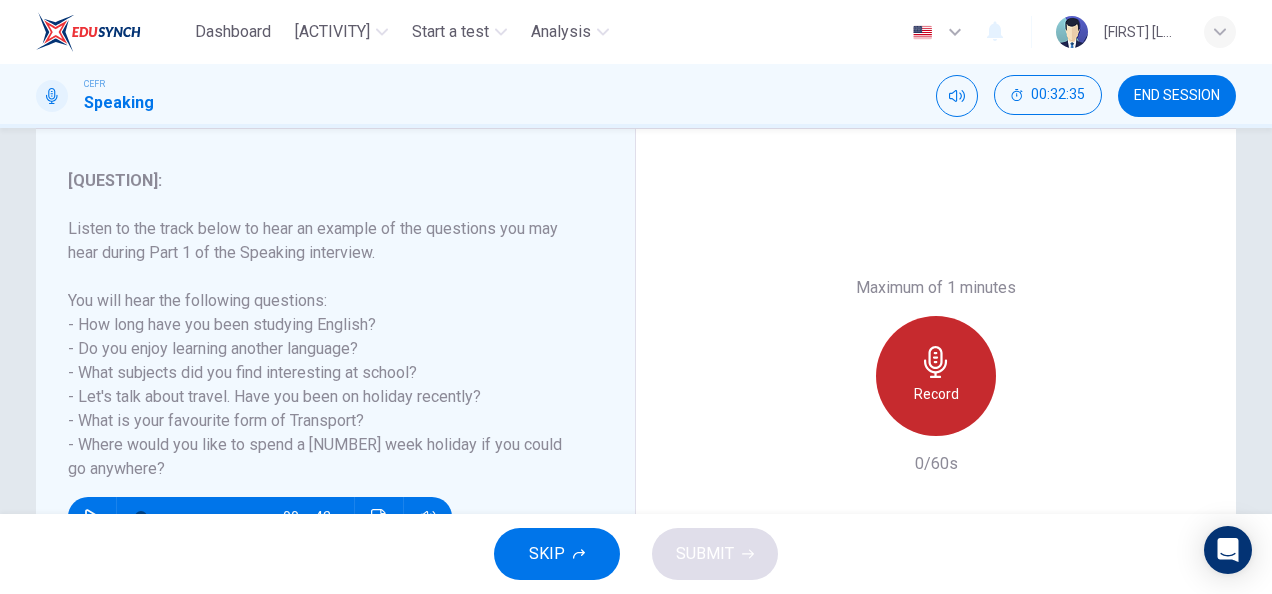 click at bounding box center (936, 362) 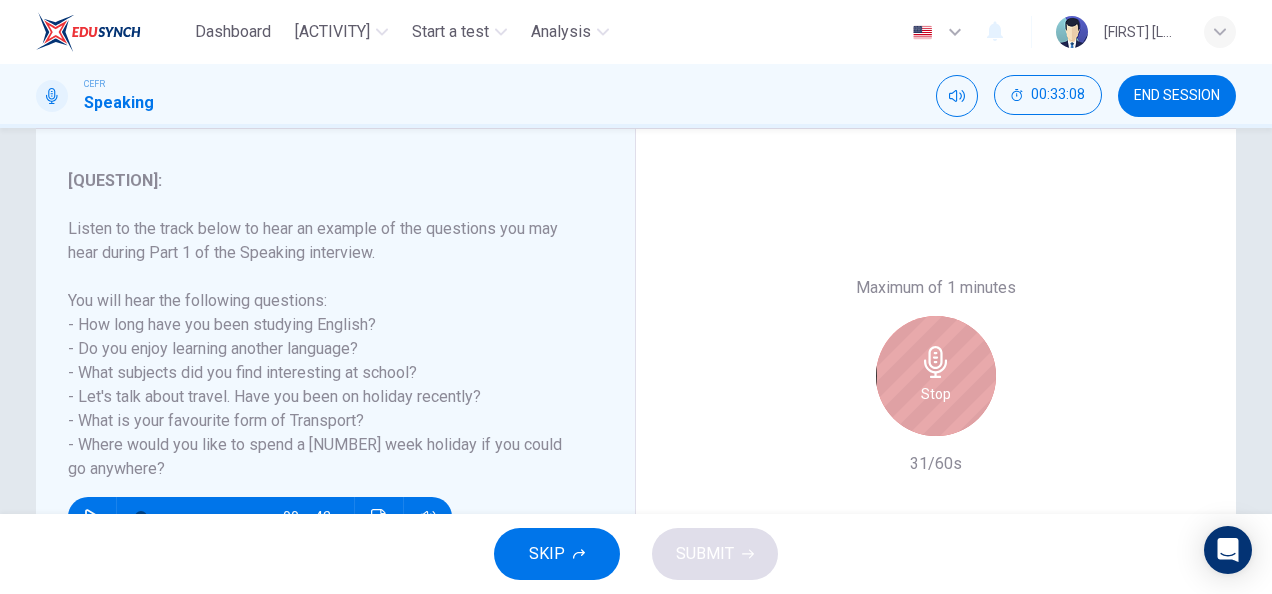 click on "Stop" at bounding box center [936, 394] 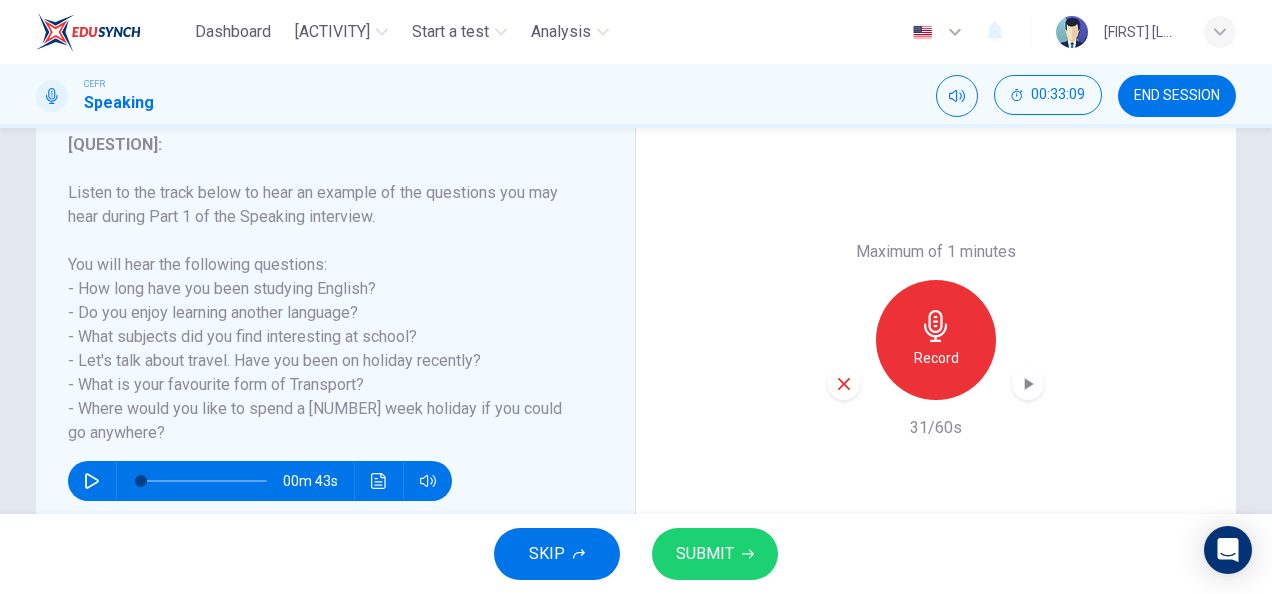 scroll, scrollTop: 278, scrollLeft: 0, axis: vertical 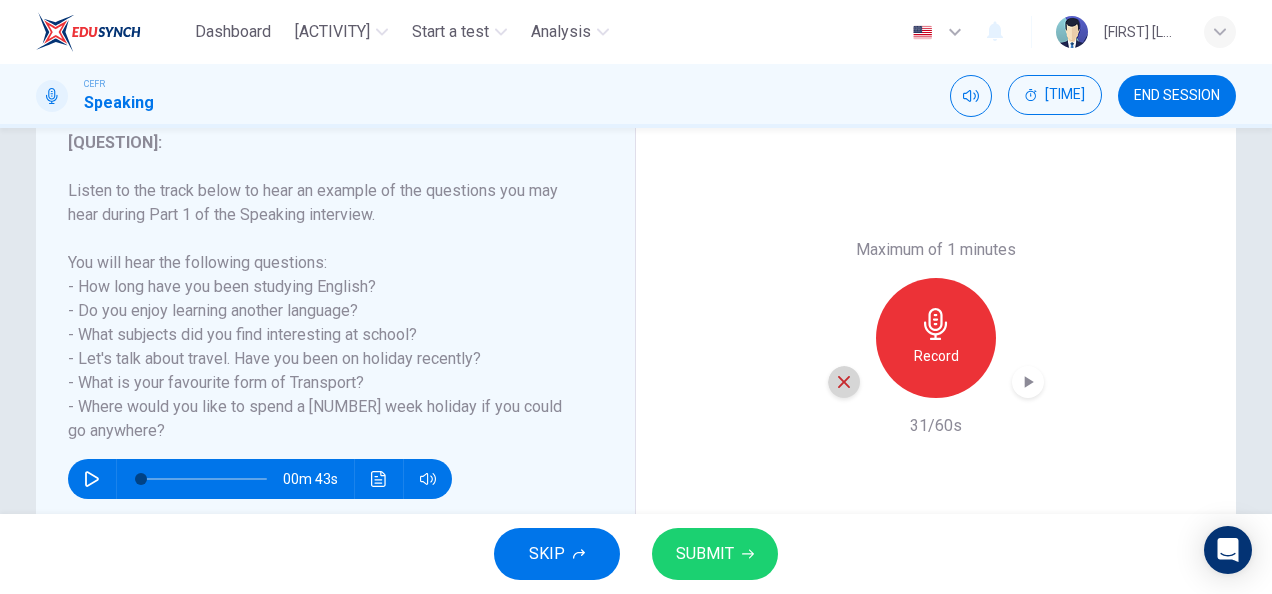 click at bounding box center (844, 382) 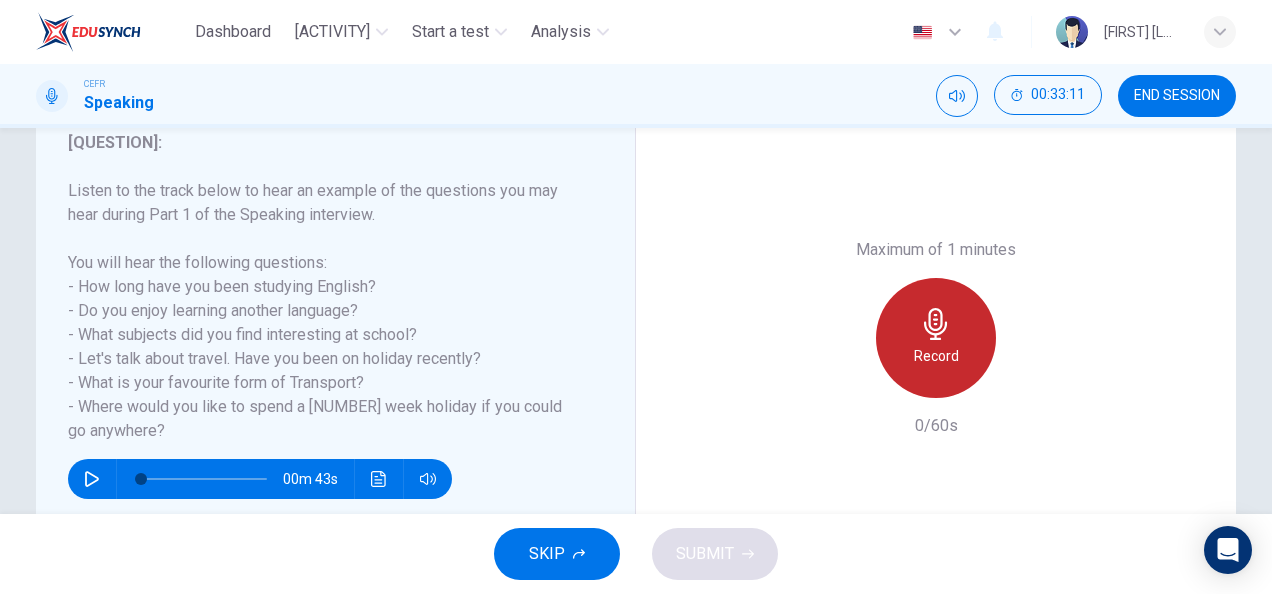click on "Record" at bounding box center [936, 338] 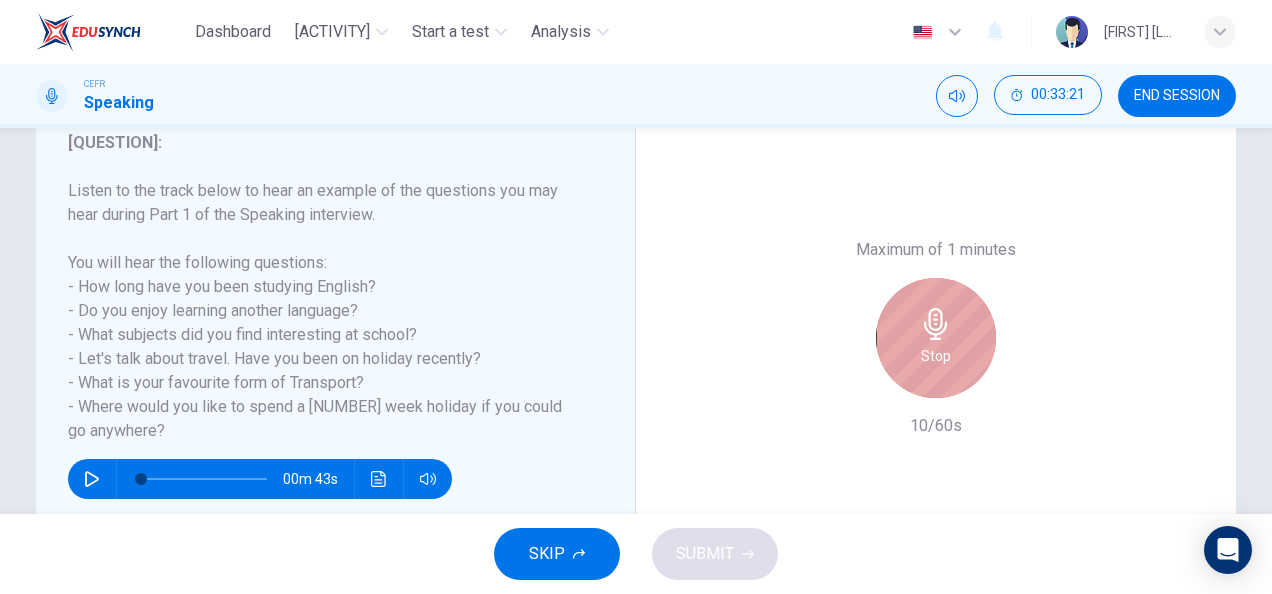click on "Stop" at bounding box center [936, 338] 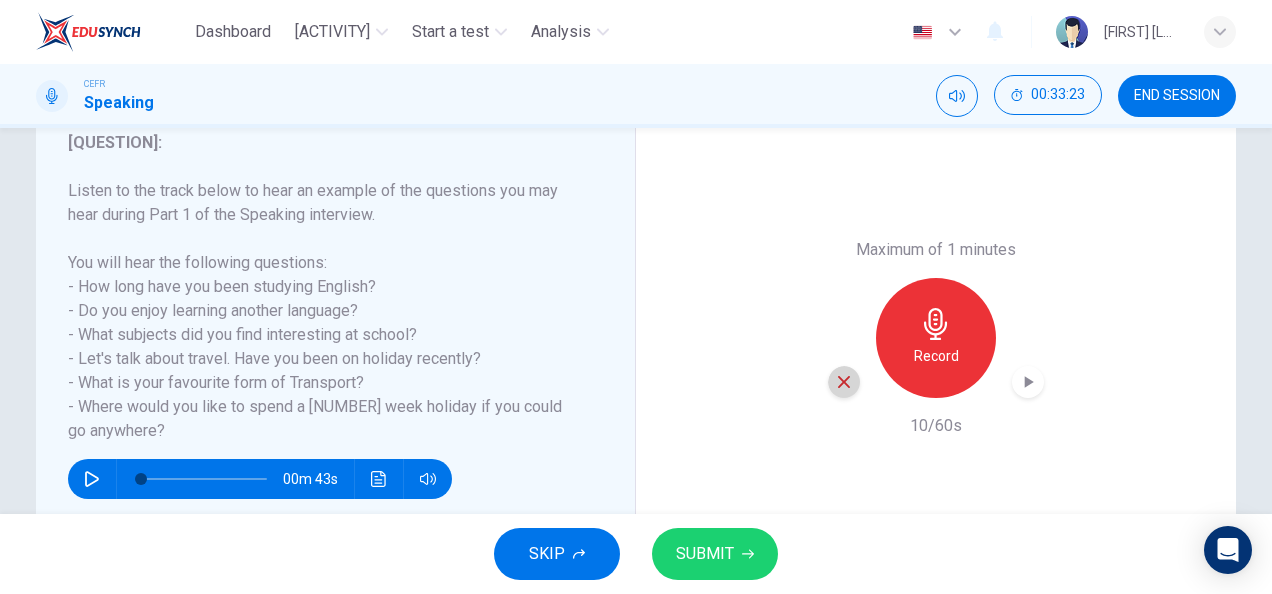 click at bounding box center [844, 382] 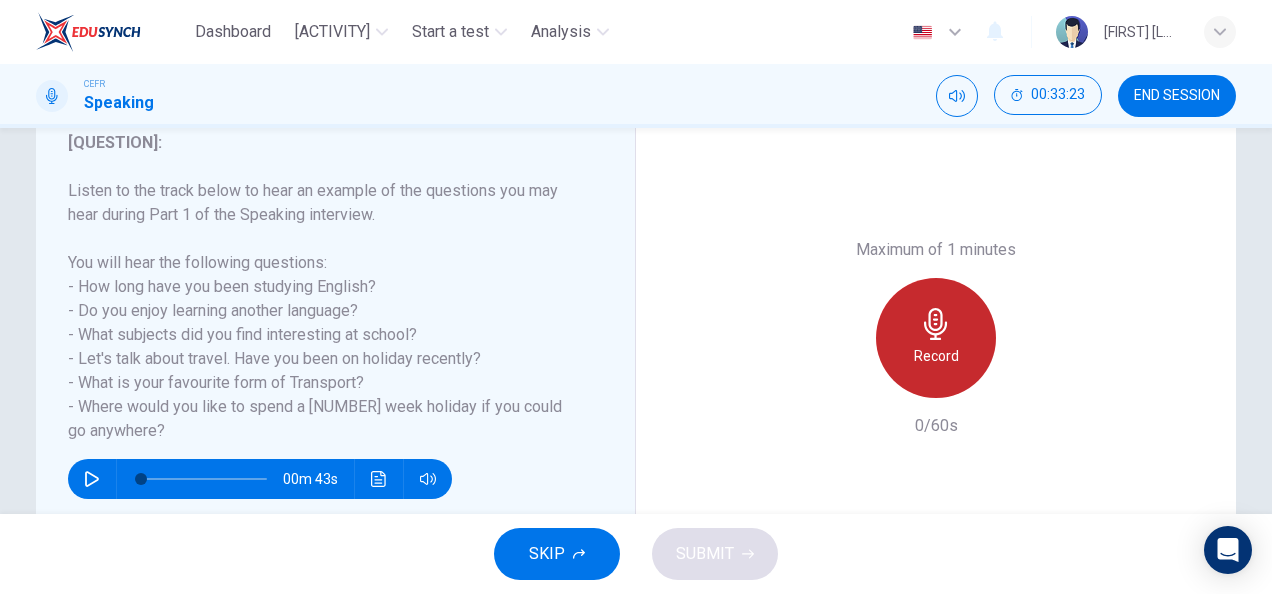 click on "Record" at bounding box center (936, 338) 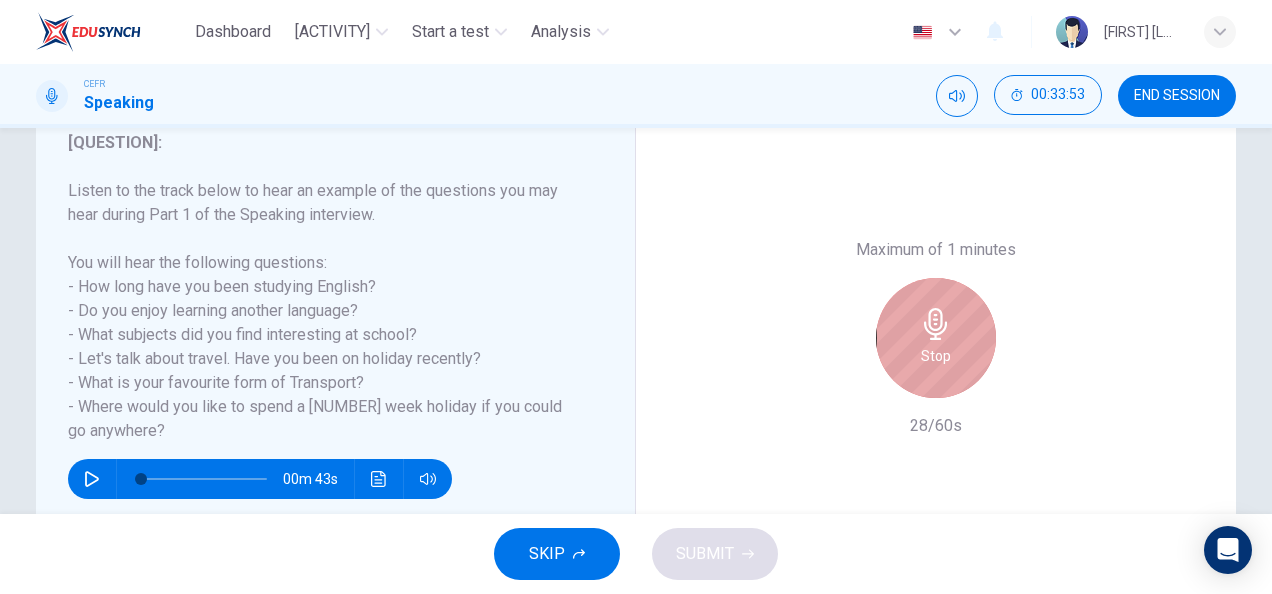click on "Stop" at bounding box center [936, 338] 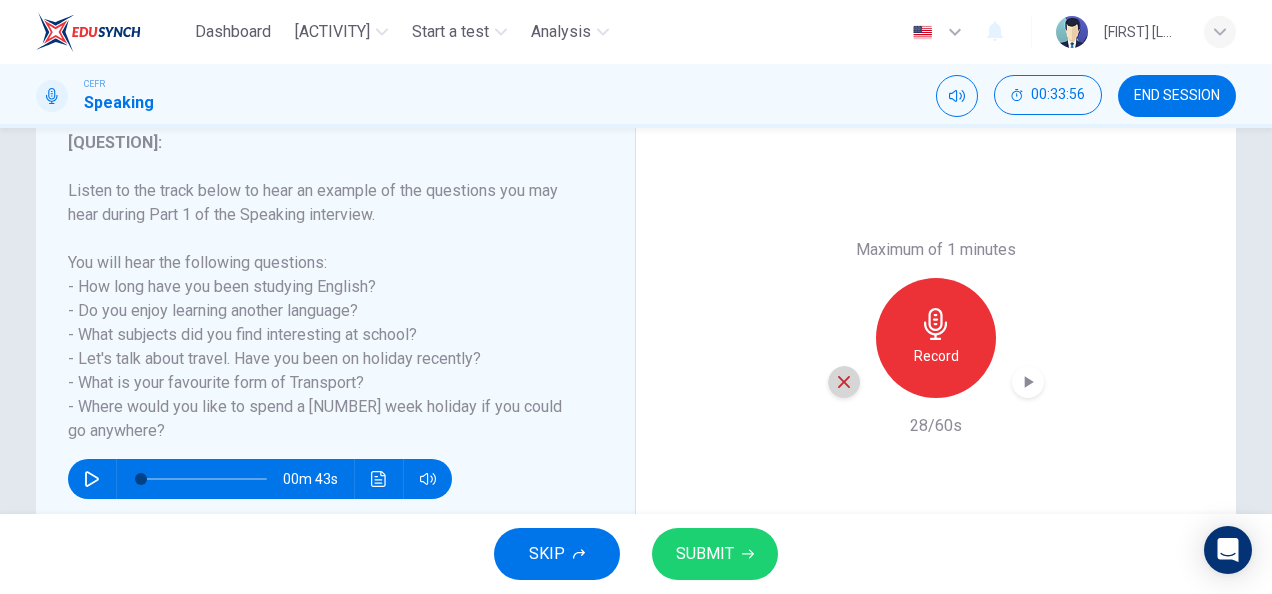 click at bounding box center [844, 382] 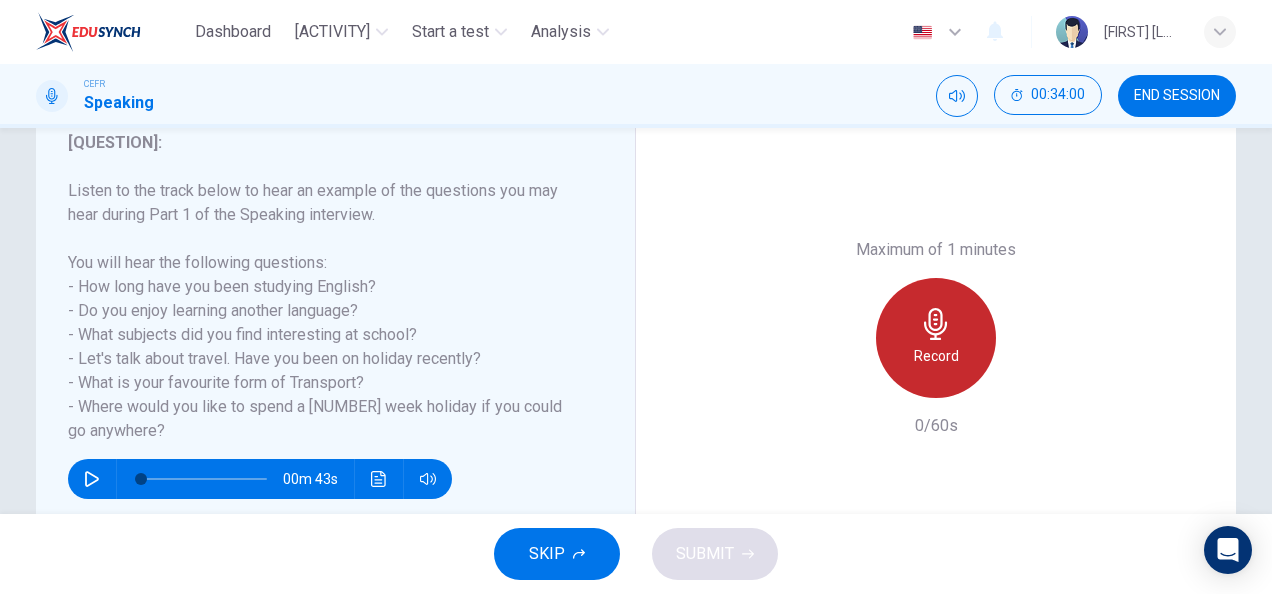 click on "Record" at bounding box center (936, 356) 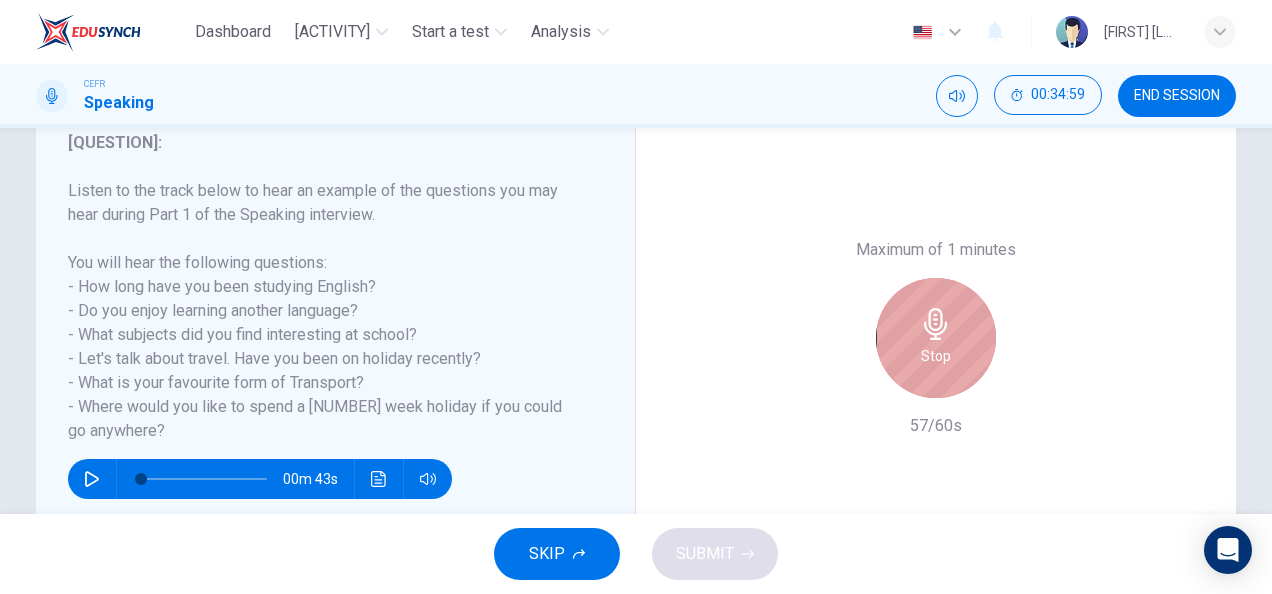 click on "Stop" at bounding box center [936, 338] 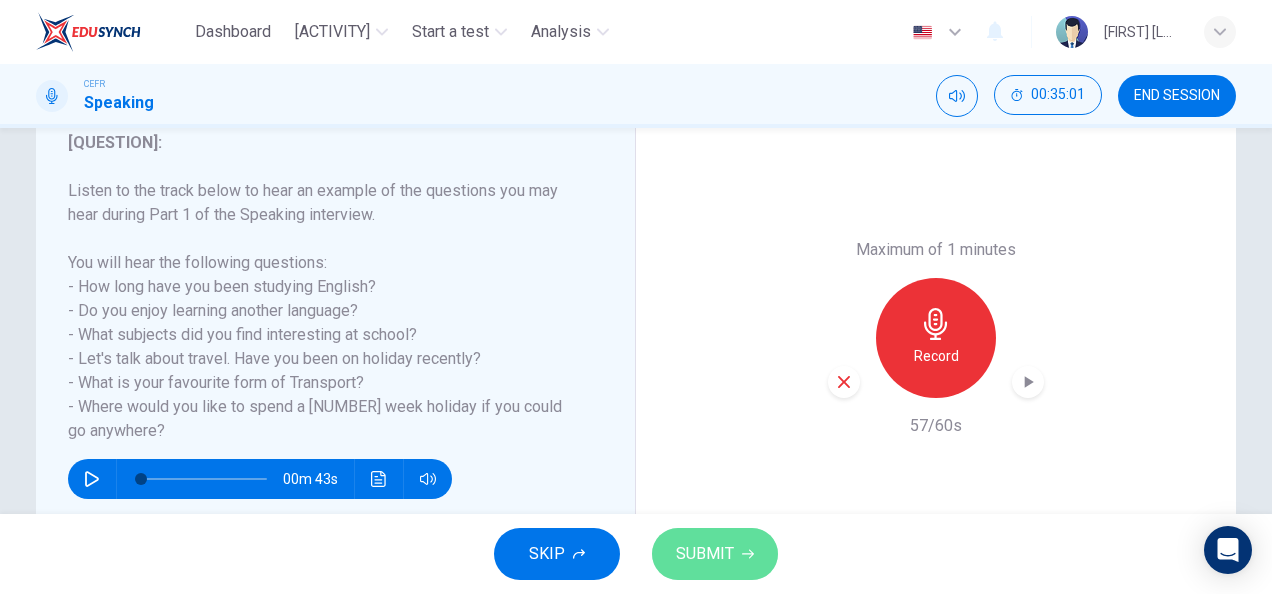 click on "SUBMIT" at bounding box center [705, 554] 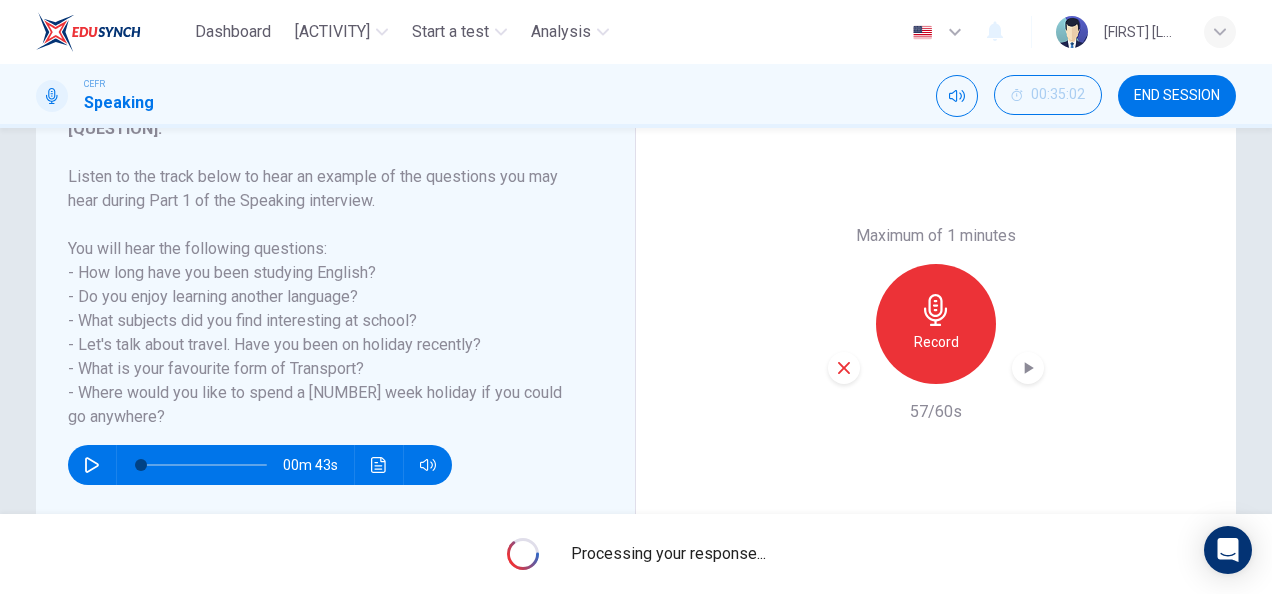 scroll, scrollTop: 288, scrollLeft: 0, axis: vertical 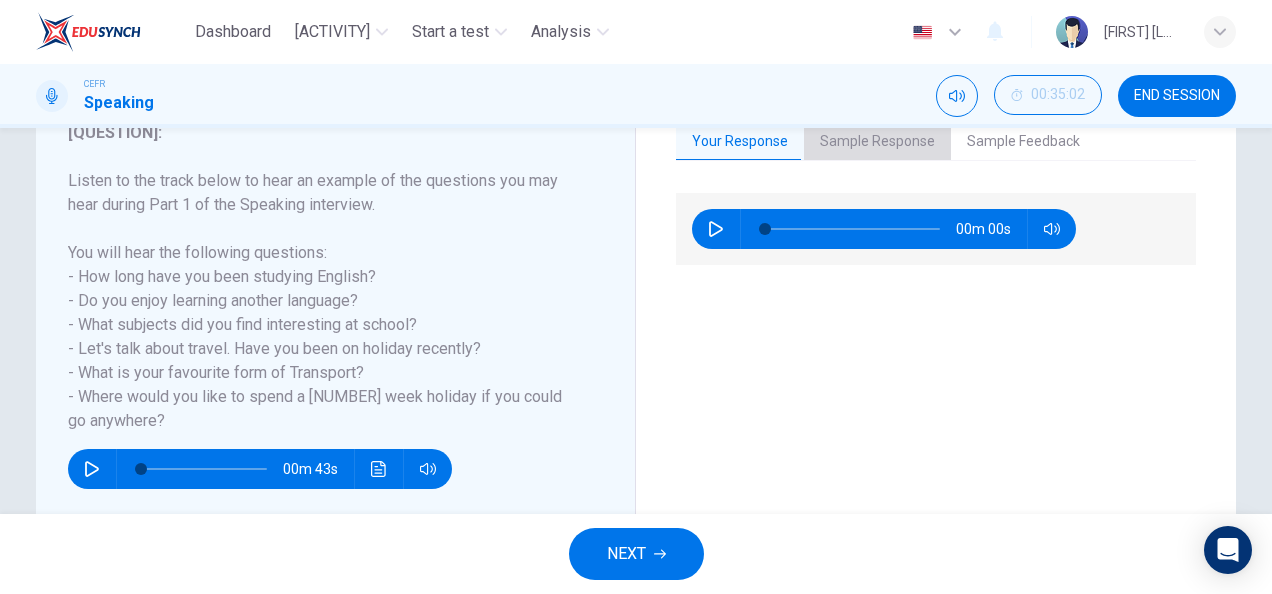 click on "Sample Response" at bounding box center [877, 142] 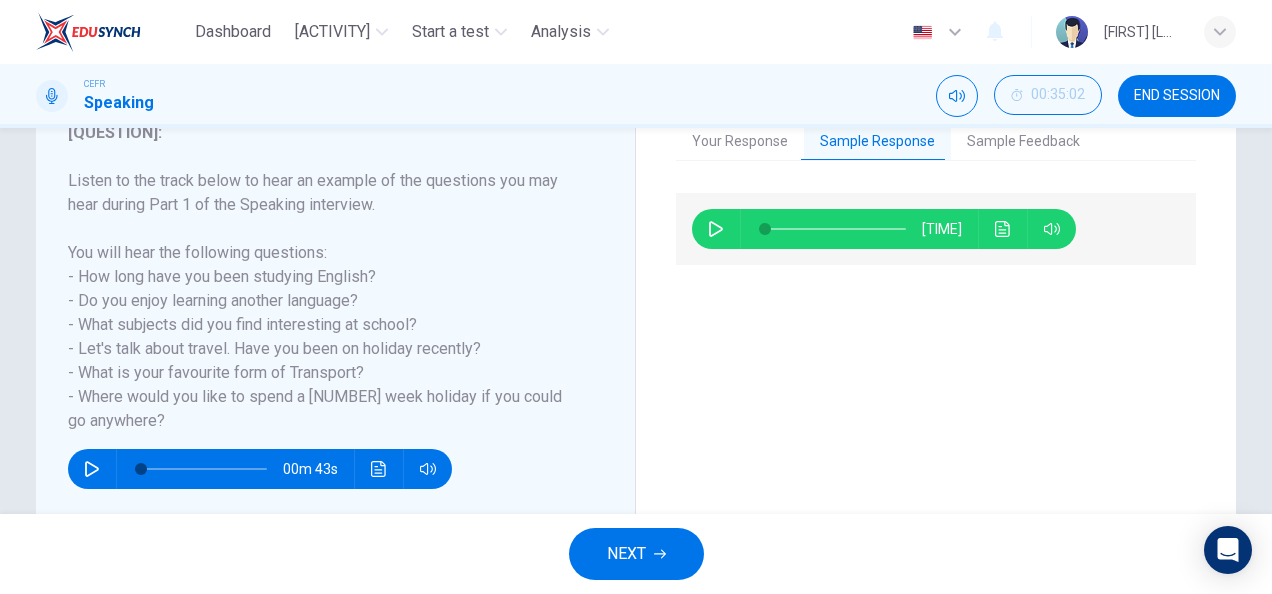 click at bounding box center (716, 229) 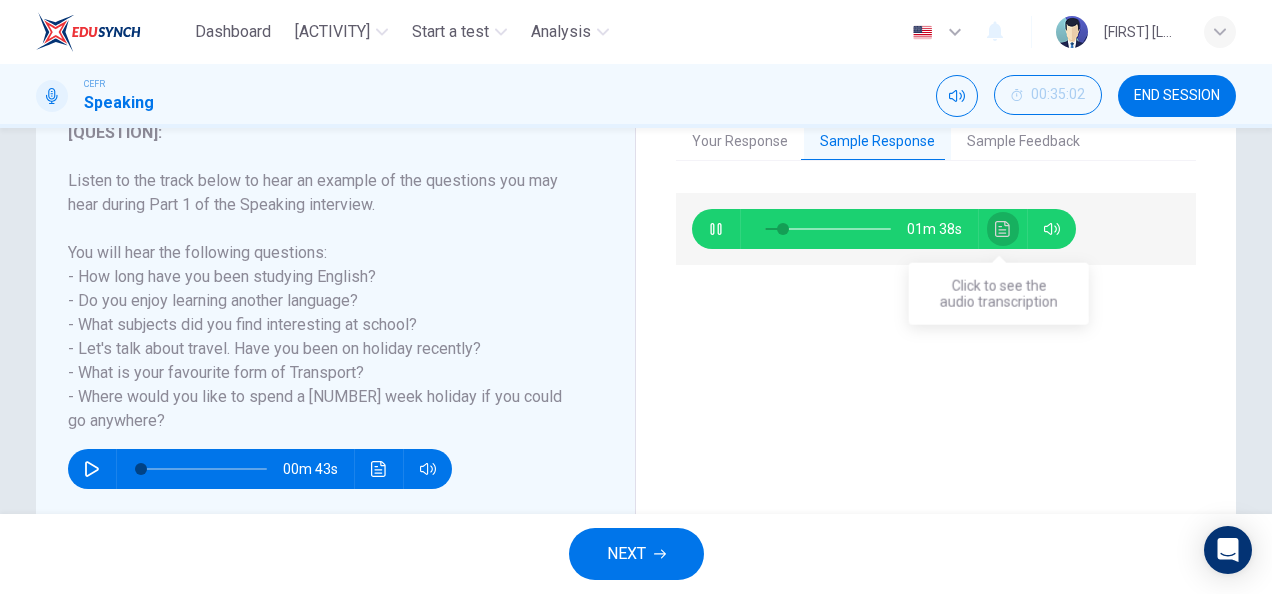 click at bounding box center [1003, 229] 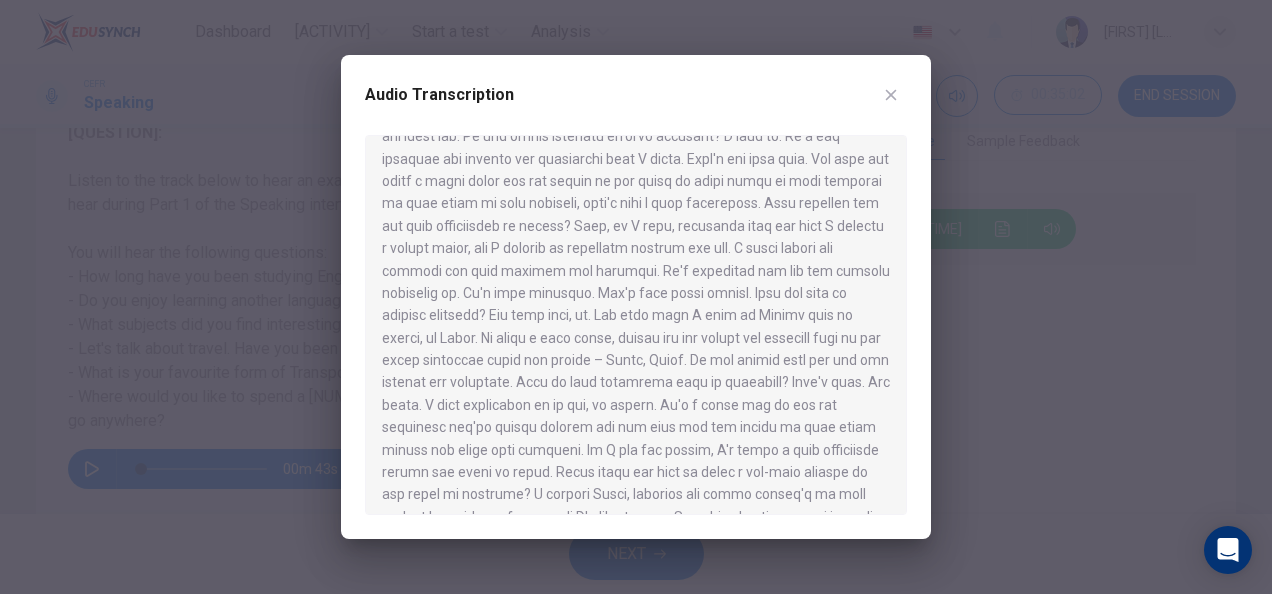 scroll, scrollTop: 168, scrollLeft: 0, axis: vertical 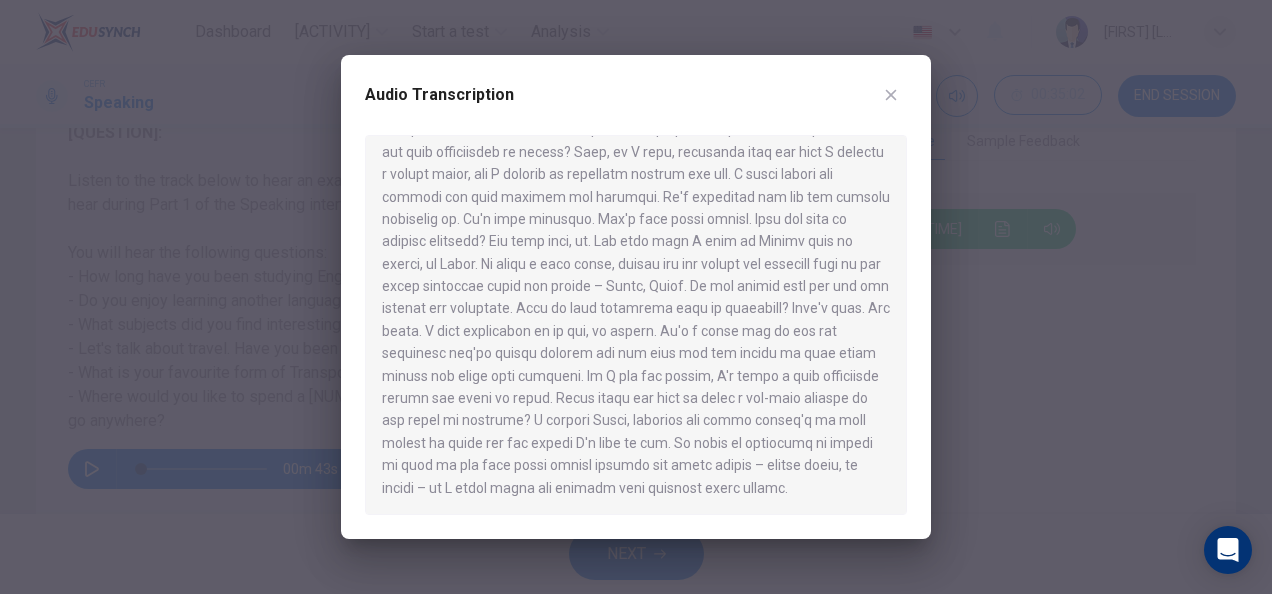 click at bounding box center [891, 95] 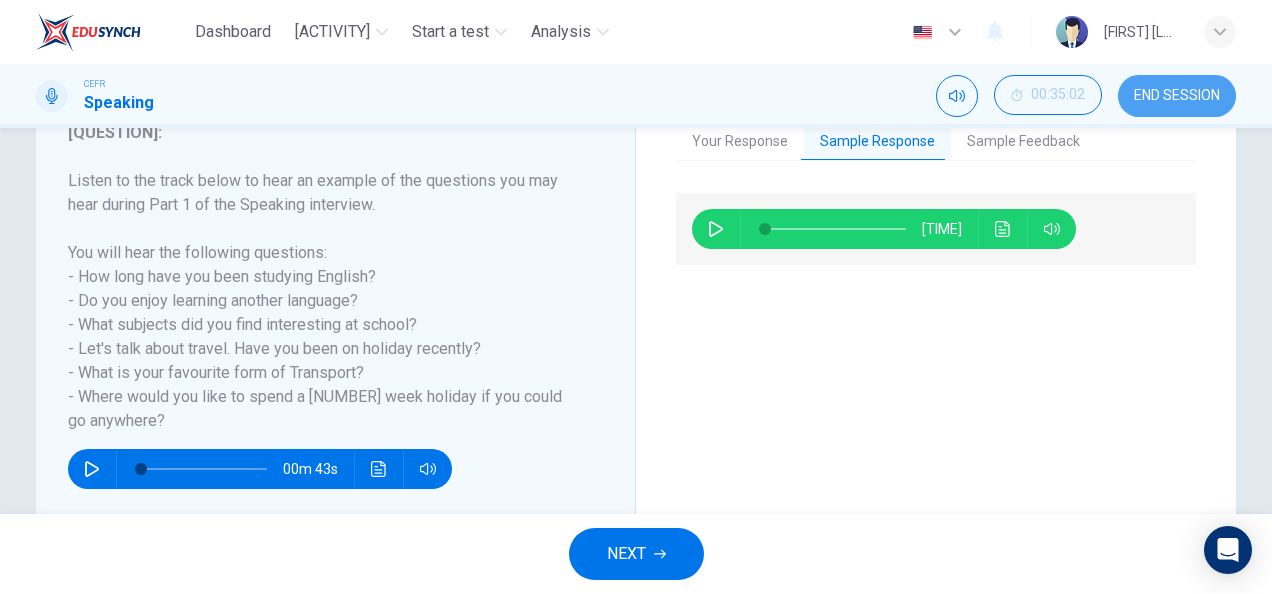 click on "END SESSION" at bounding box center (1177, 96) 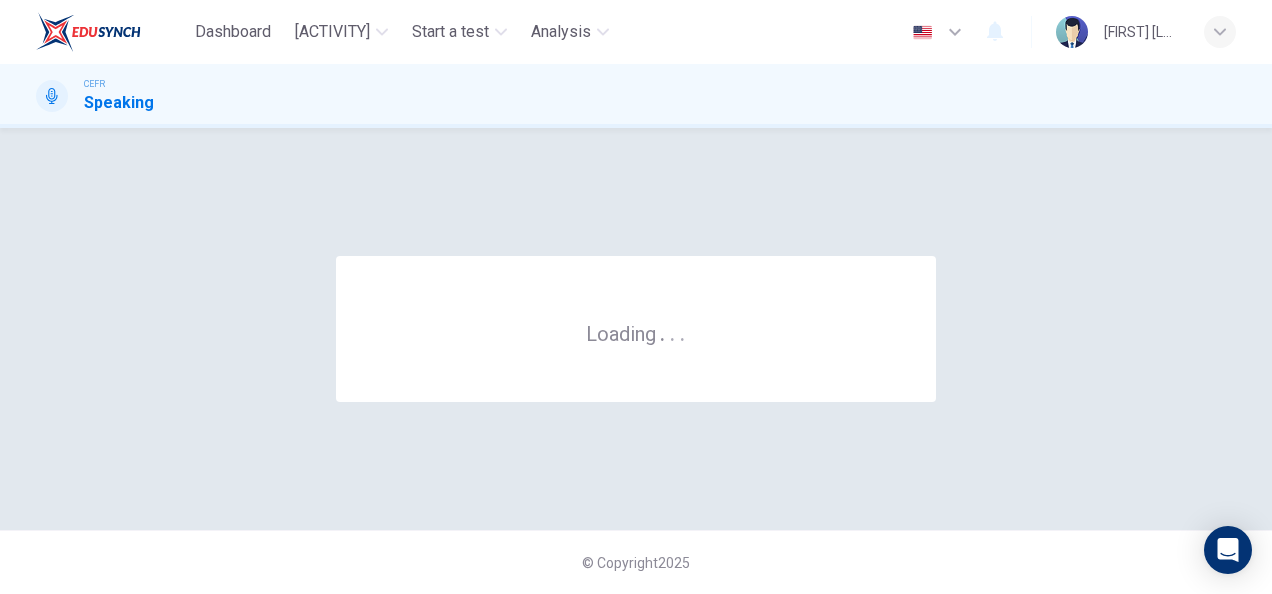 scroll, scrollTop: 0, scrollLeft: 0, axis: both 